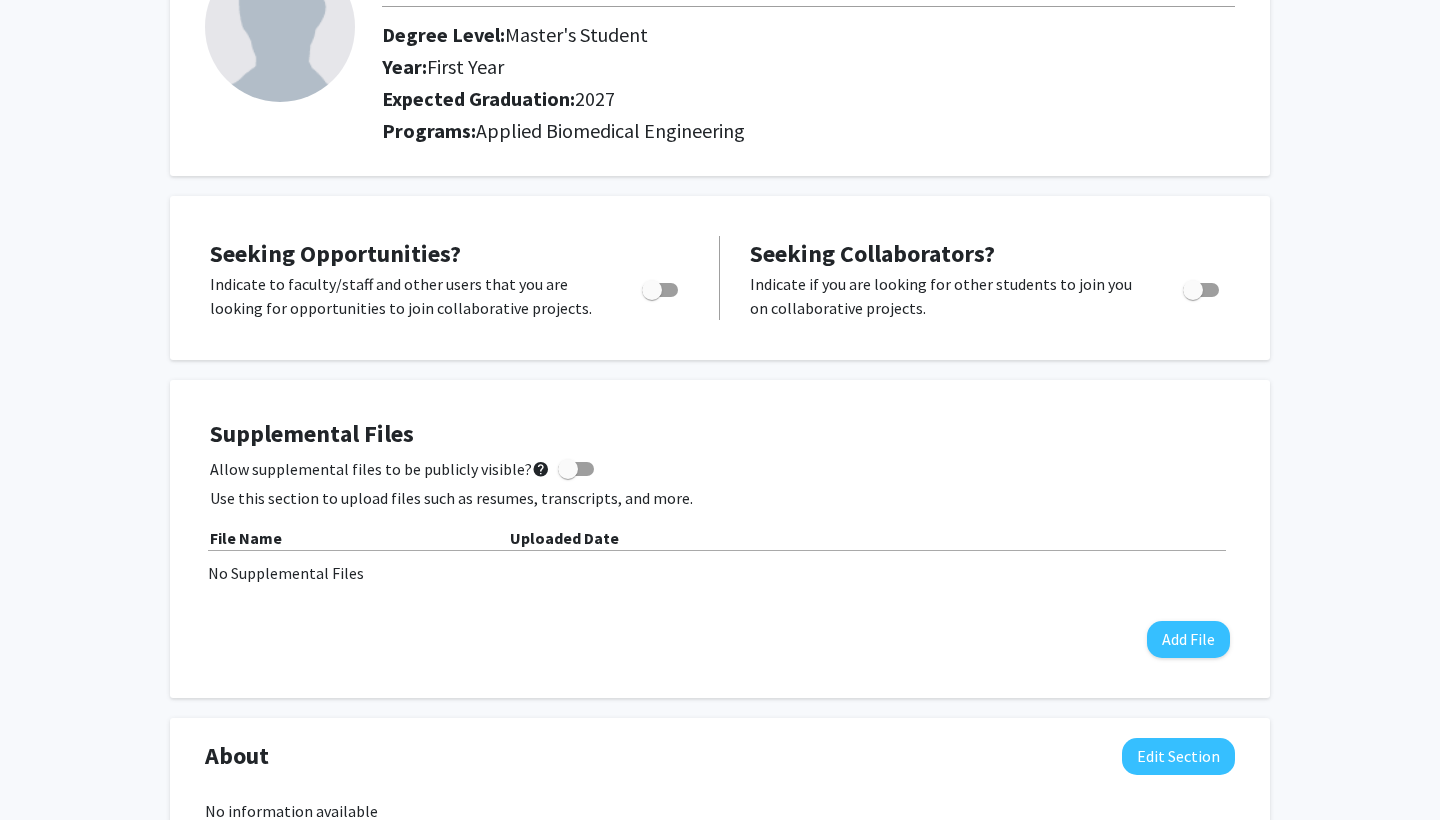 scroll, scrollTop: 181, scrollLeft: 0, axis: vertical 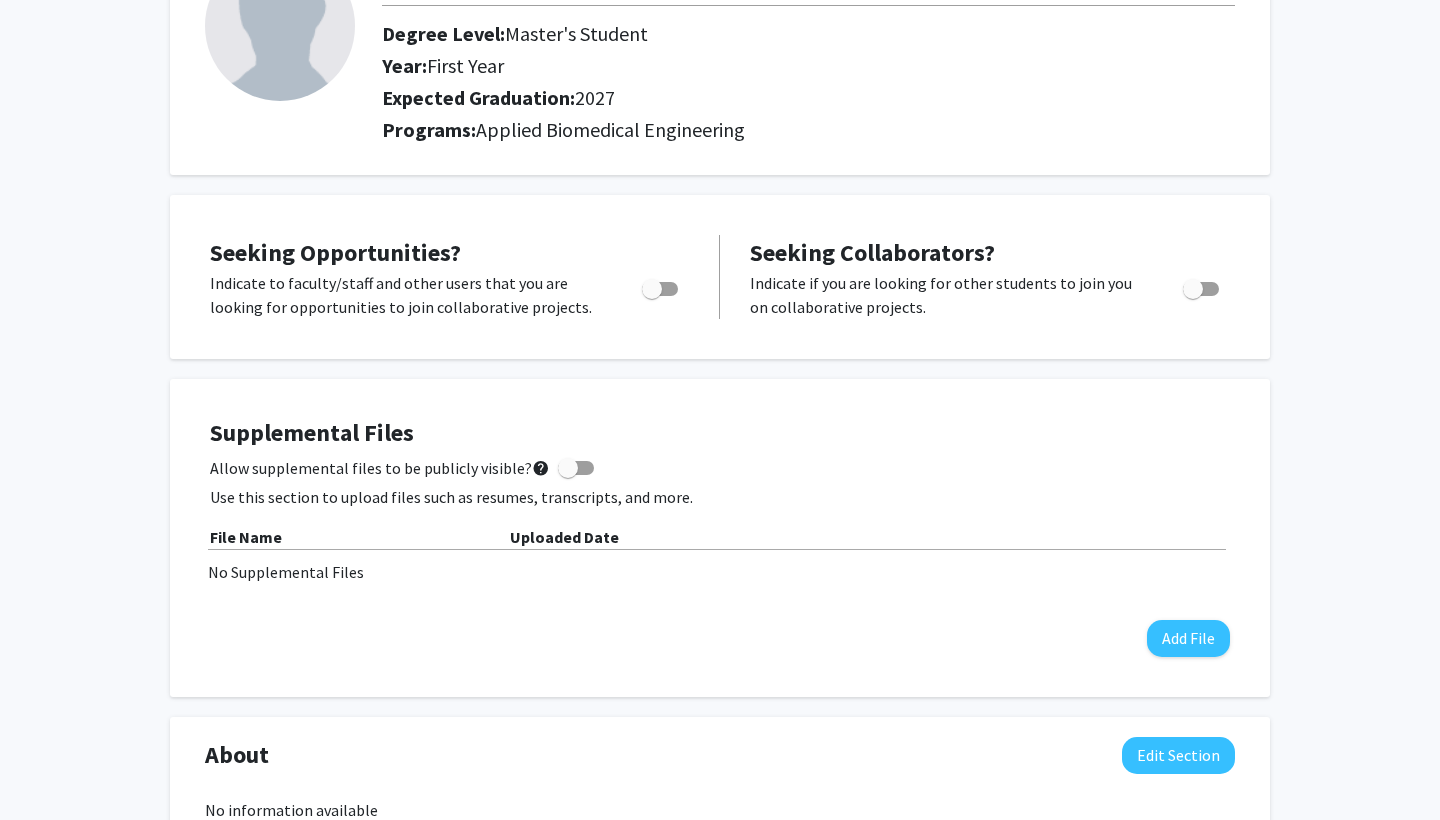 click at bounding box center (652, 289) 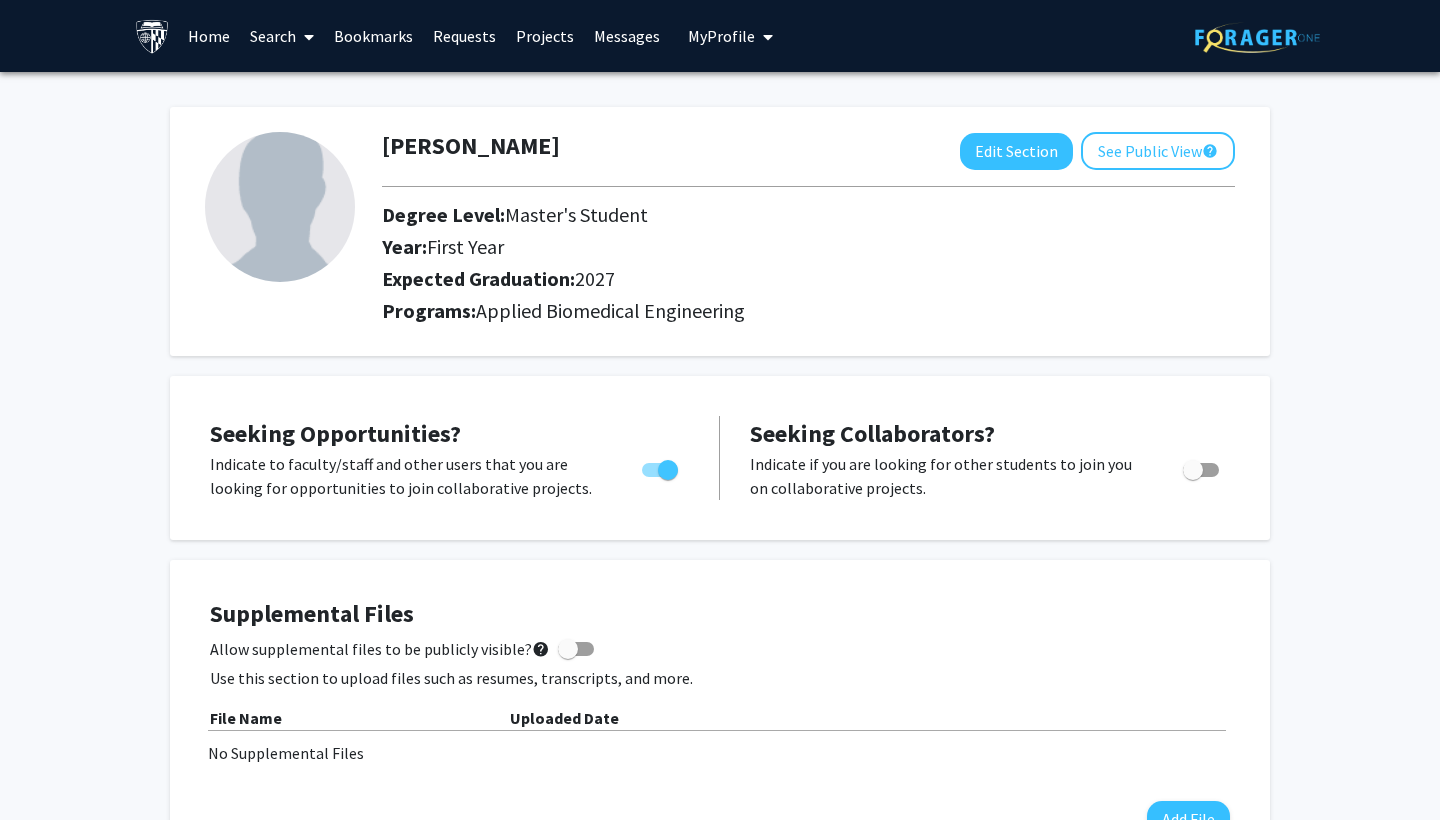 scroll, scrollTop: 0, scrollLeft: 0, axis: both 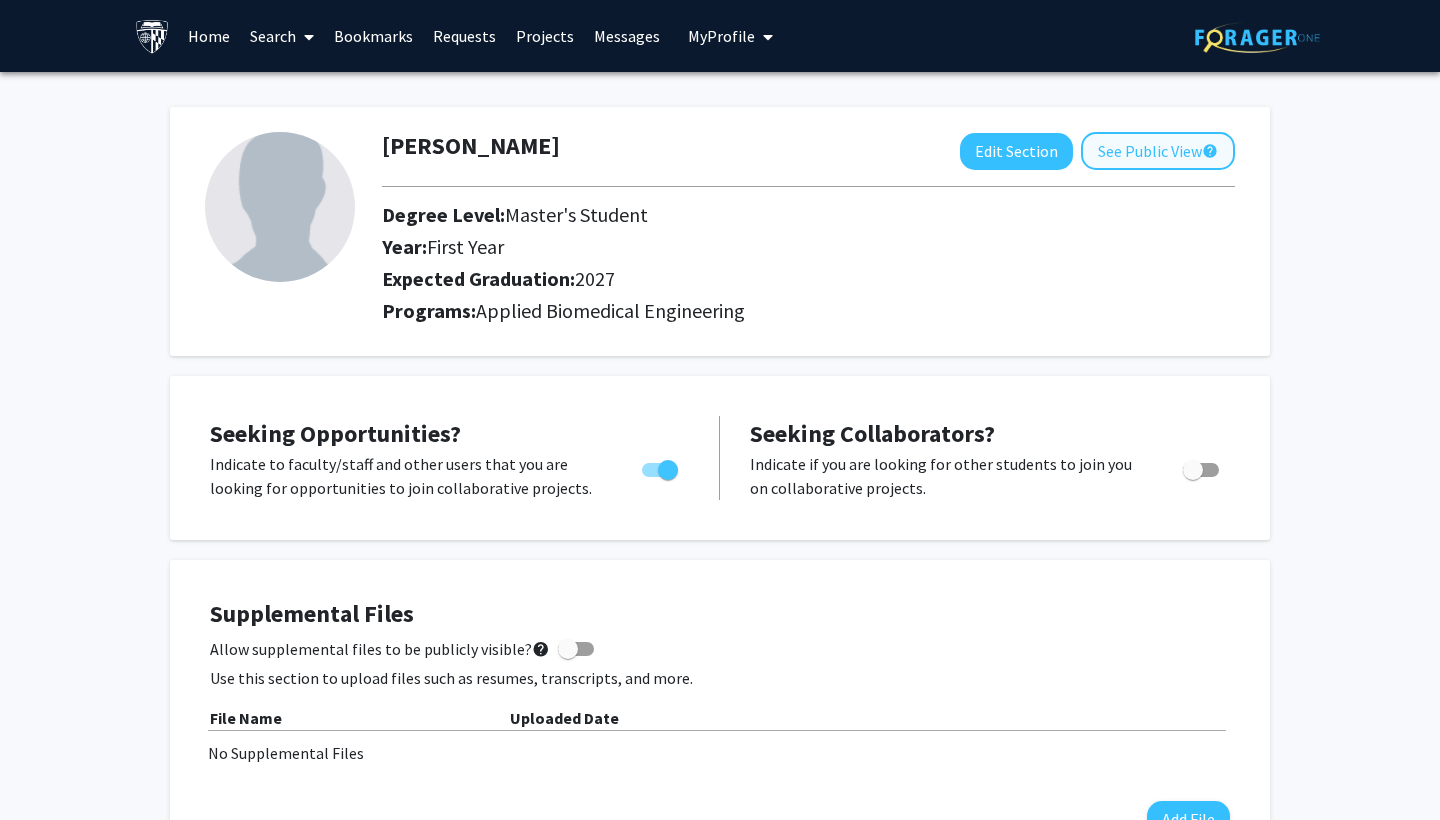 click on "See Public View  help" 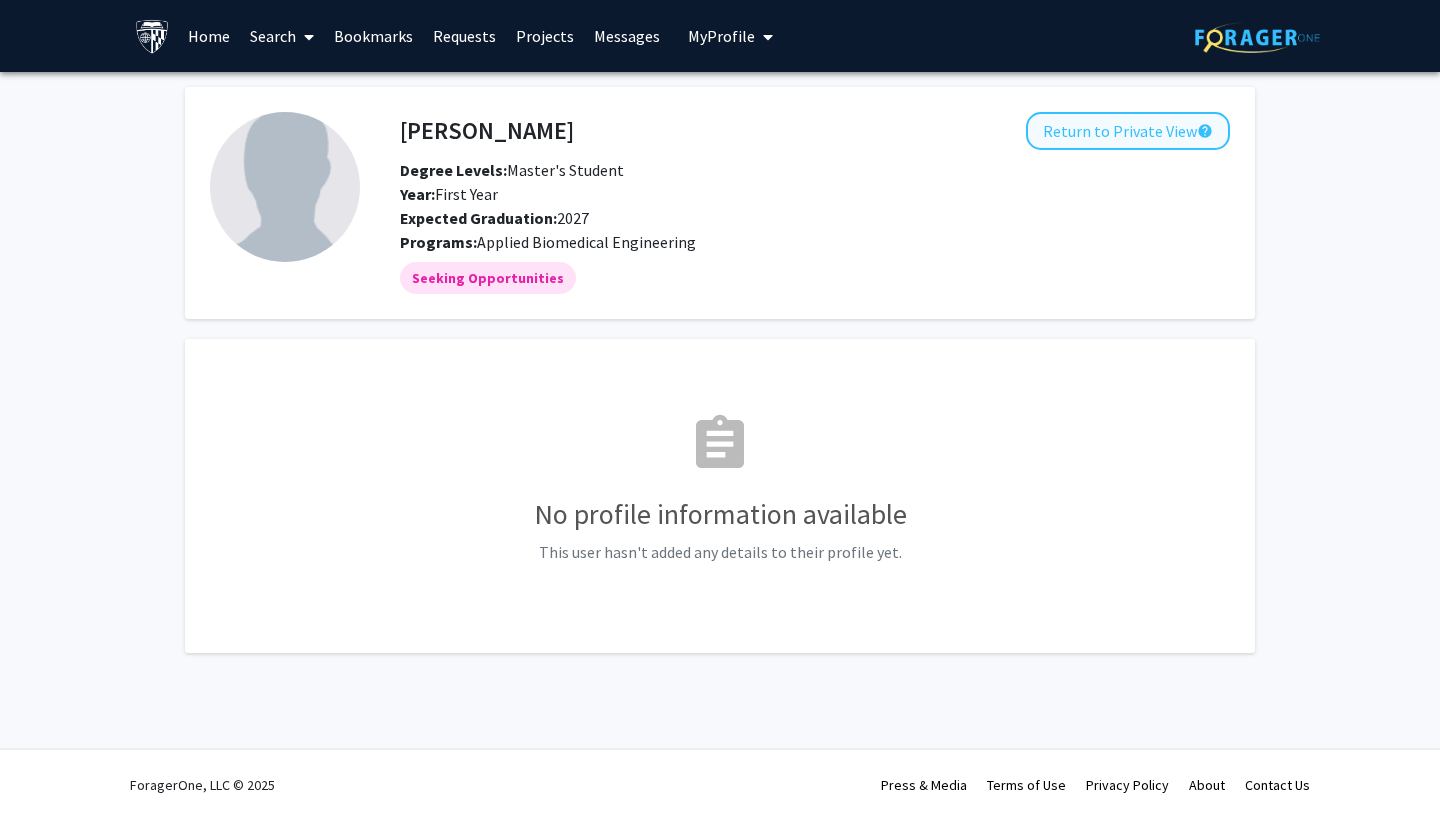 click on "Return to Private View  help" 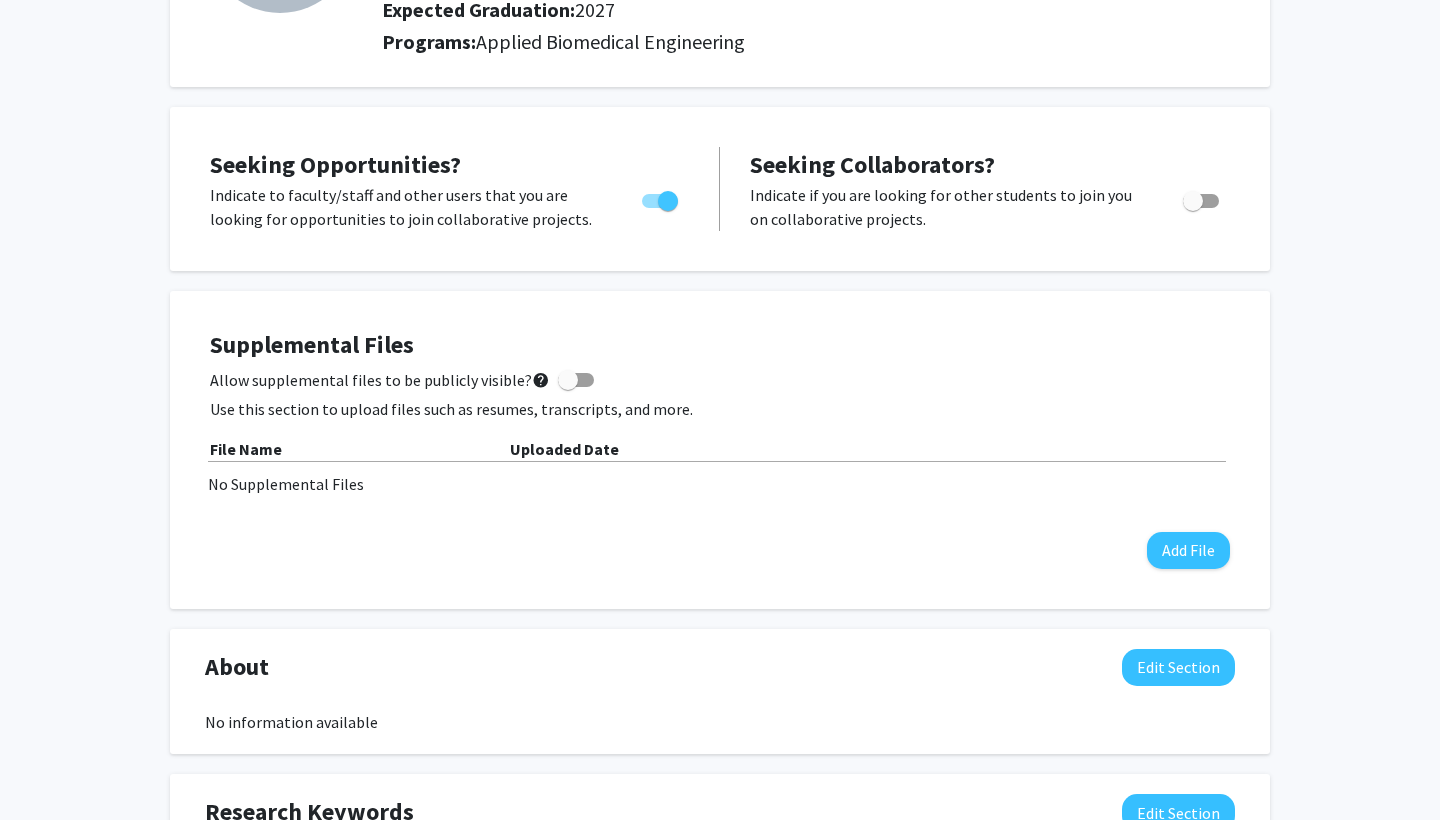 scroll, scrollTop: 484, scrollLeft: 0, axis: vertical 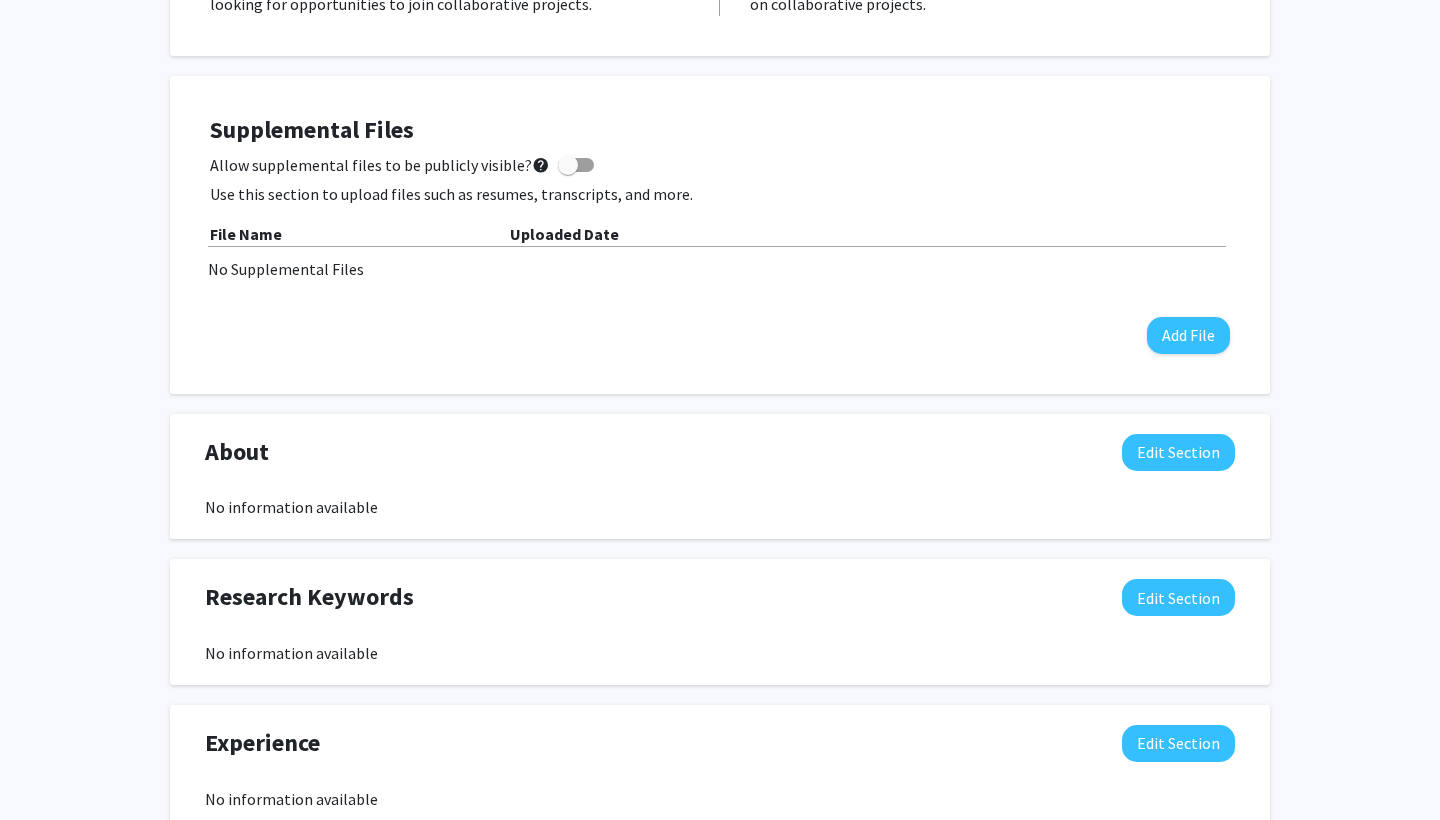 click at bounding box center [568, 165] 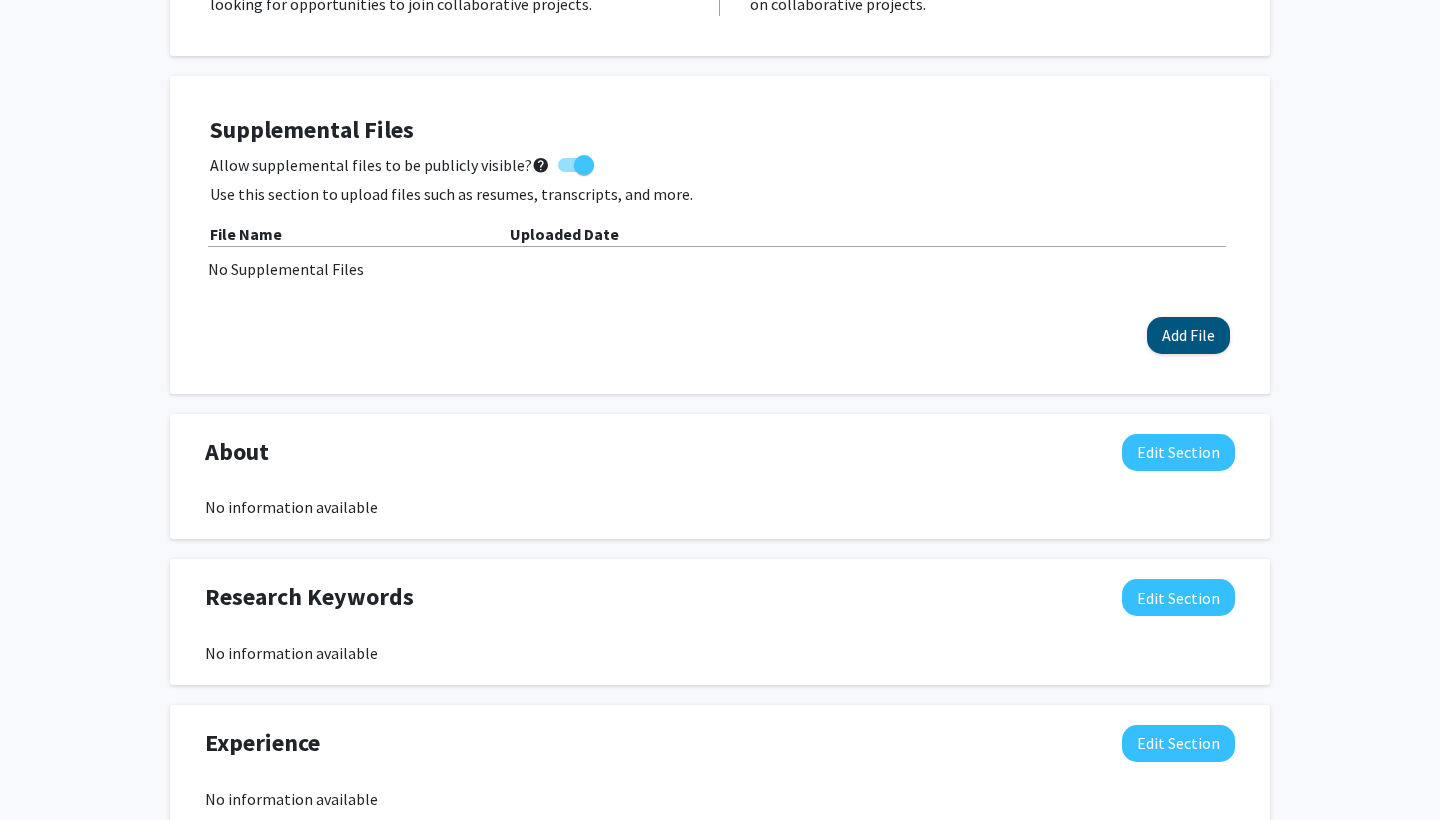 click on "Add File" 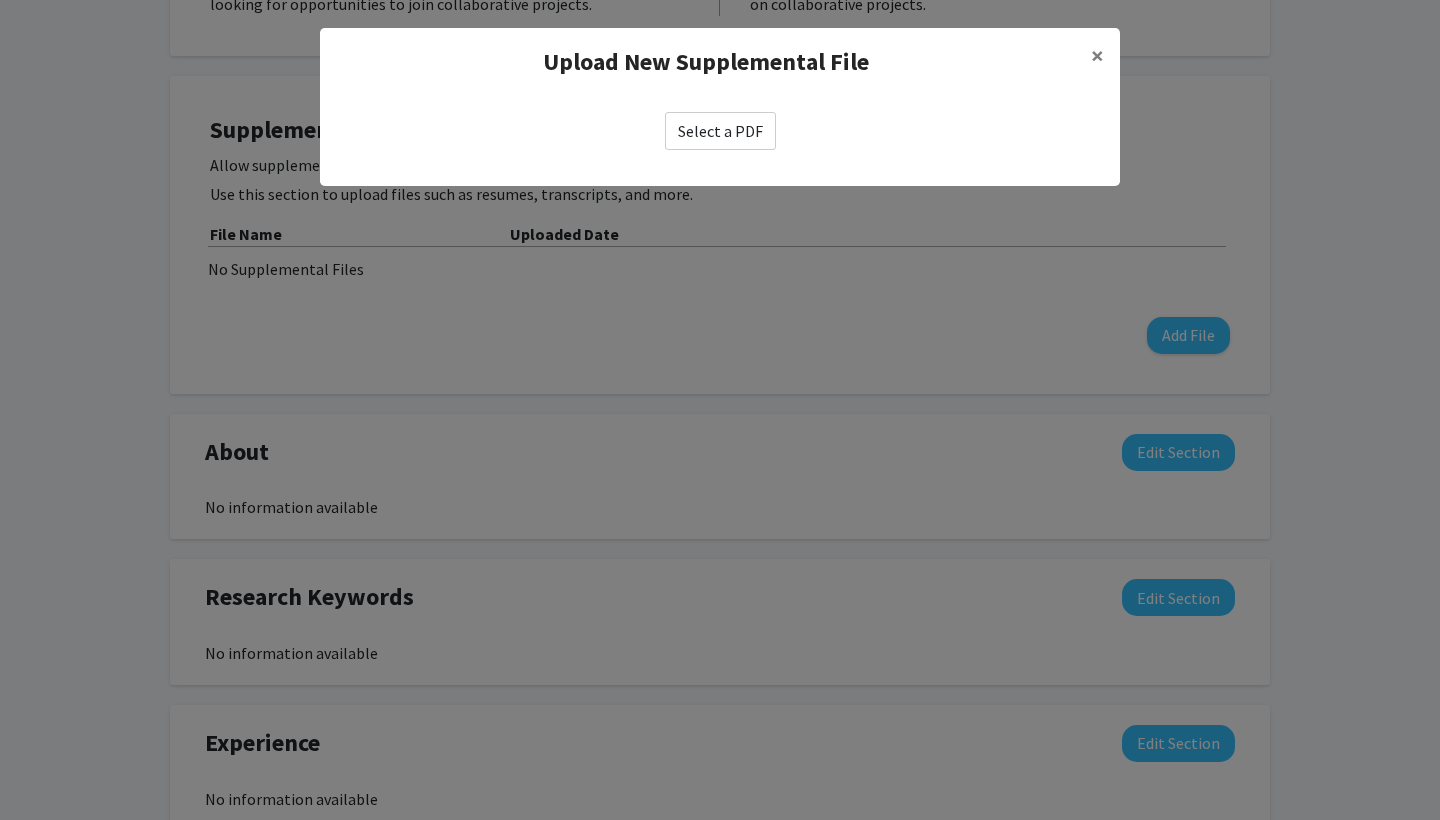 click on "Select a PDF" 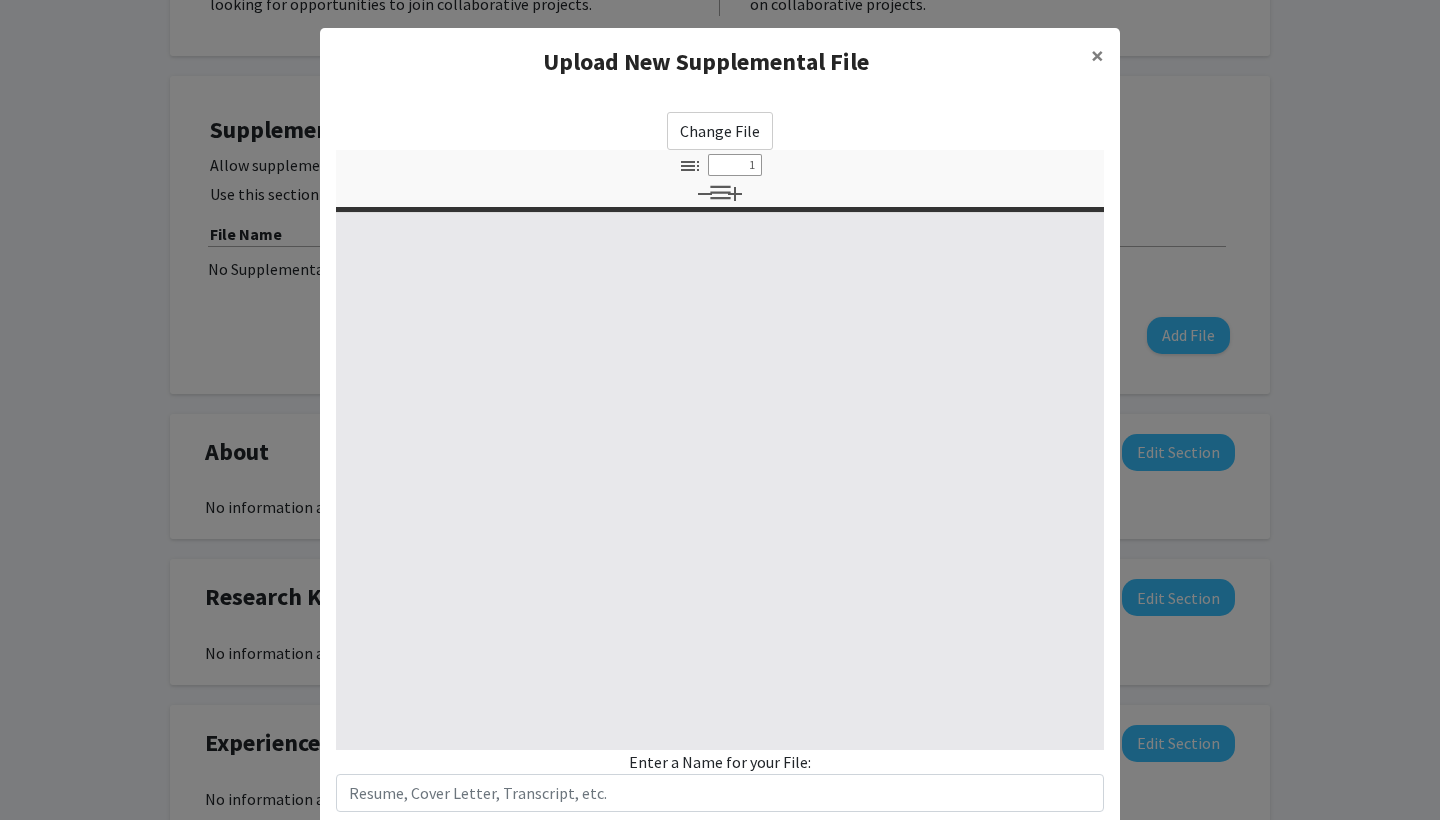 select on "custom" 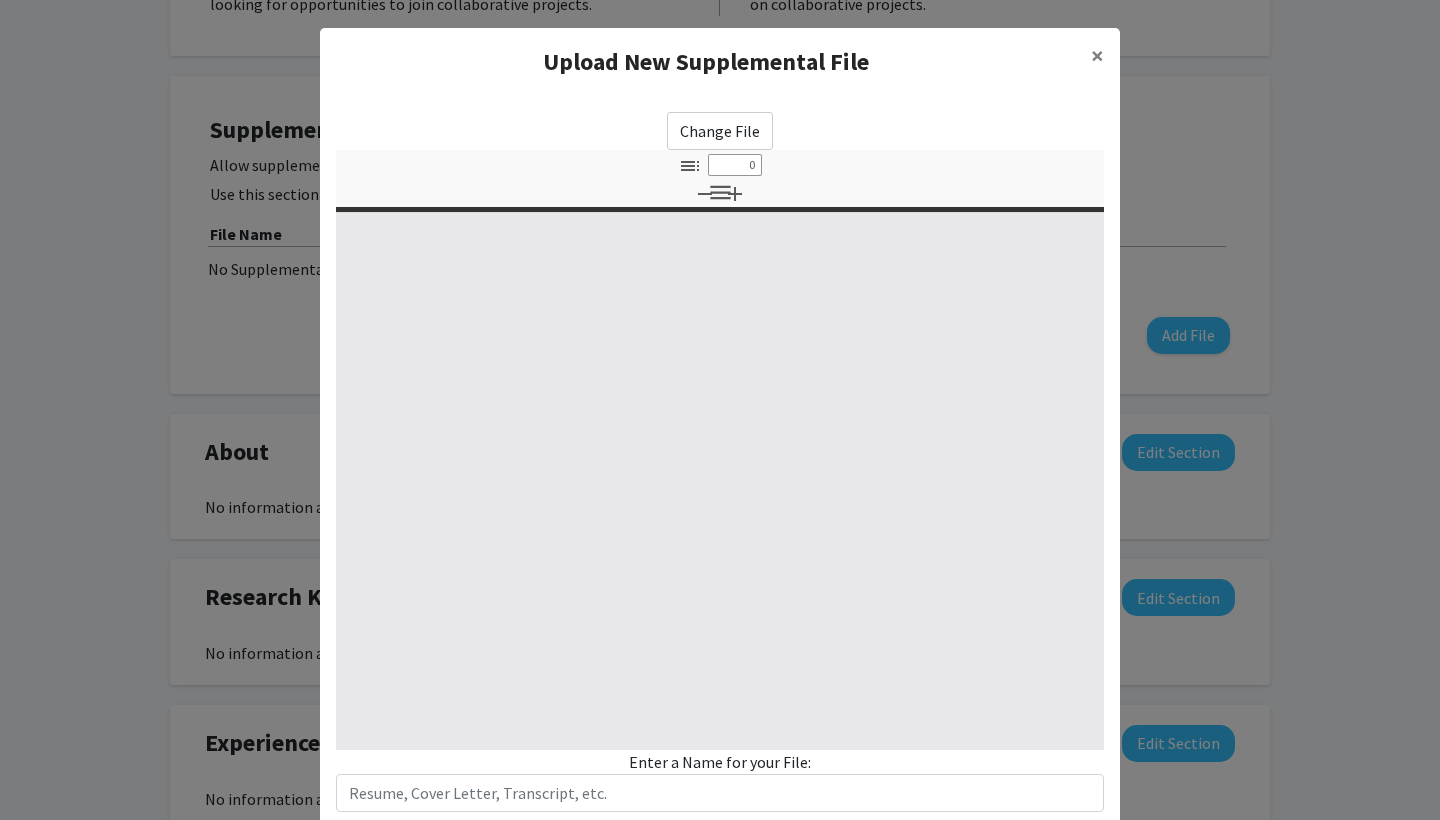 select on "custom" 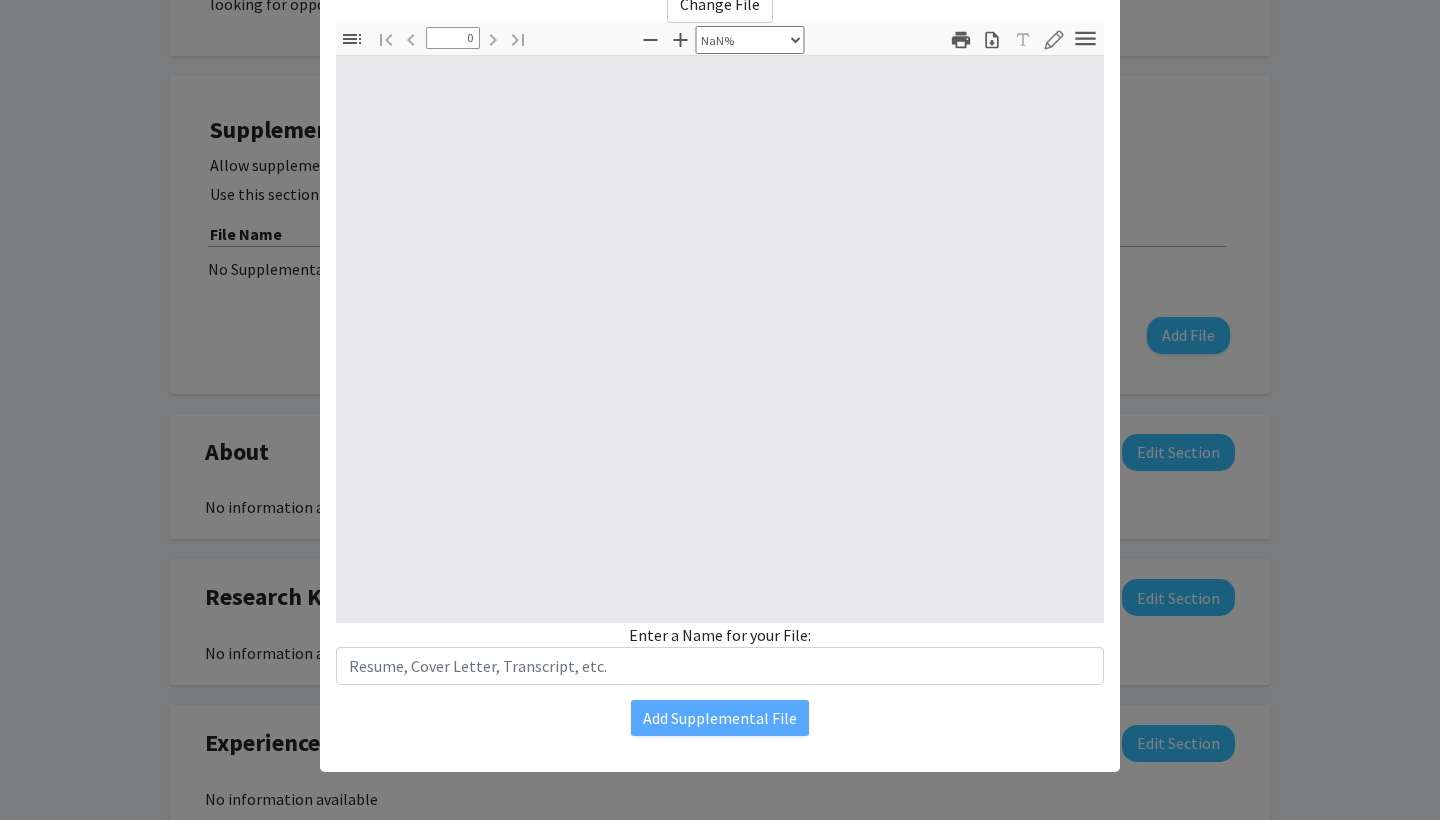 type on "1" 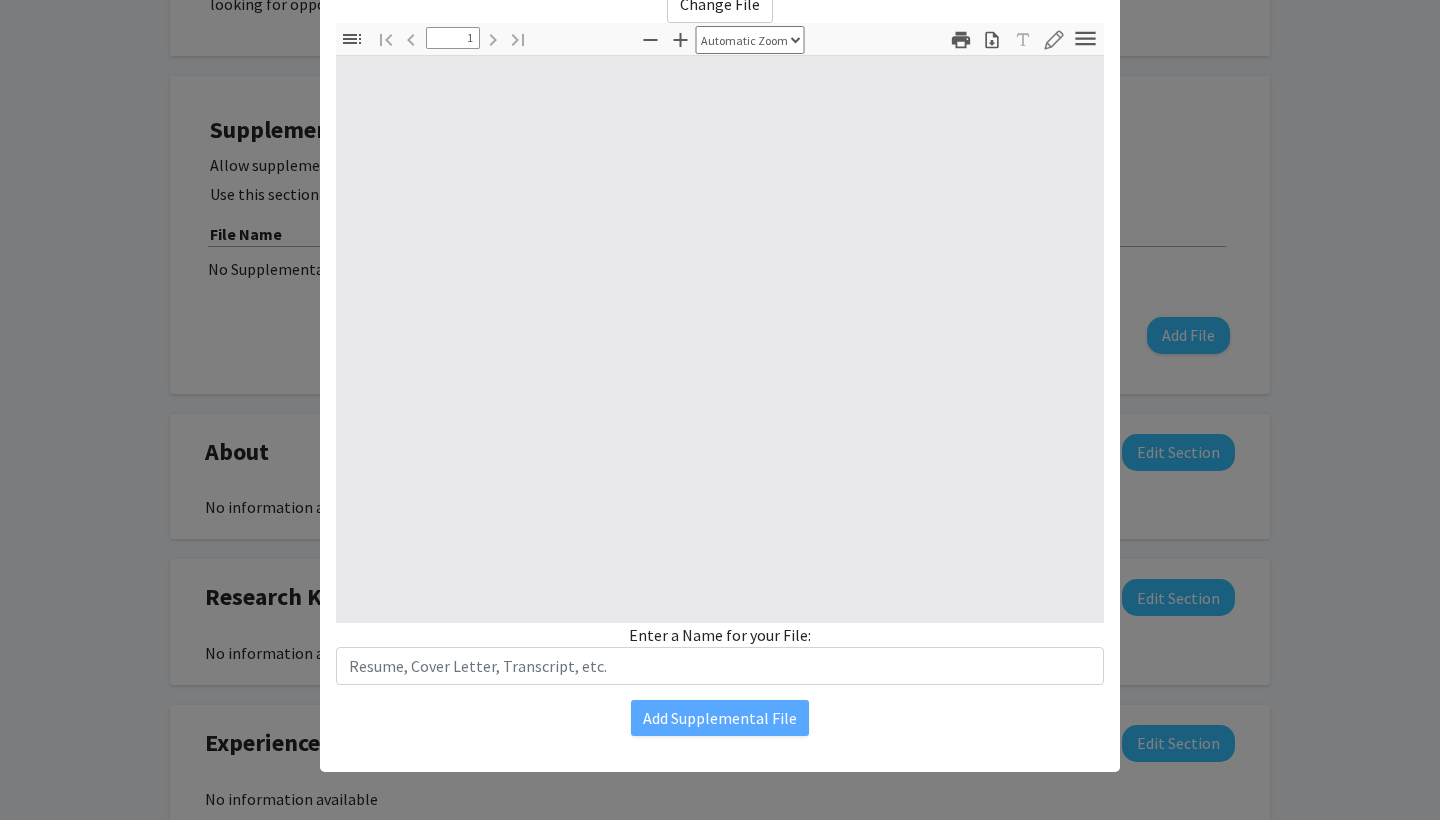 select on "auto" 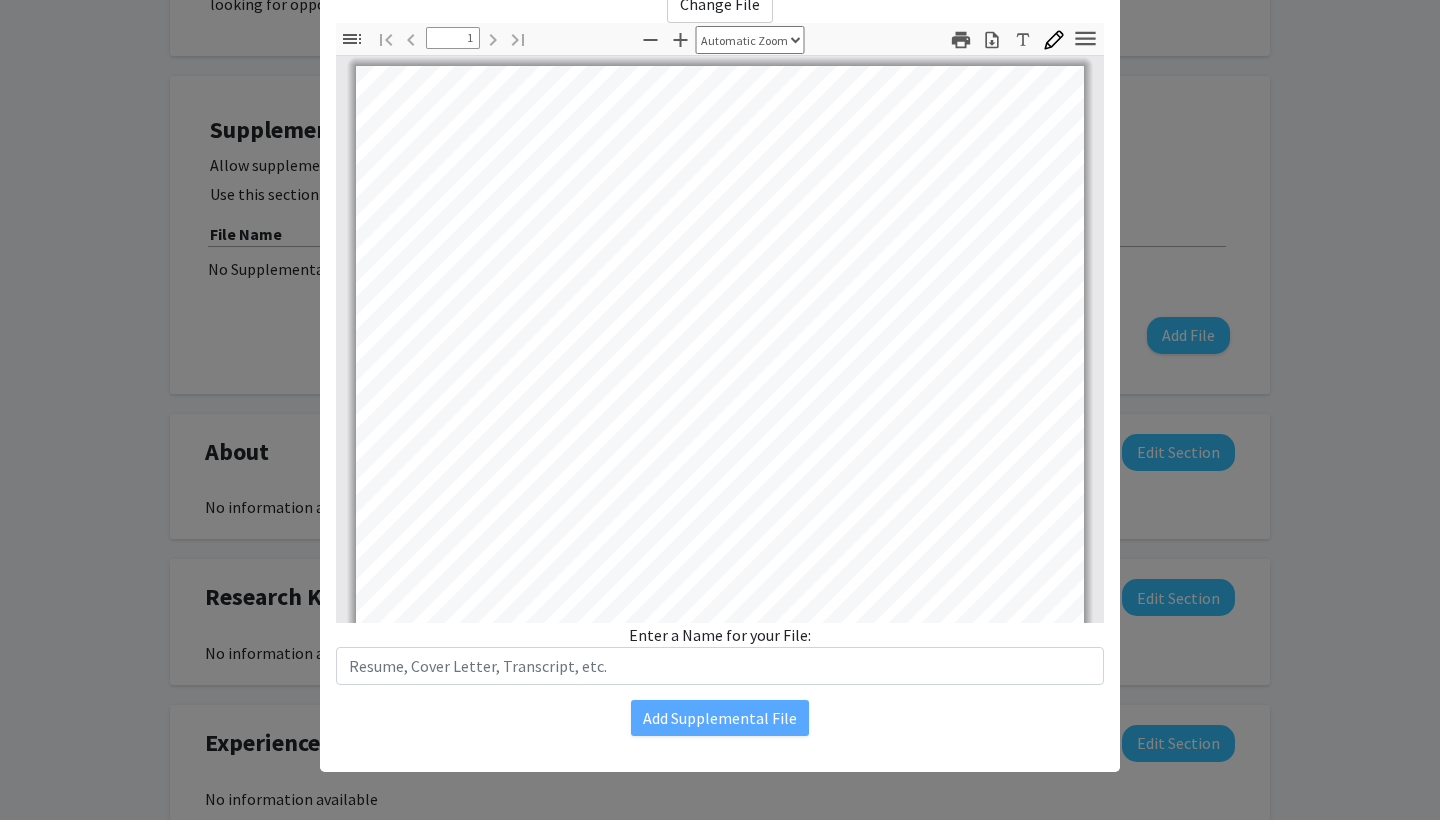 scroll, scrollTop: 113, scrollLeft: 0, axis: vertical 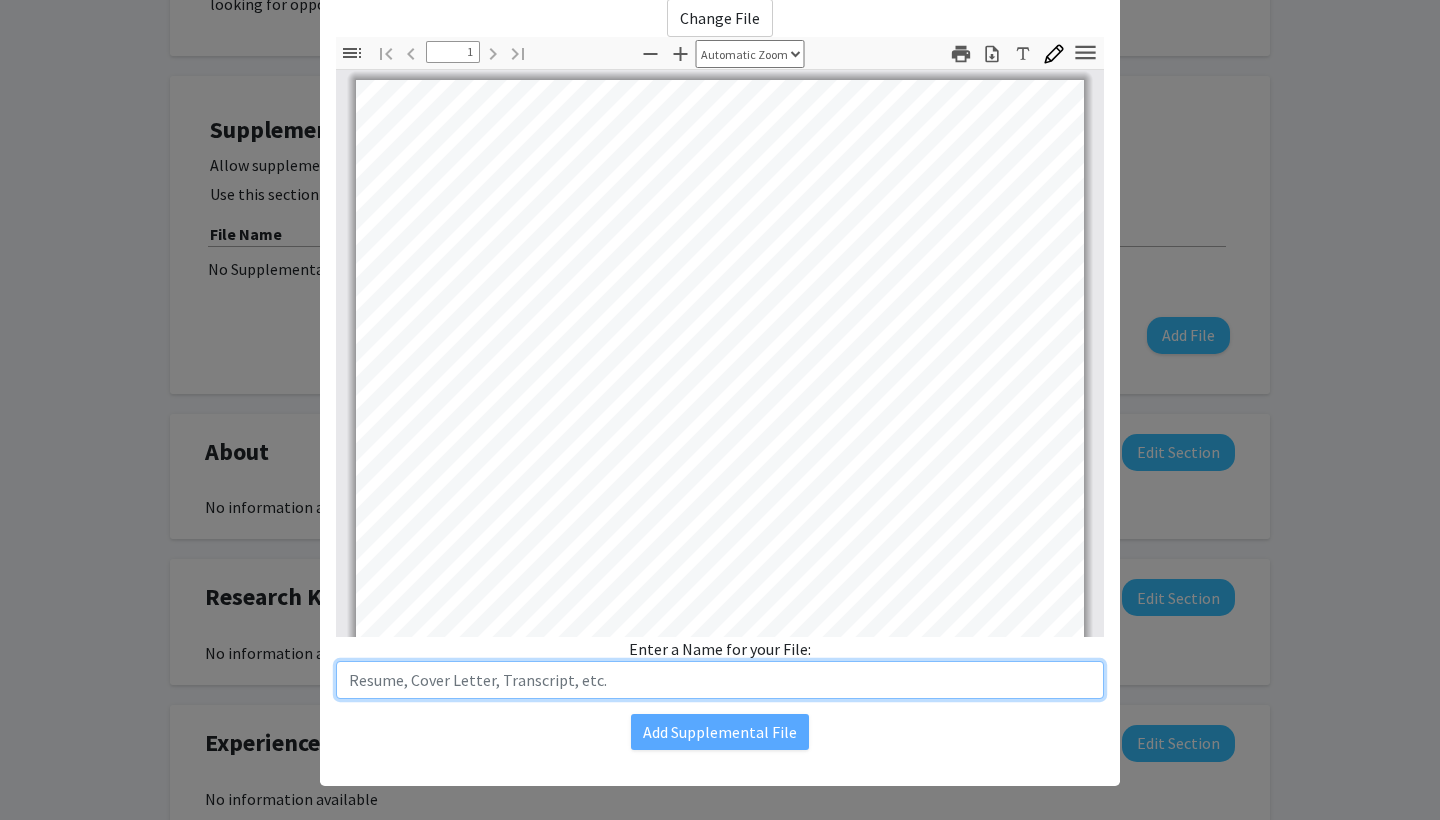 click at bounding box center [720, 680] 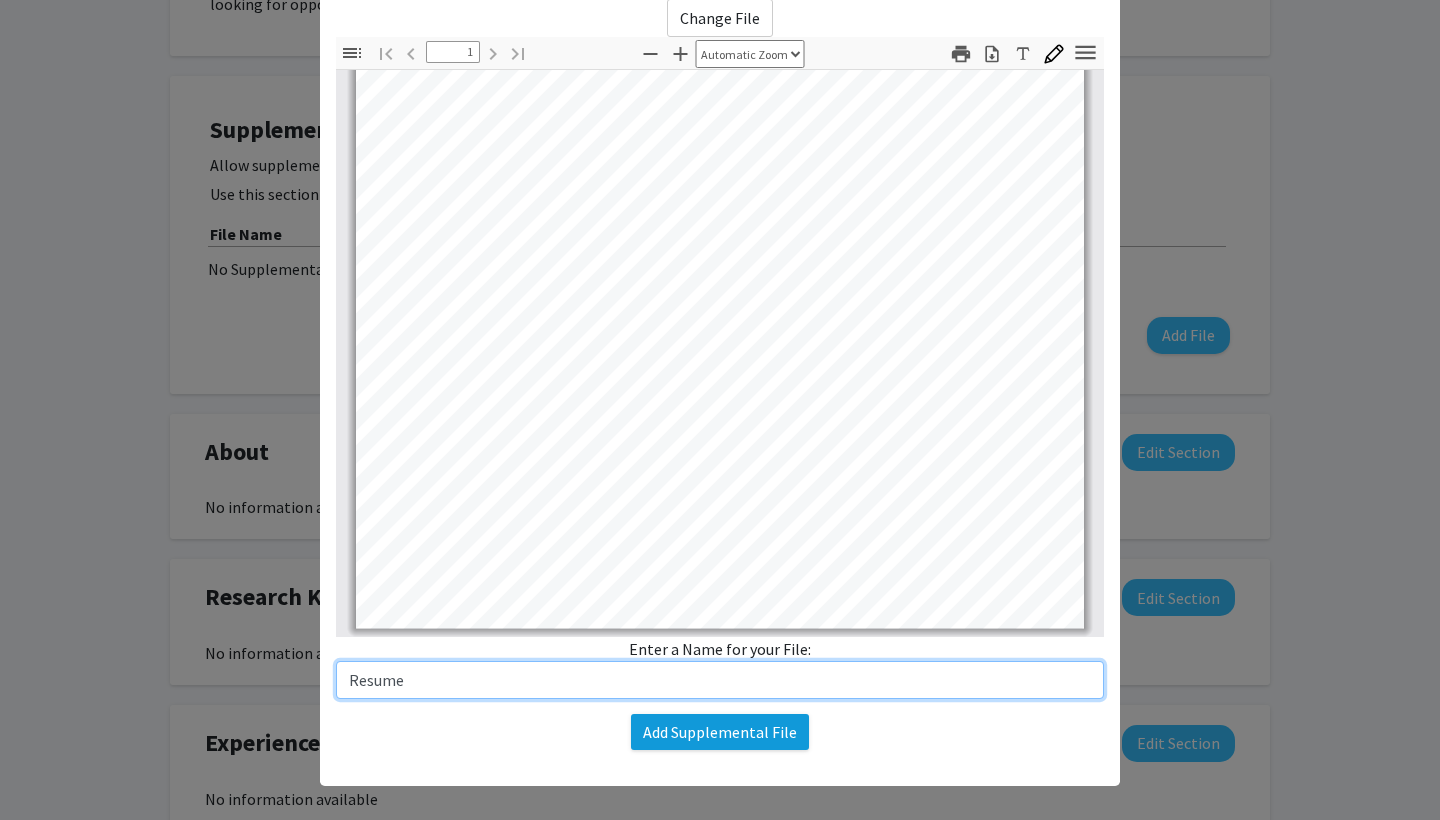 scroll, scrollTop: 394, scrollLeft: 0, axis: vertical 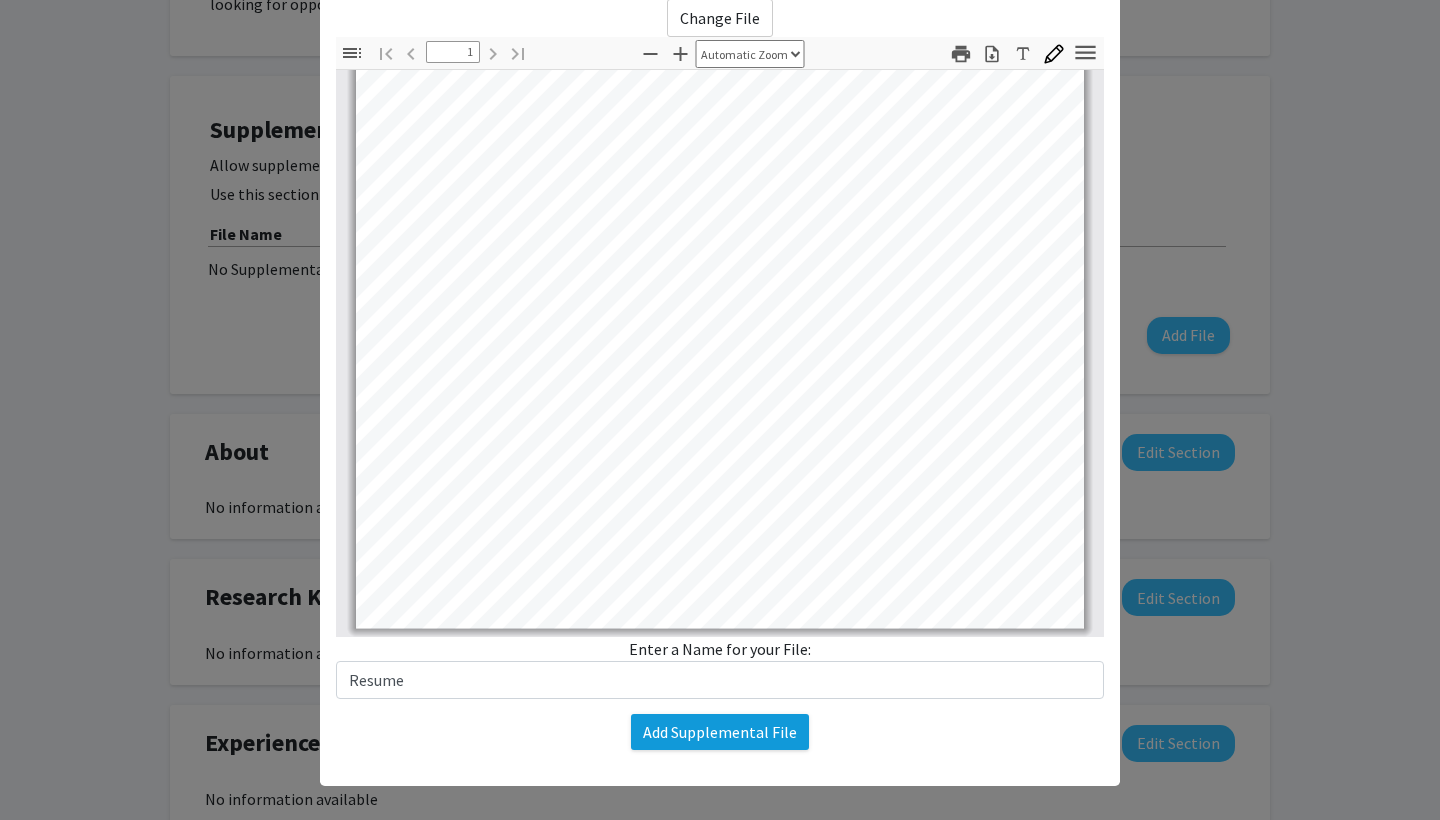 click on "Add Supplemental File" 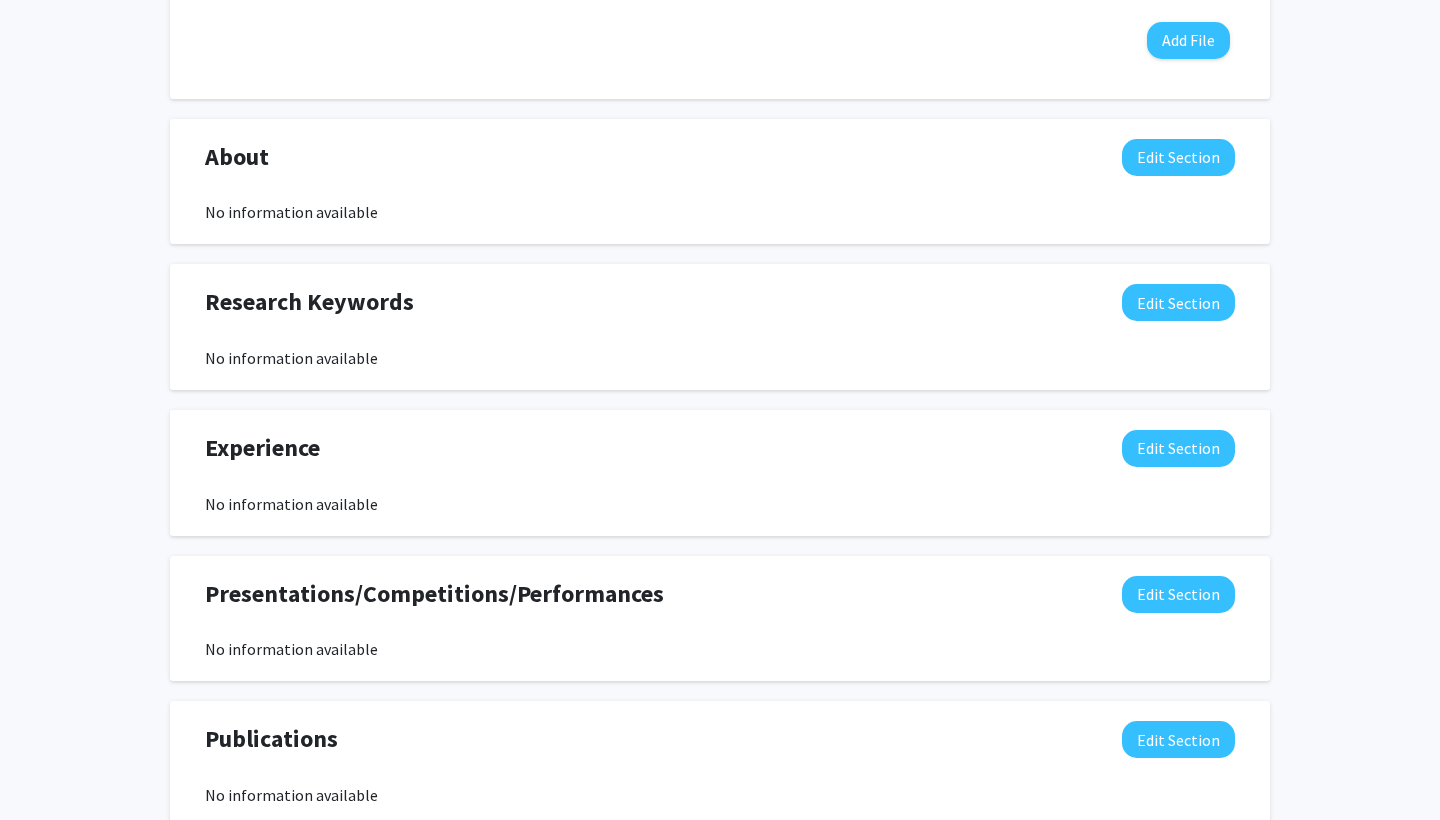 scroll, scrollTop: 818, scrollLeft: 0, axis: vertical 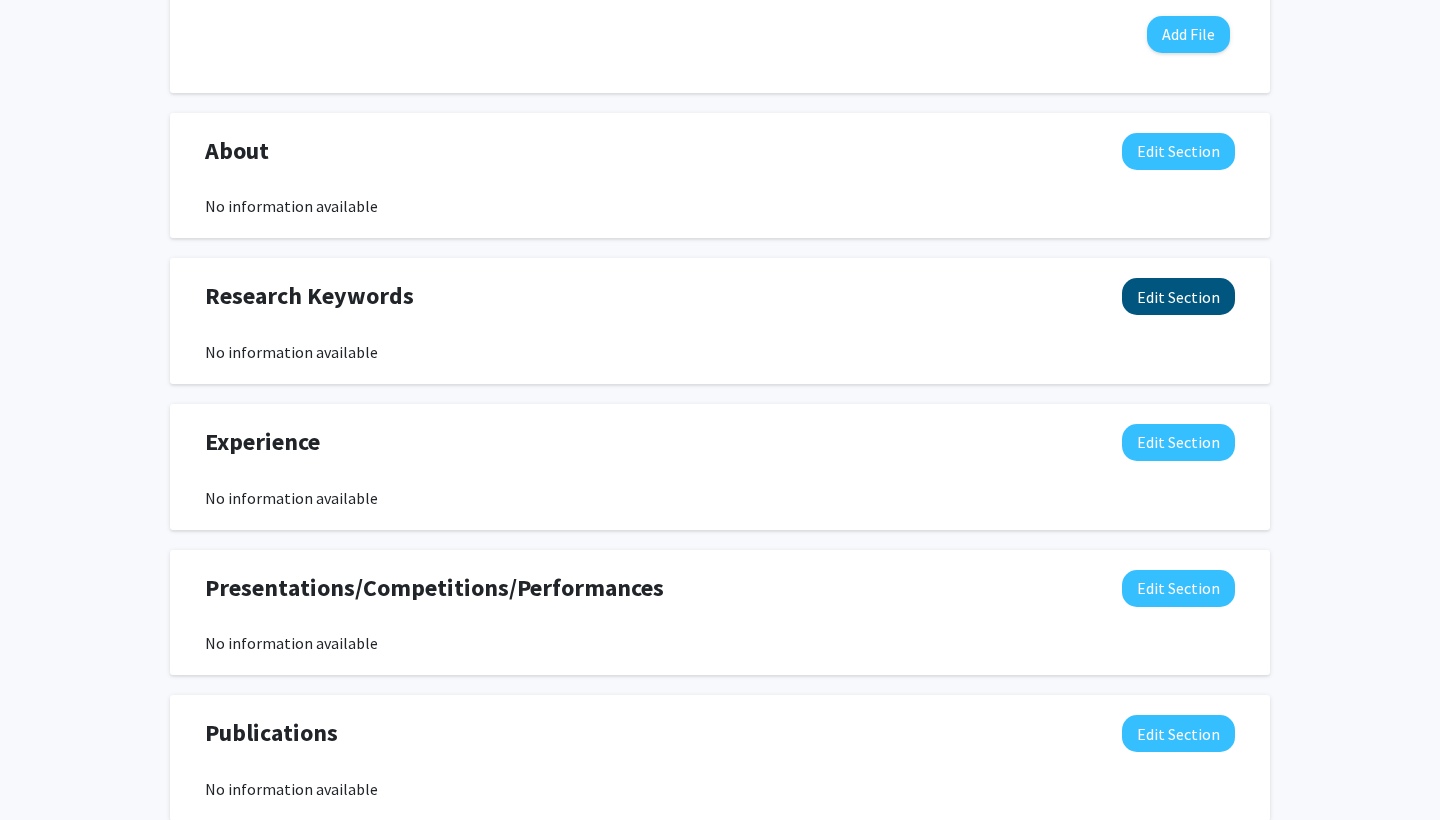 click on "Edit Section" 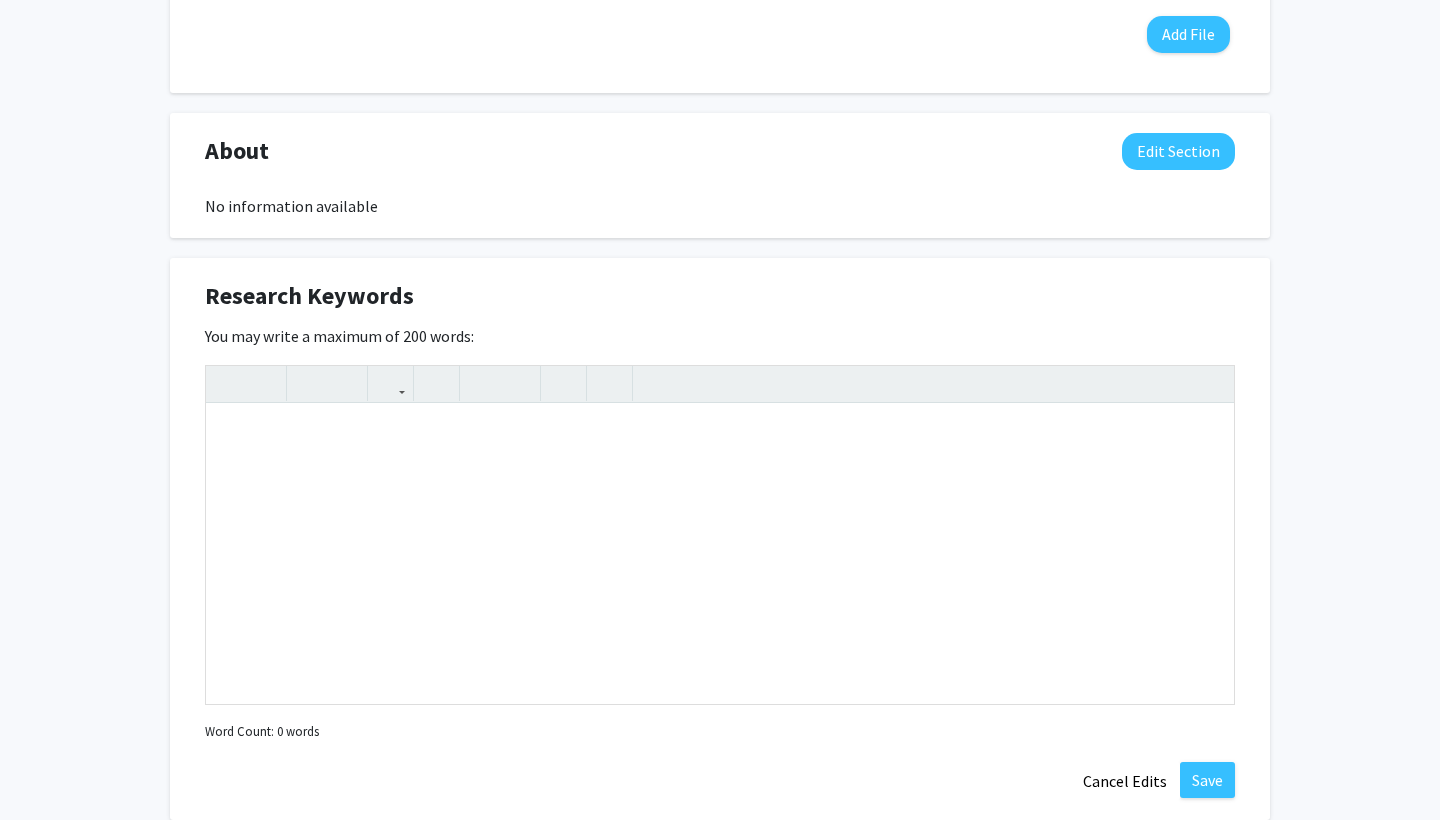 click on "Research Keywords  Edit Section" 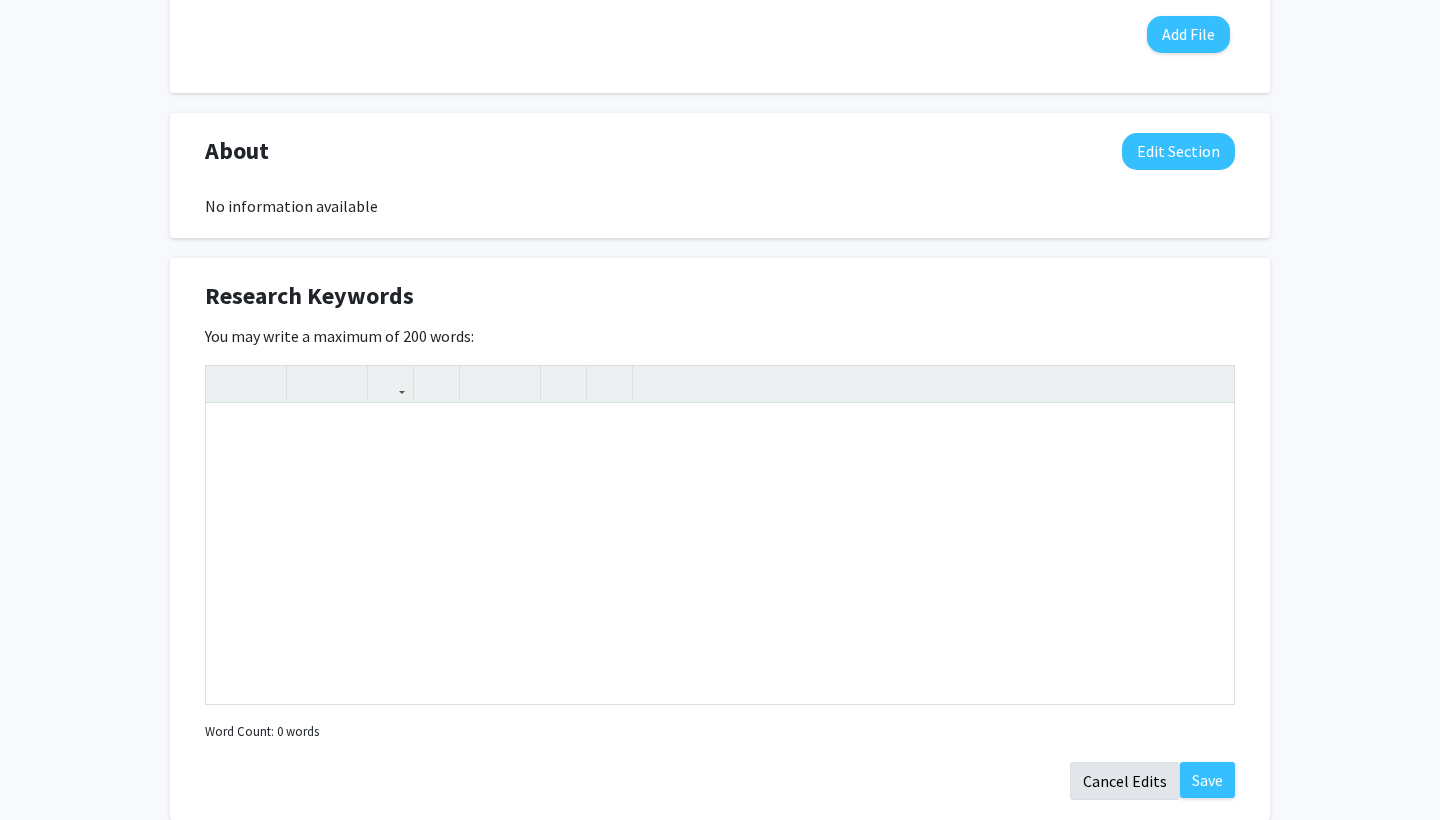 click on "Cancel Edits" 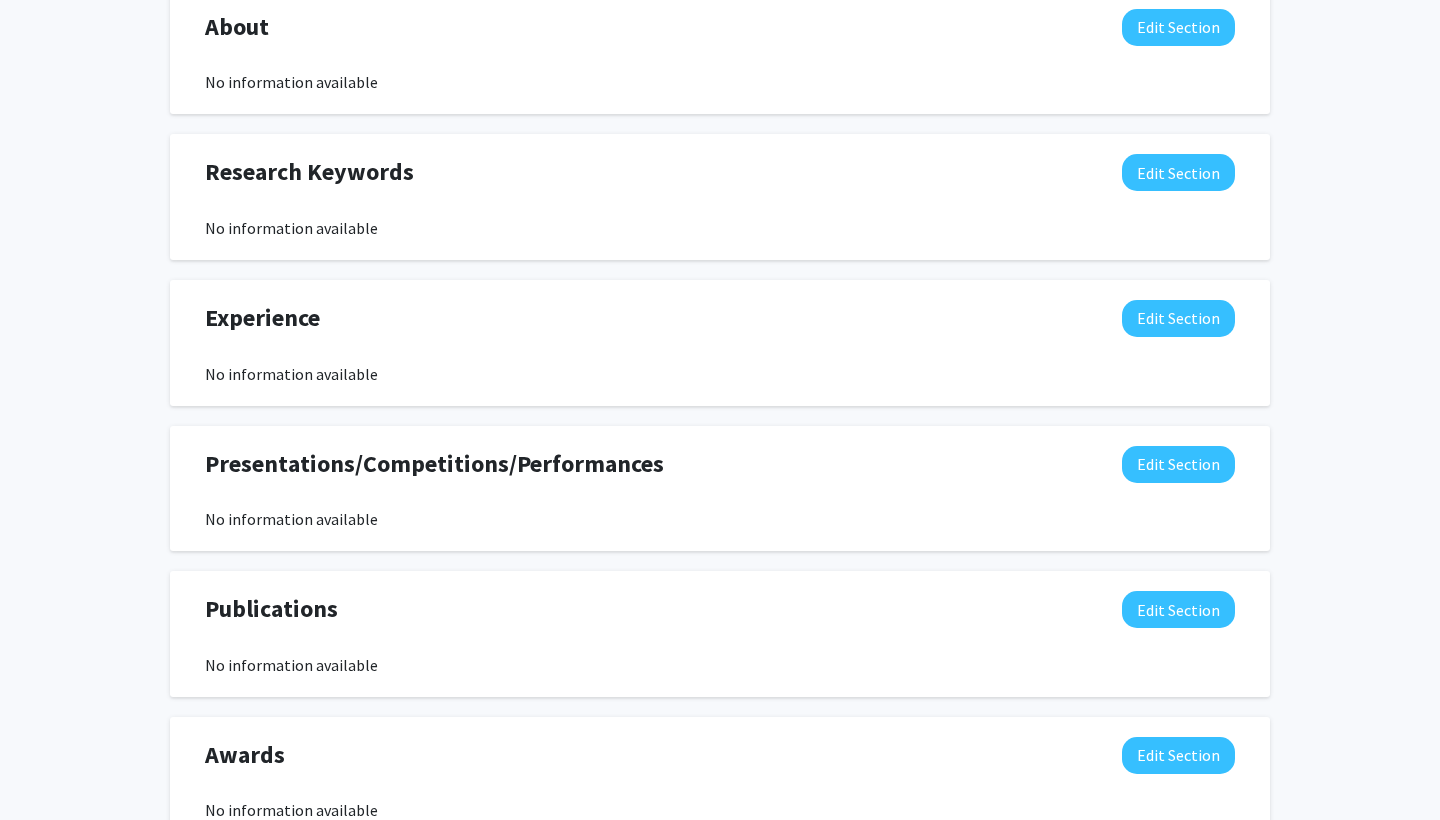 scroll, scrollTop: 950, scrollLeft: 0, axis: vertical 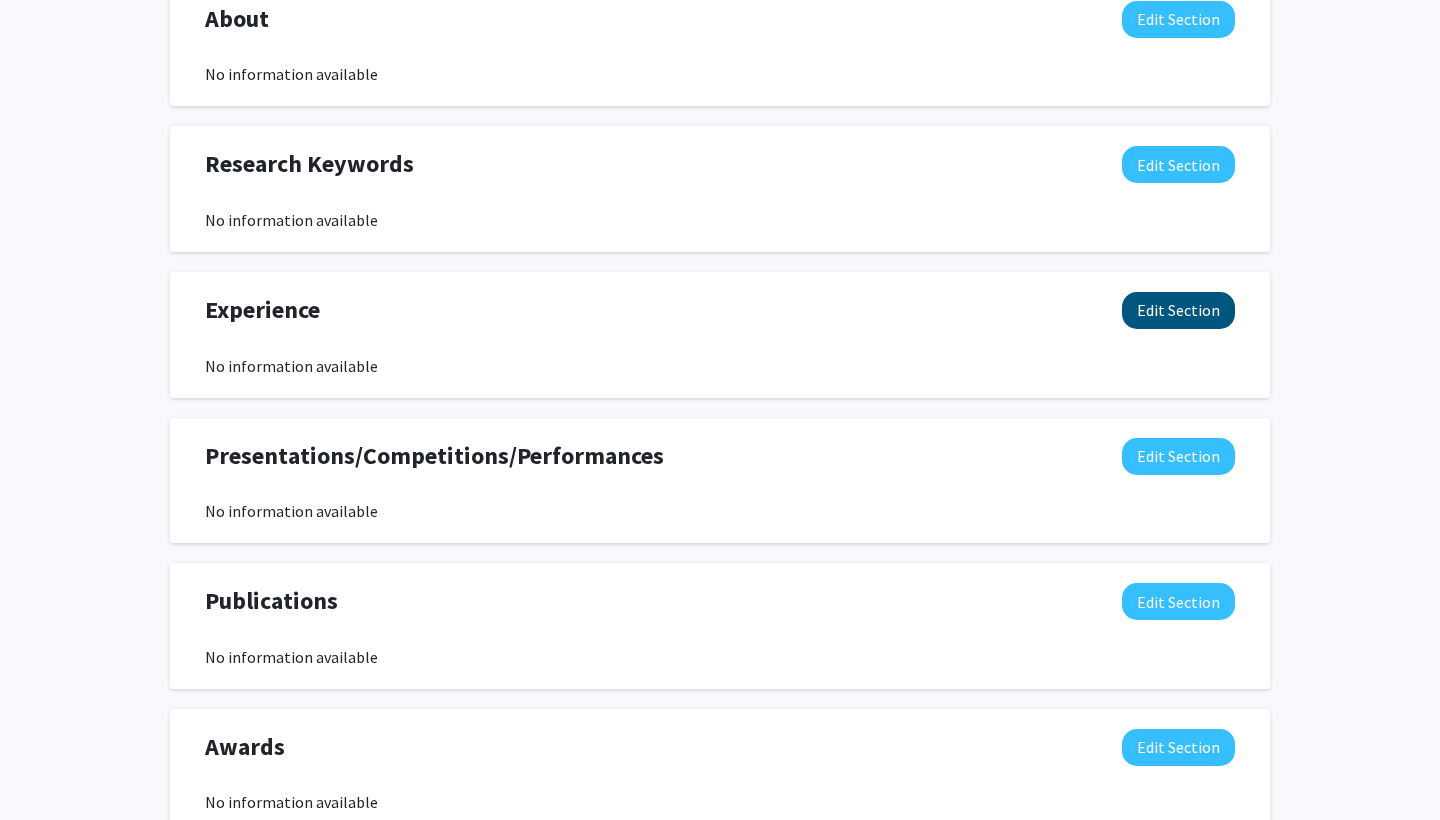 click on "Edit Section" 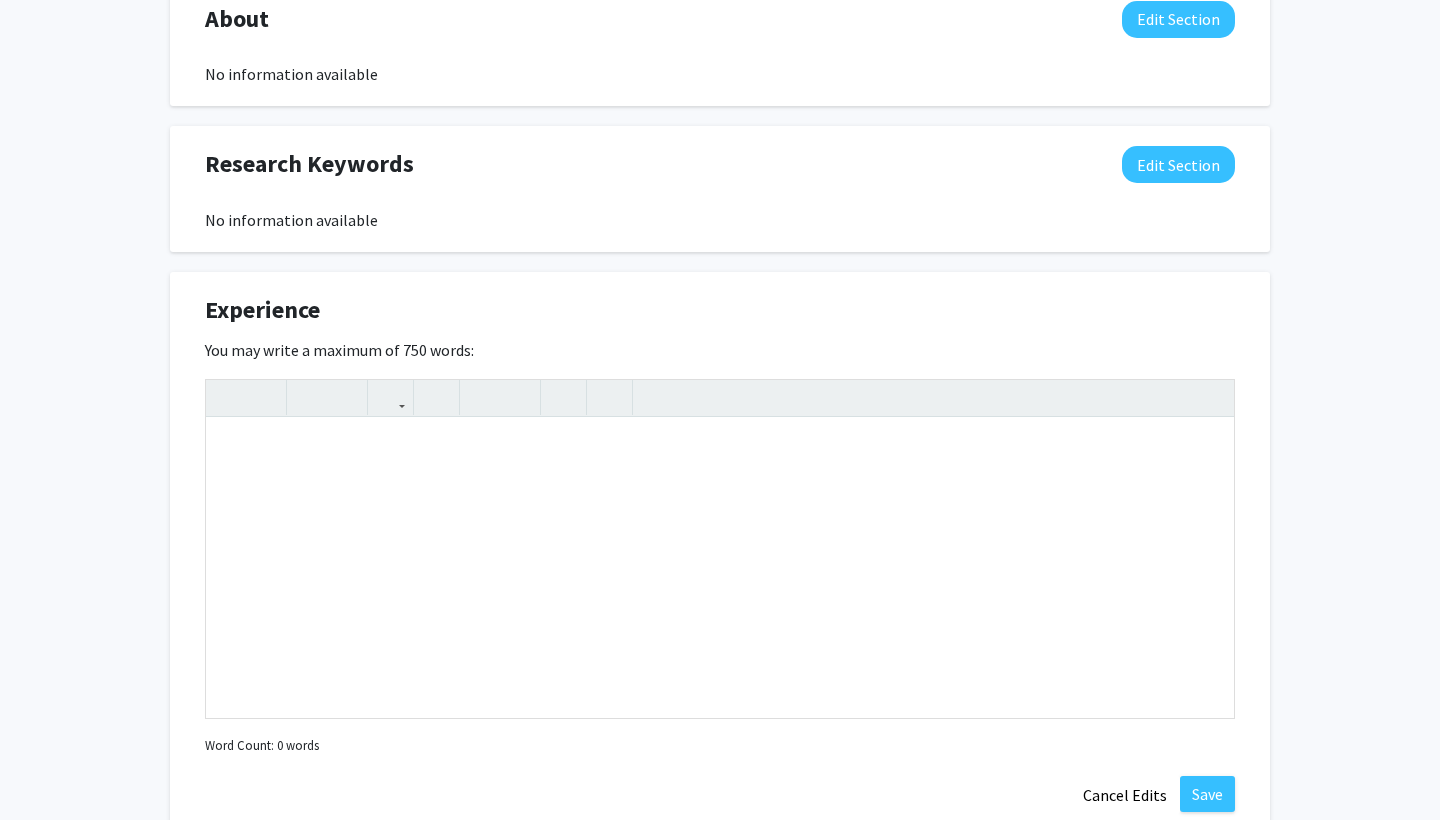 click on "Experience  Edit Section" 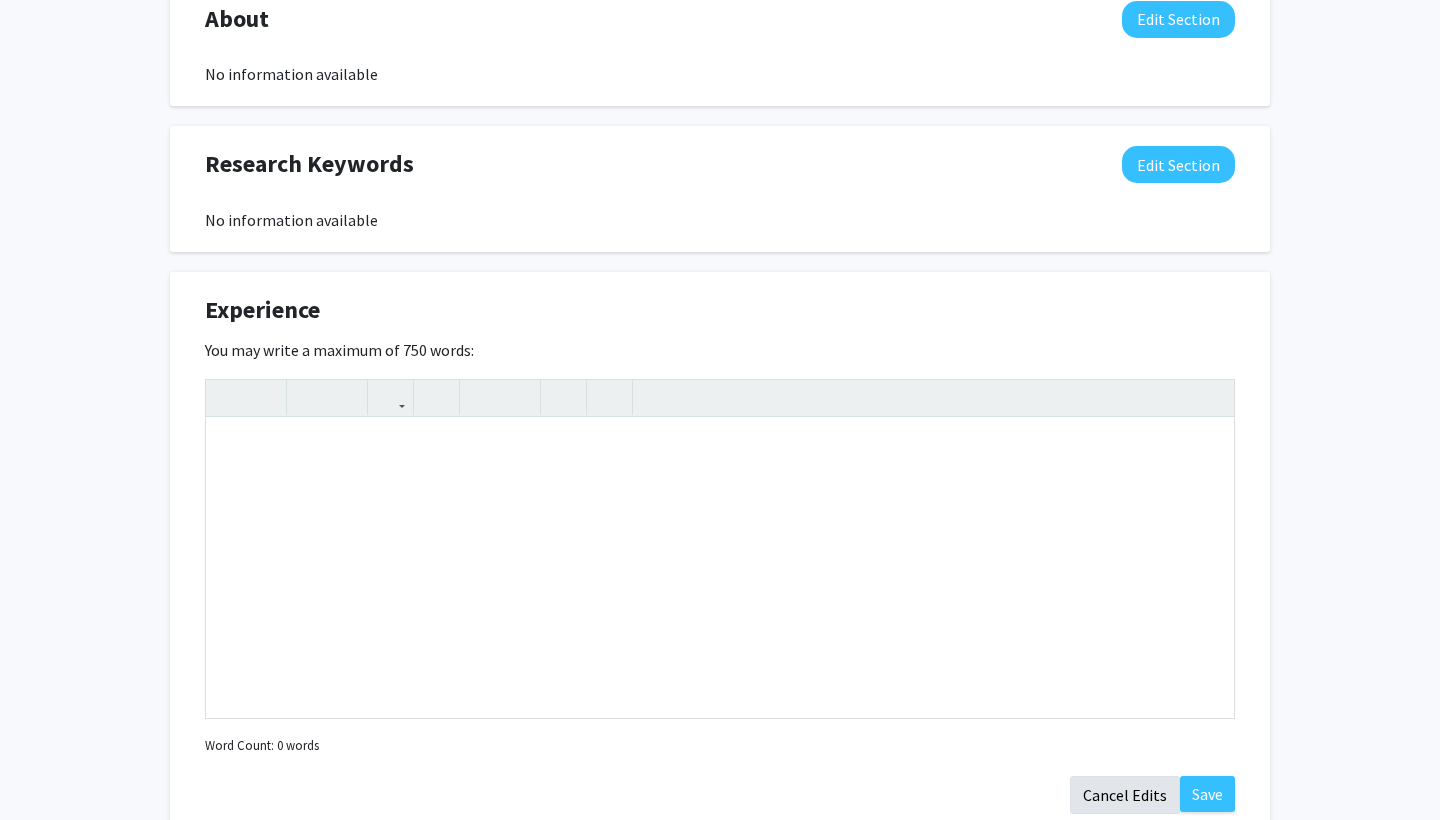 click on "Cancel Edits" 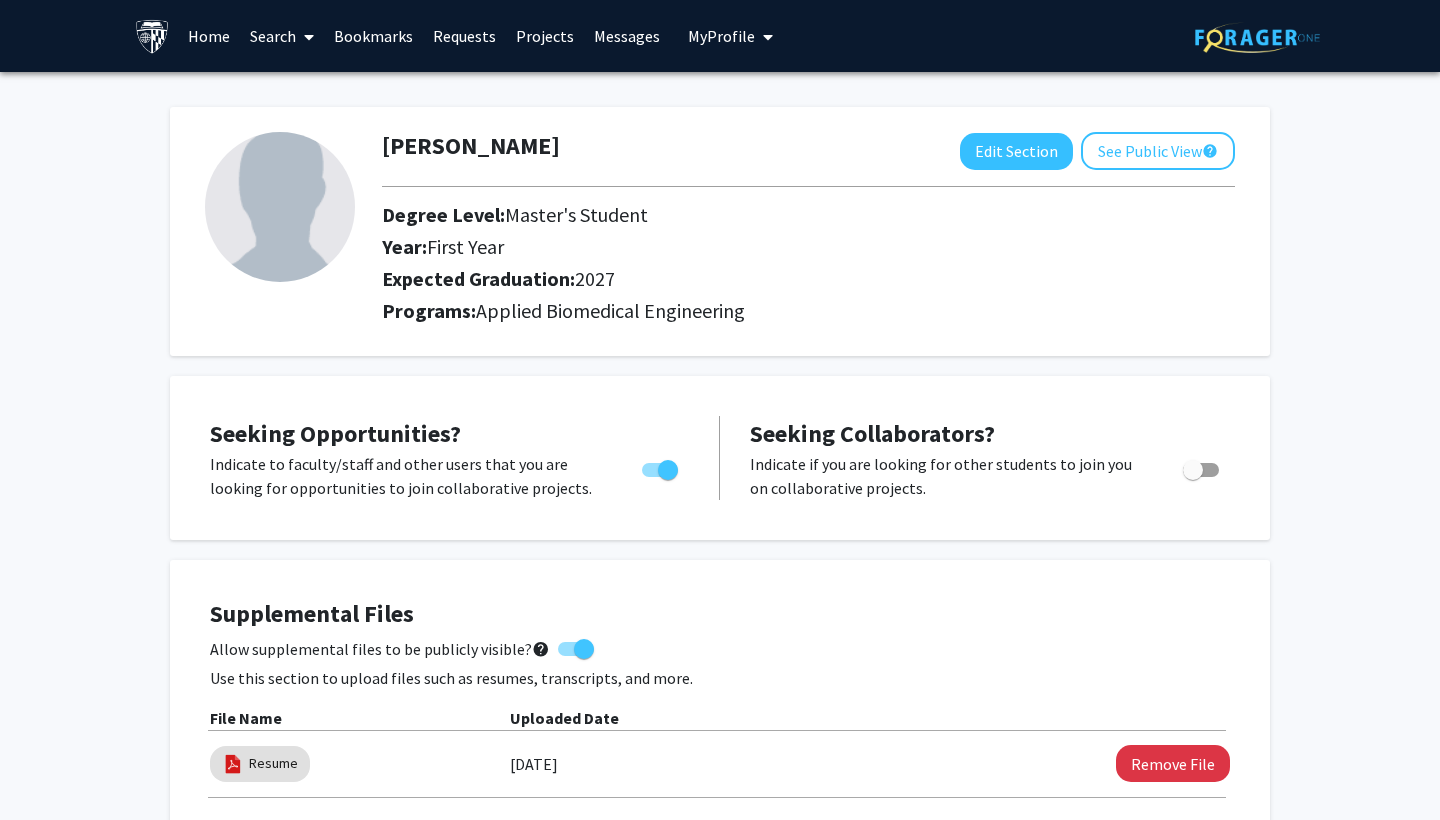 scroll, scrollTop: 0, scrollLeft: 0, axis: both 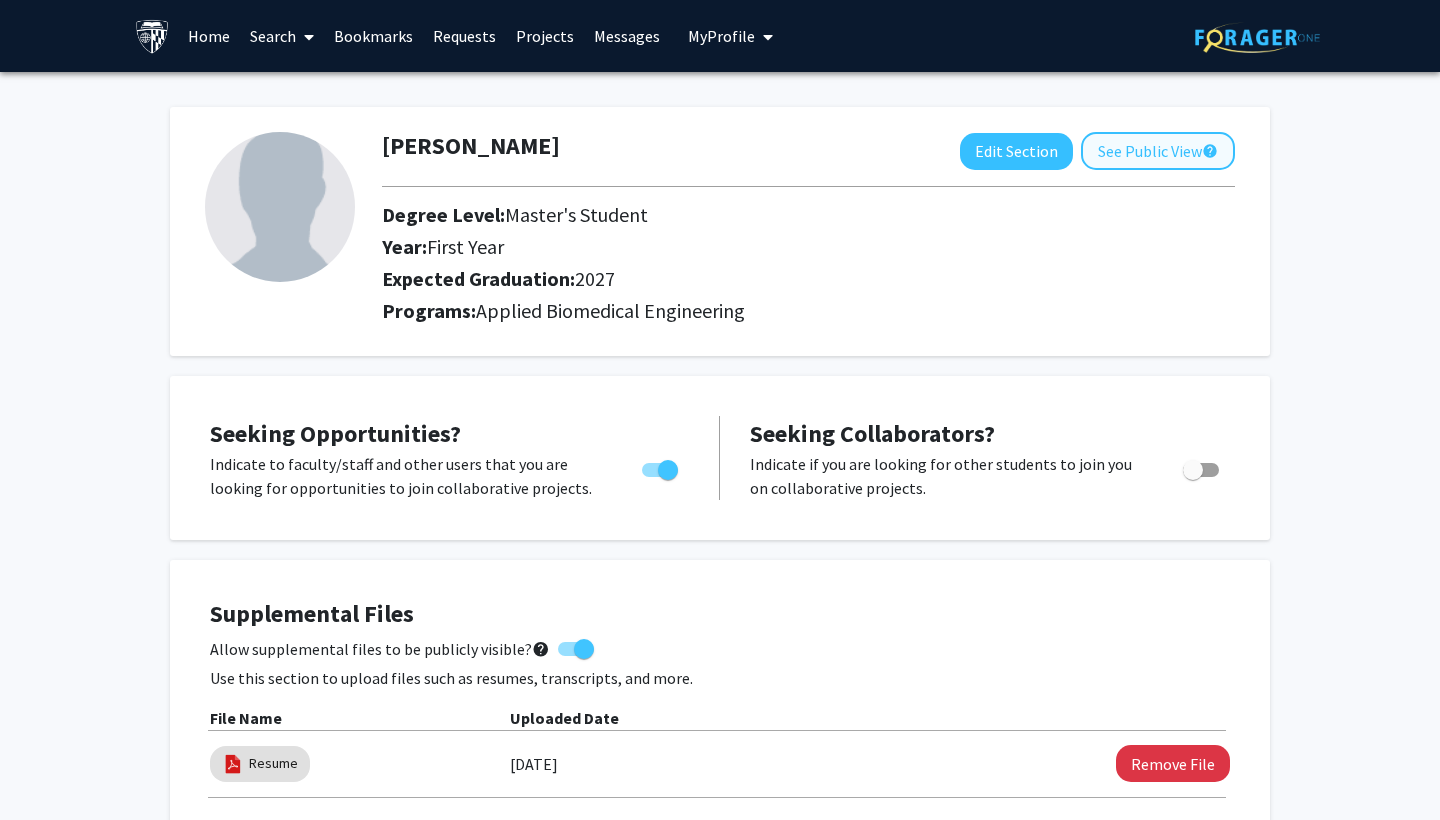 click on "See Public View  help" 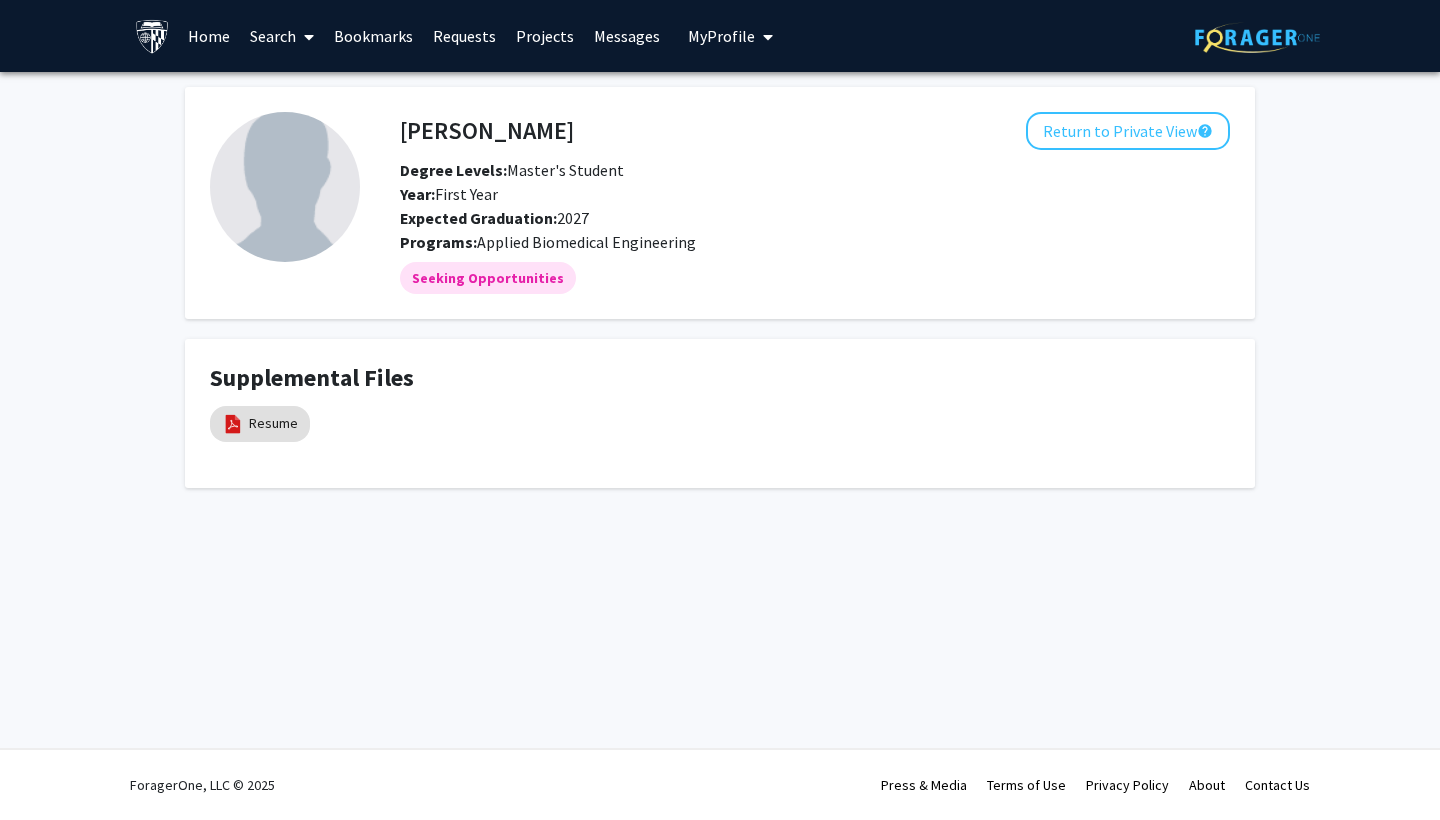 scroll, scrollTop: 0, scrollLeft: 0, axis: both 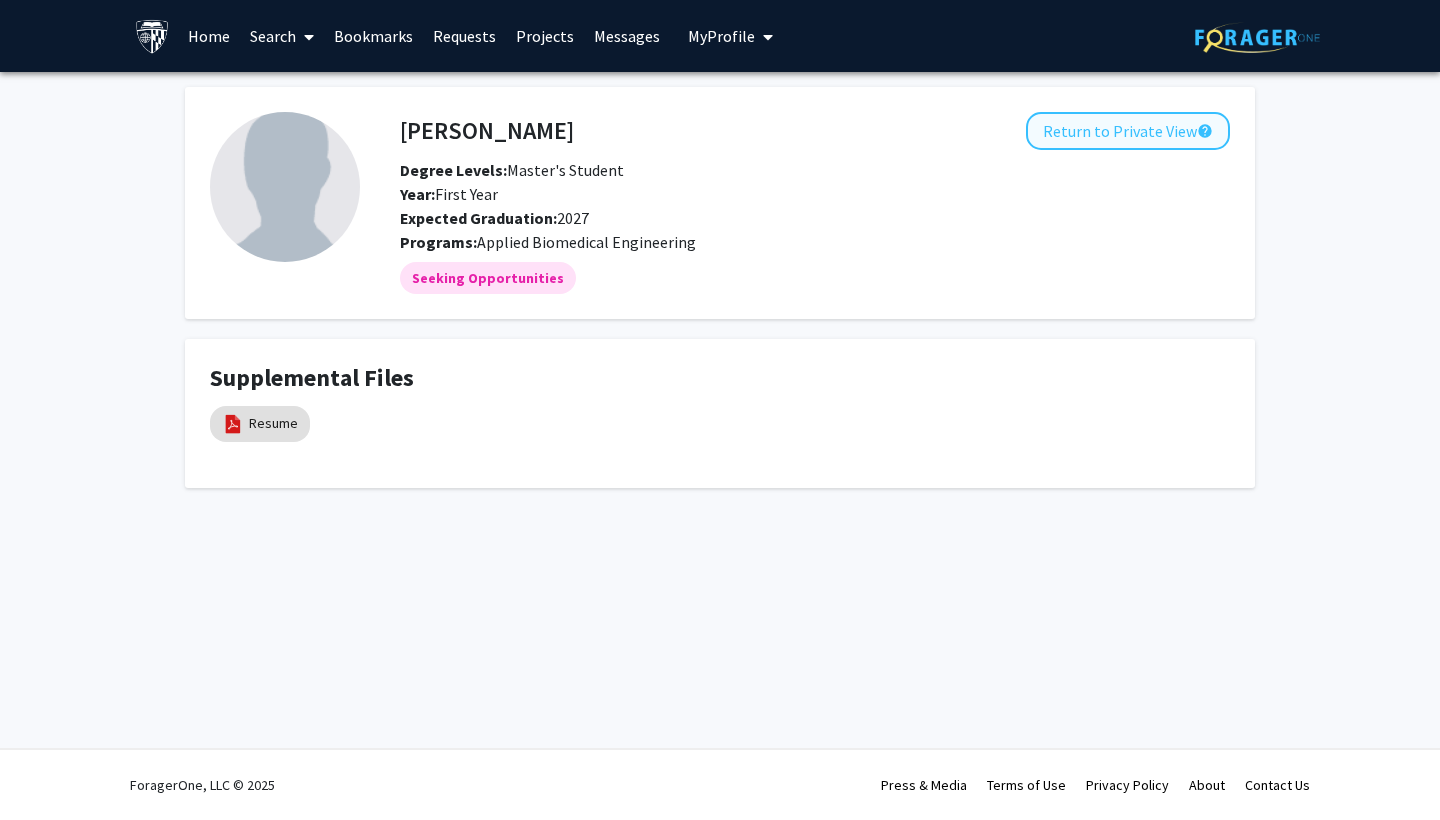 click on "Return to Private View  help" 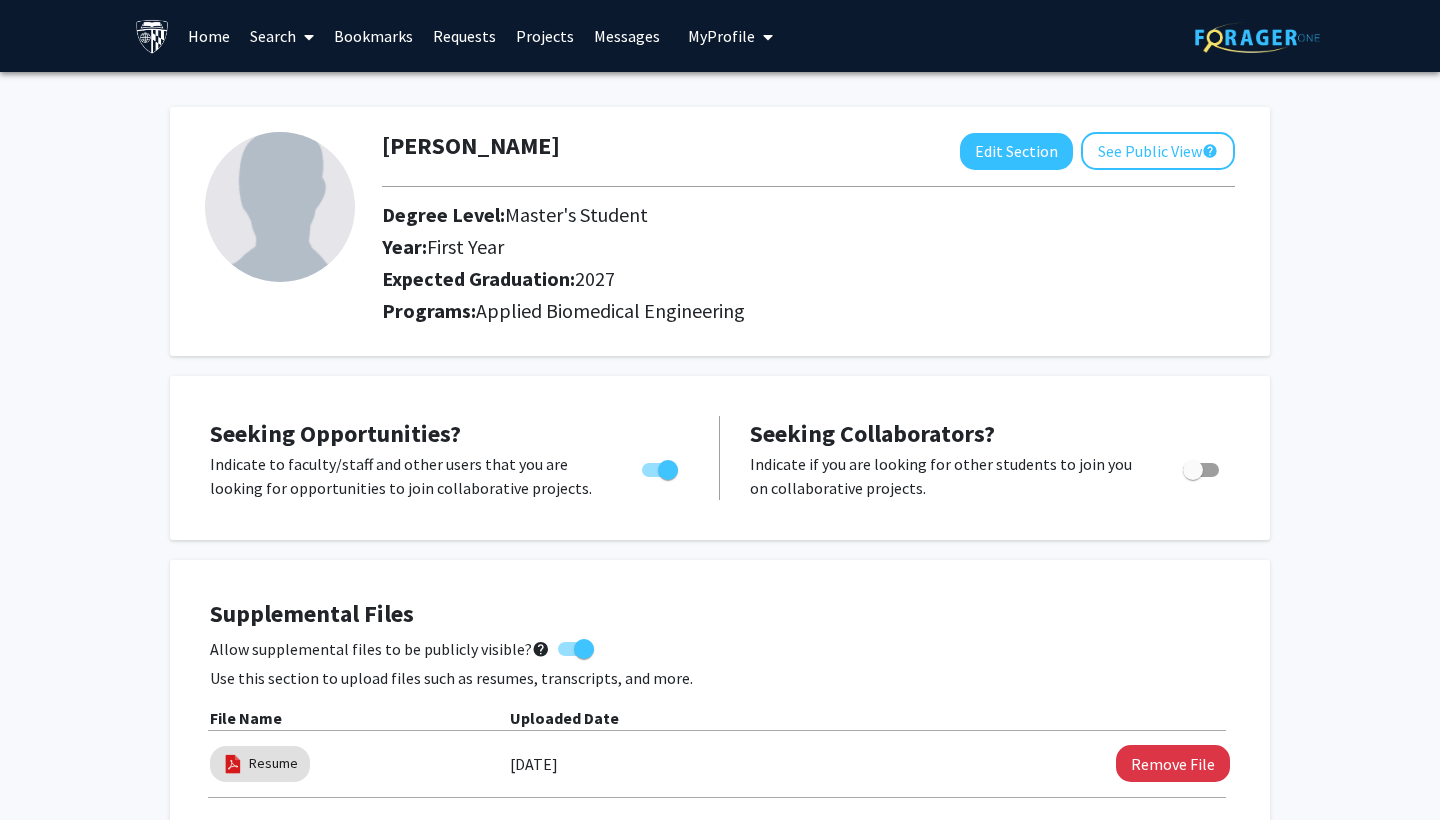 click 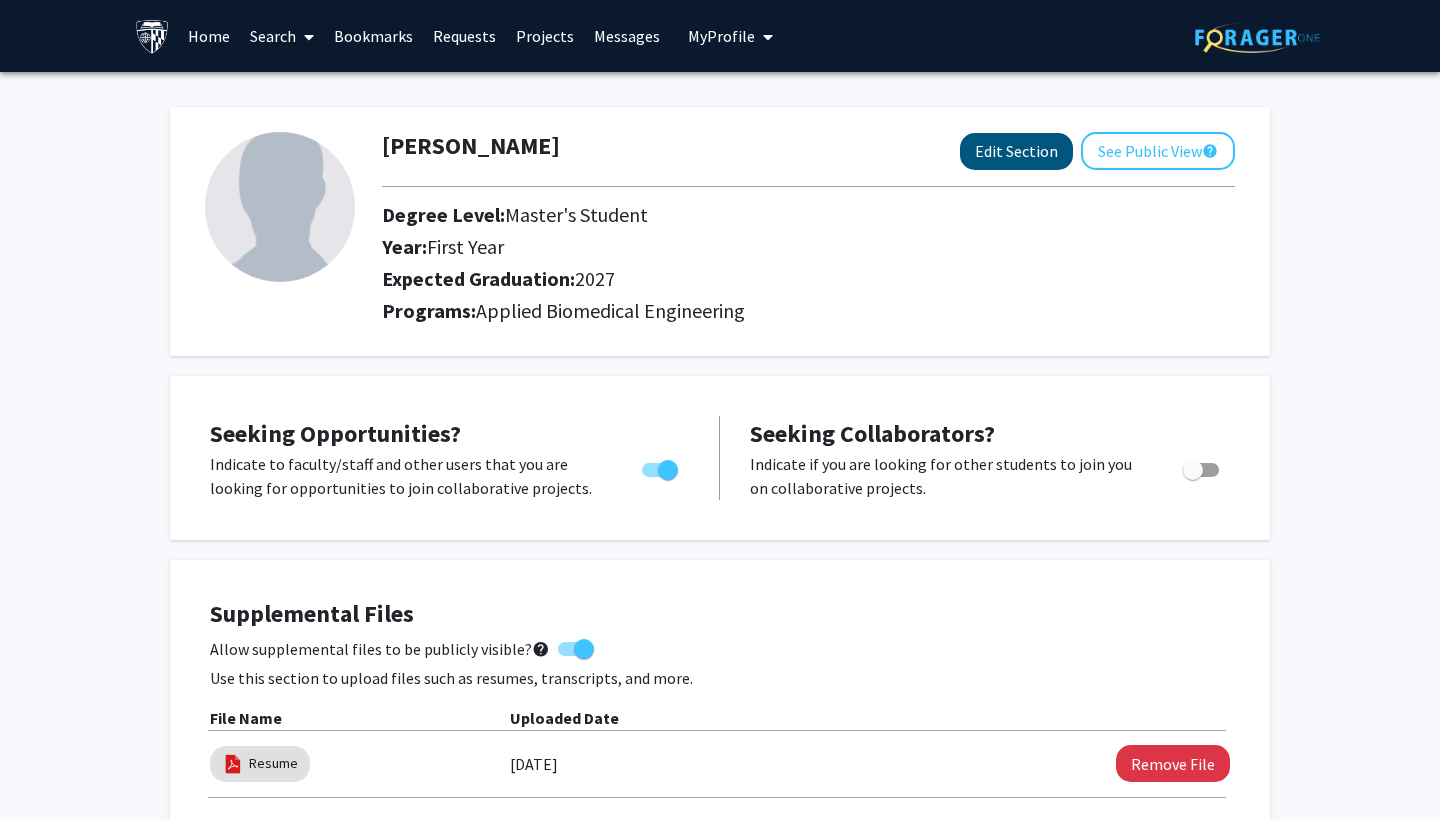 click on "Edit Section" 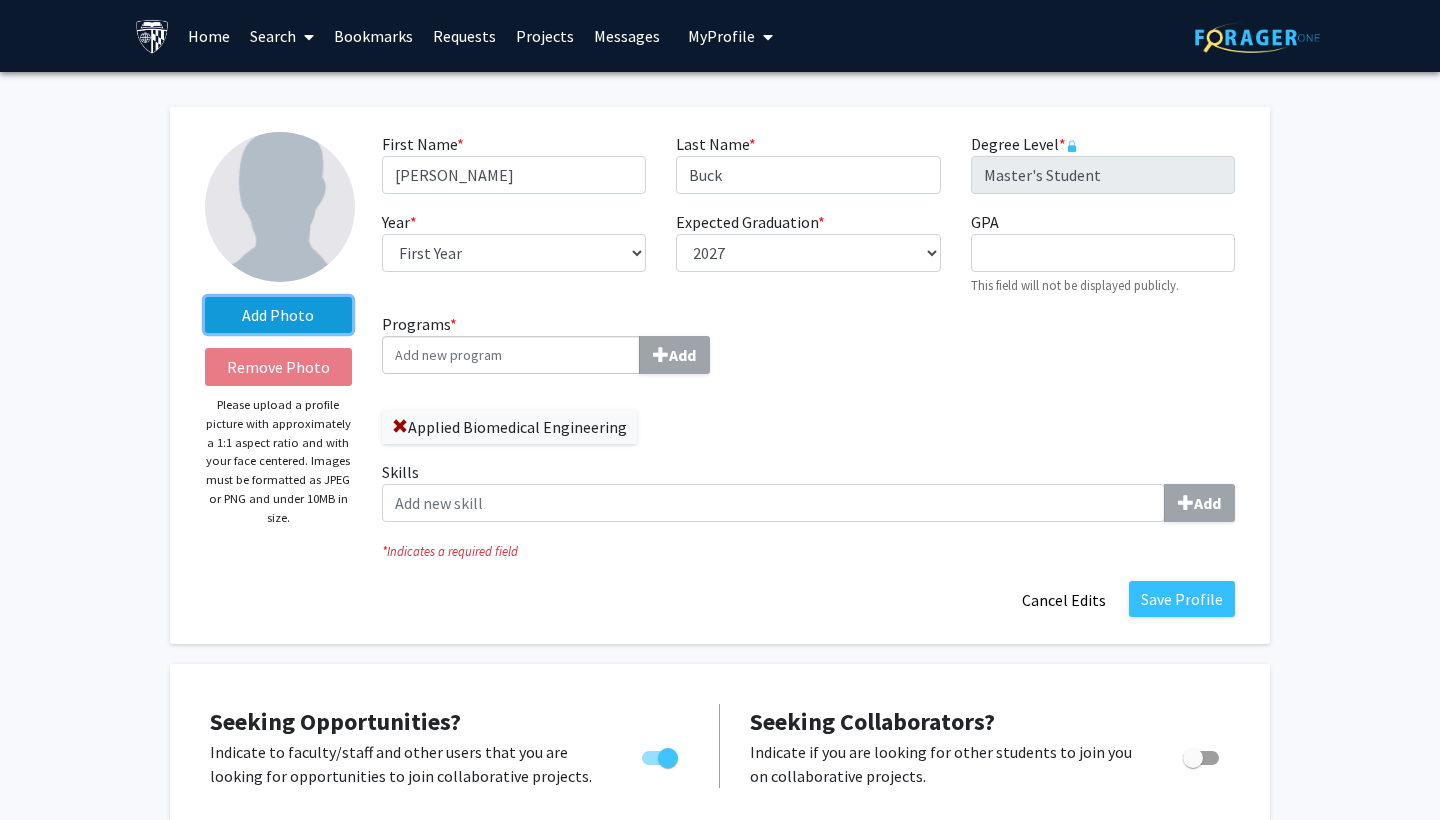 click on "Add Photo" 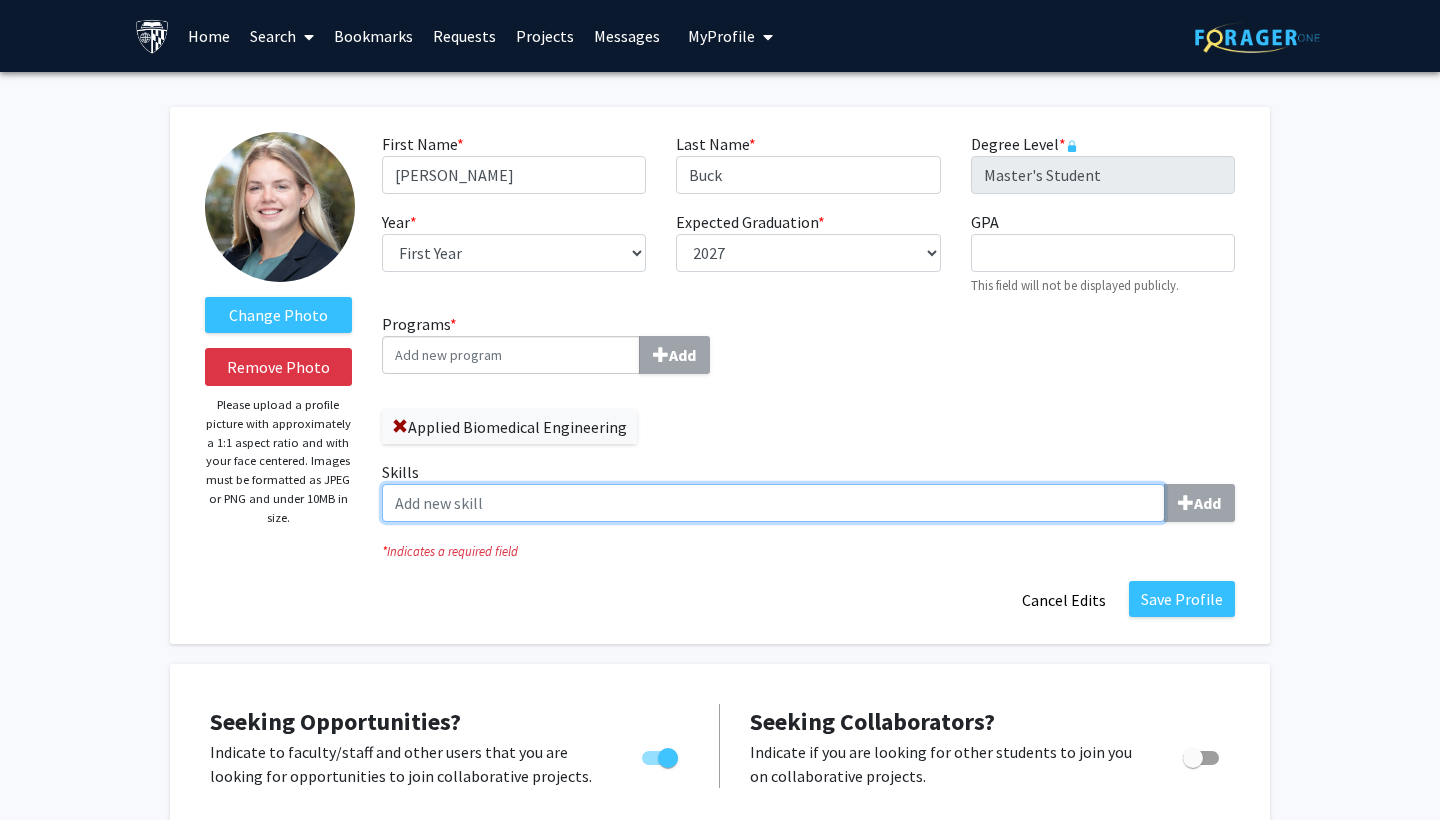 click on "Skills  Add" 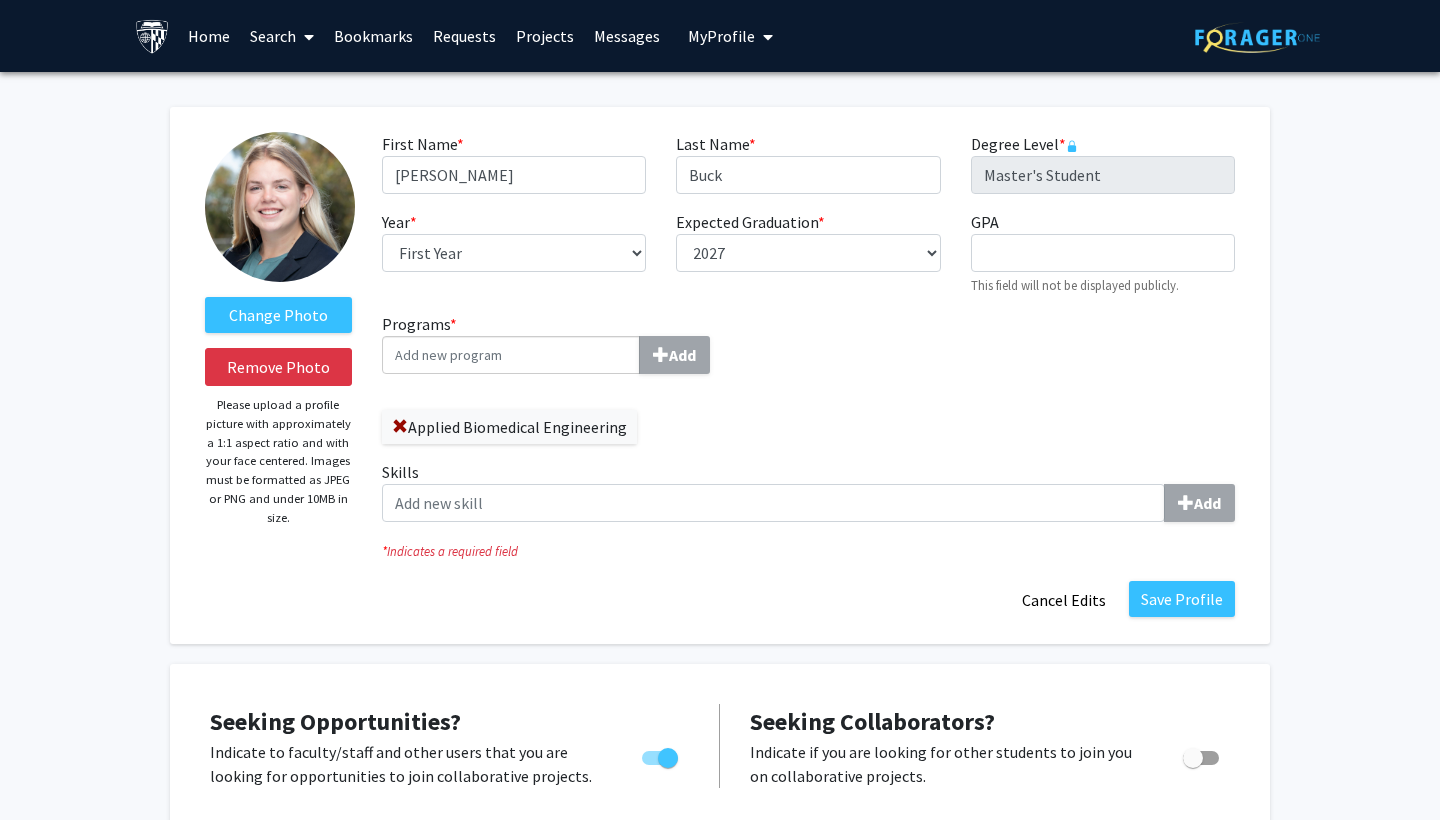 click on "Programs  * Add" at bounding box center (511, 355) 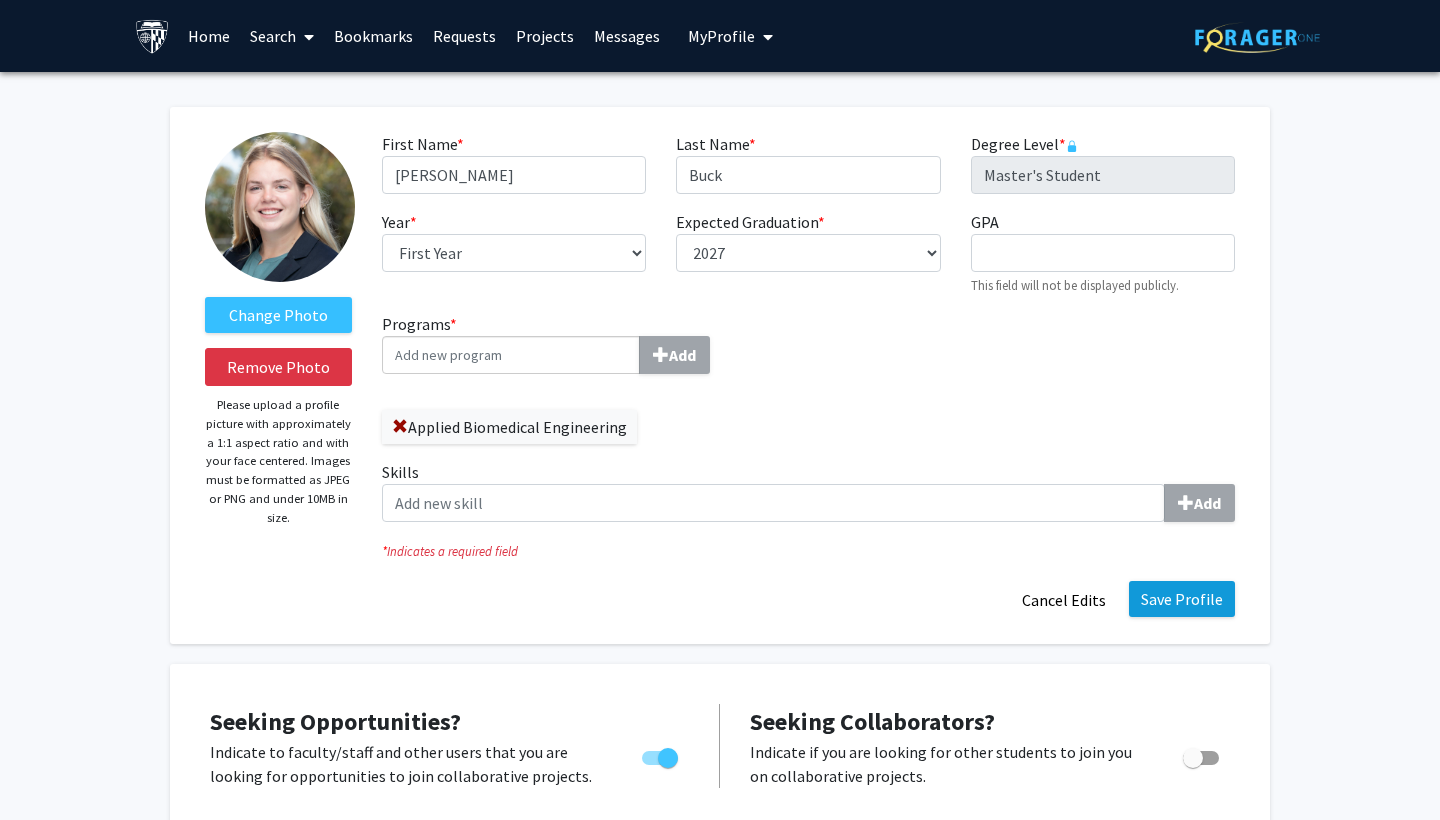 click on "Save Profile" 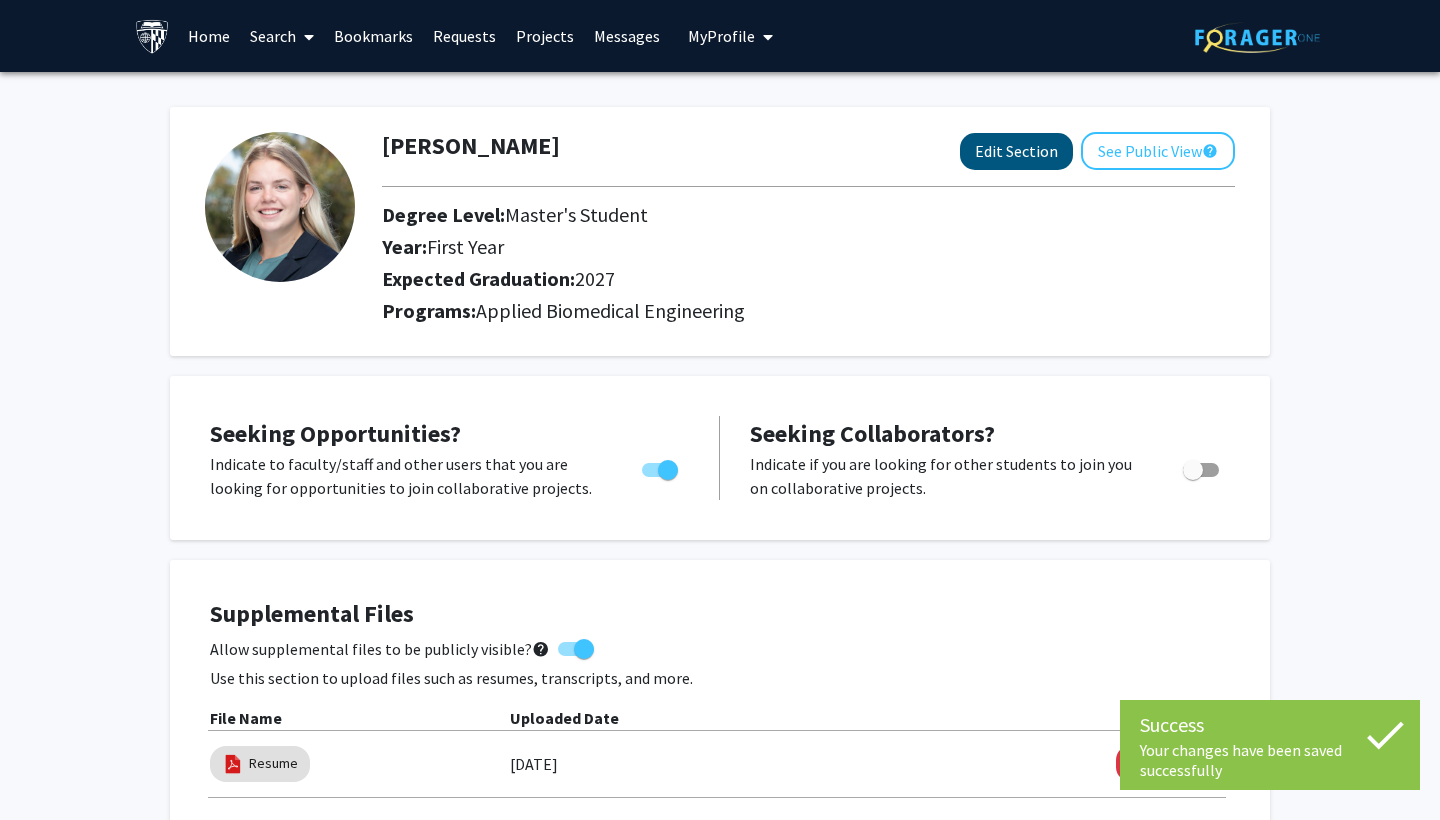 click on "Edit Section" 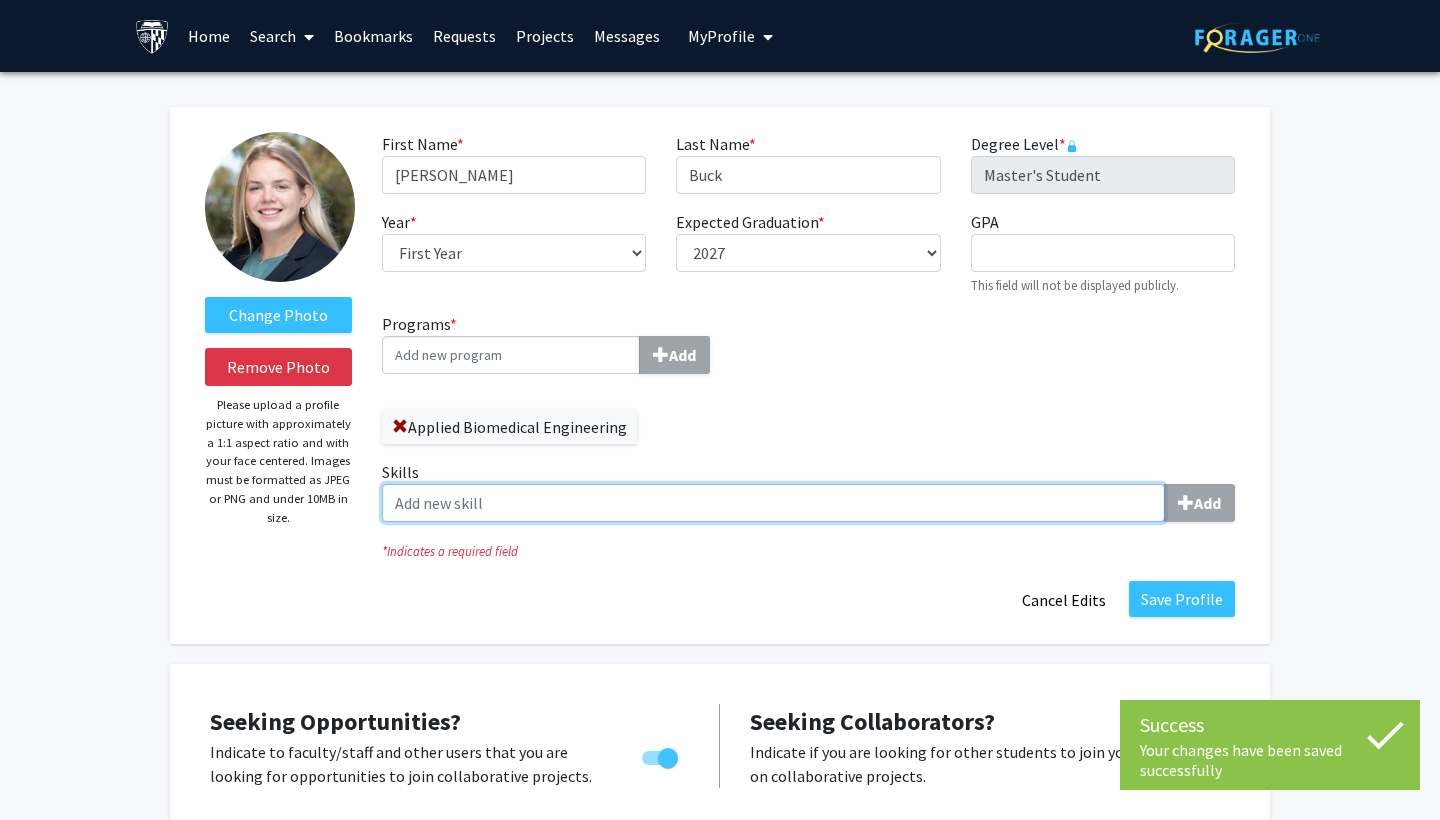 click on "Skills  Add" 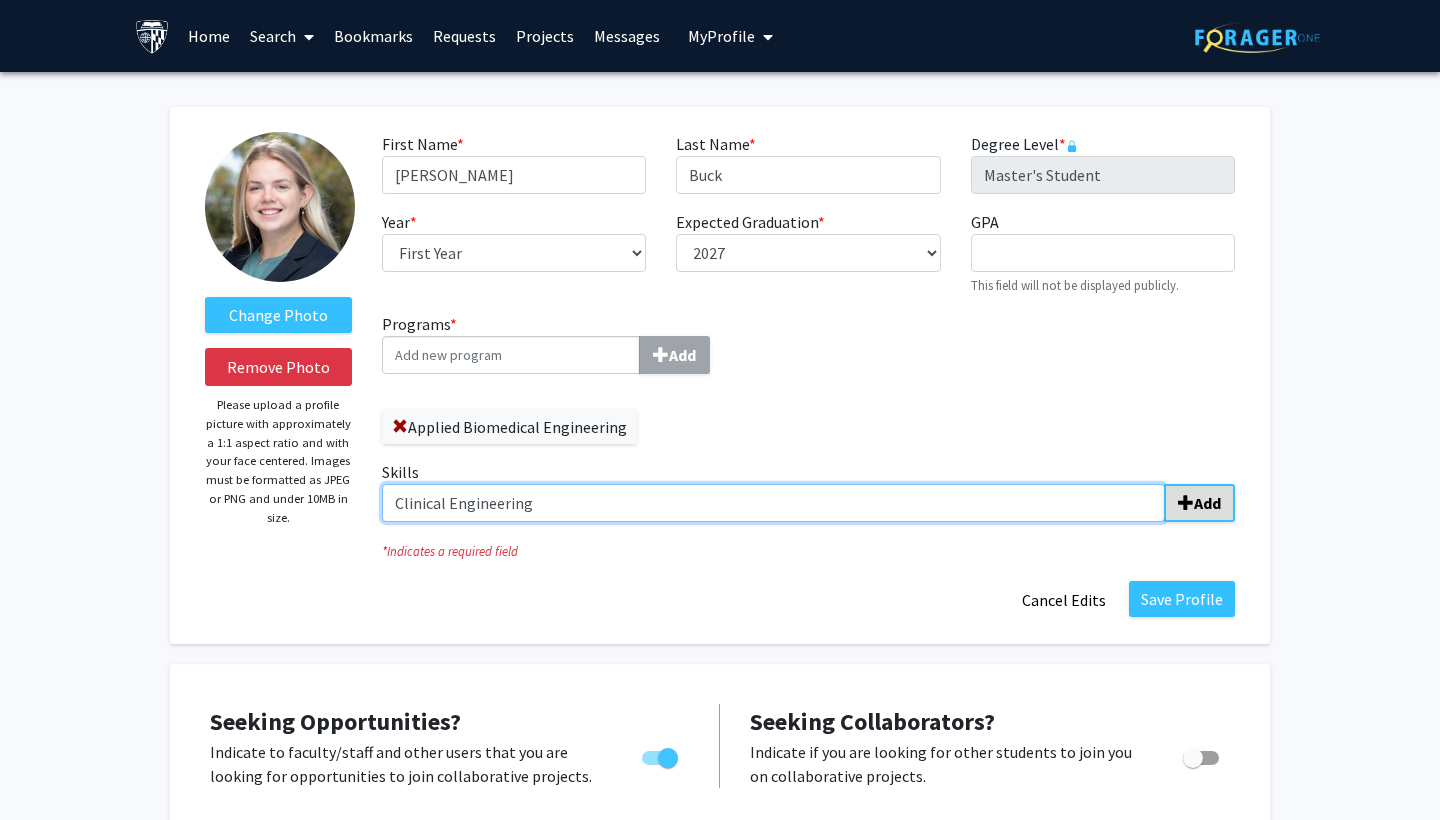 type on "Clinical Engineering" 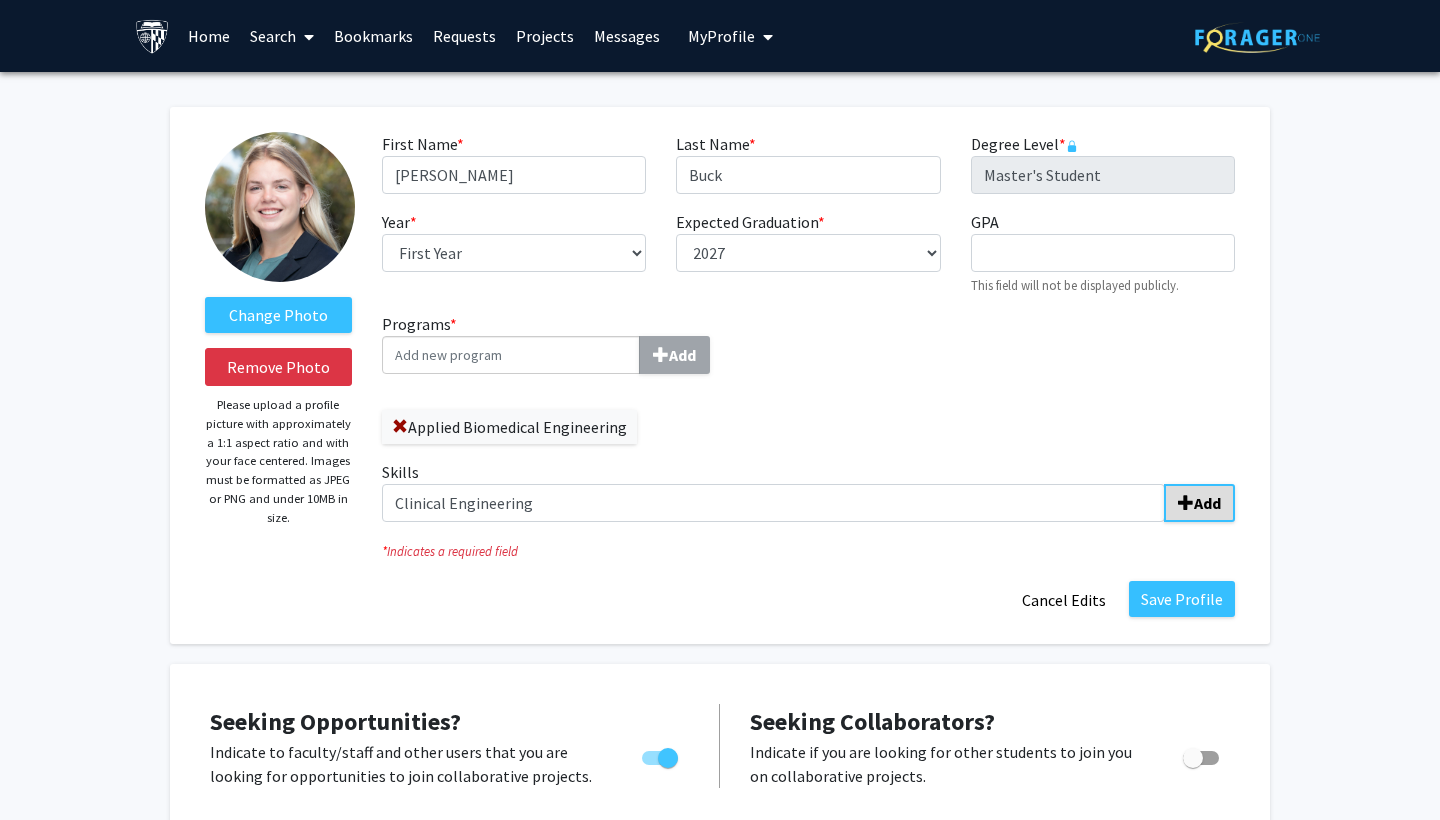 click 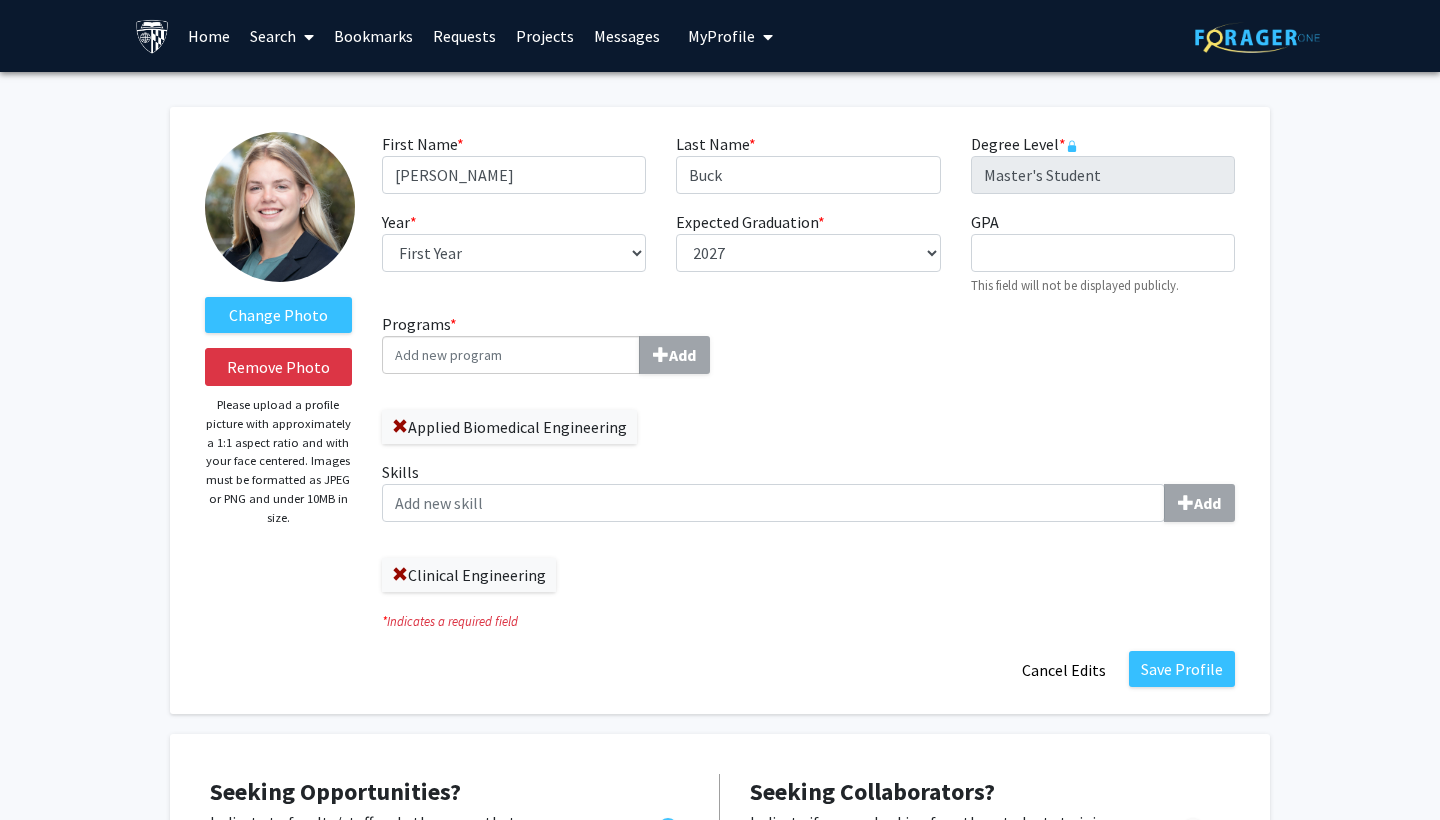 click on "Skills  Add" 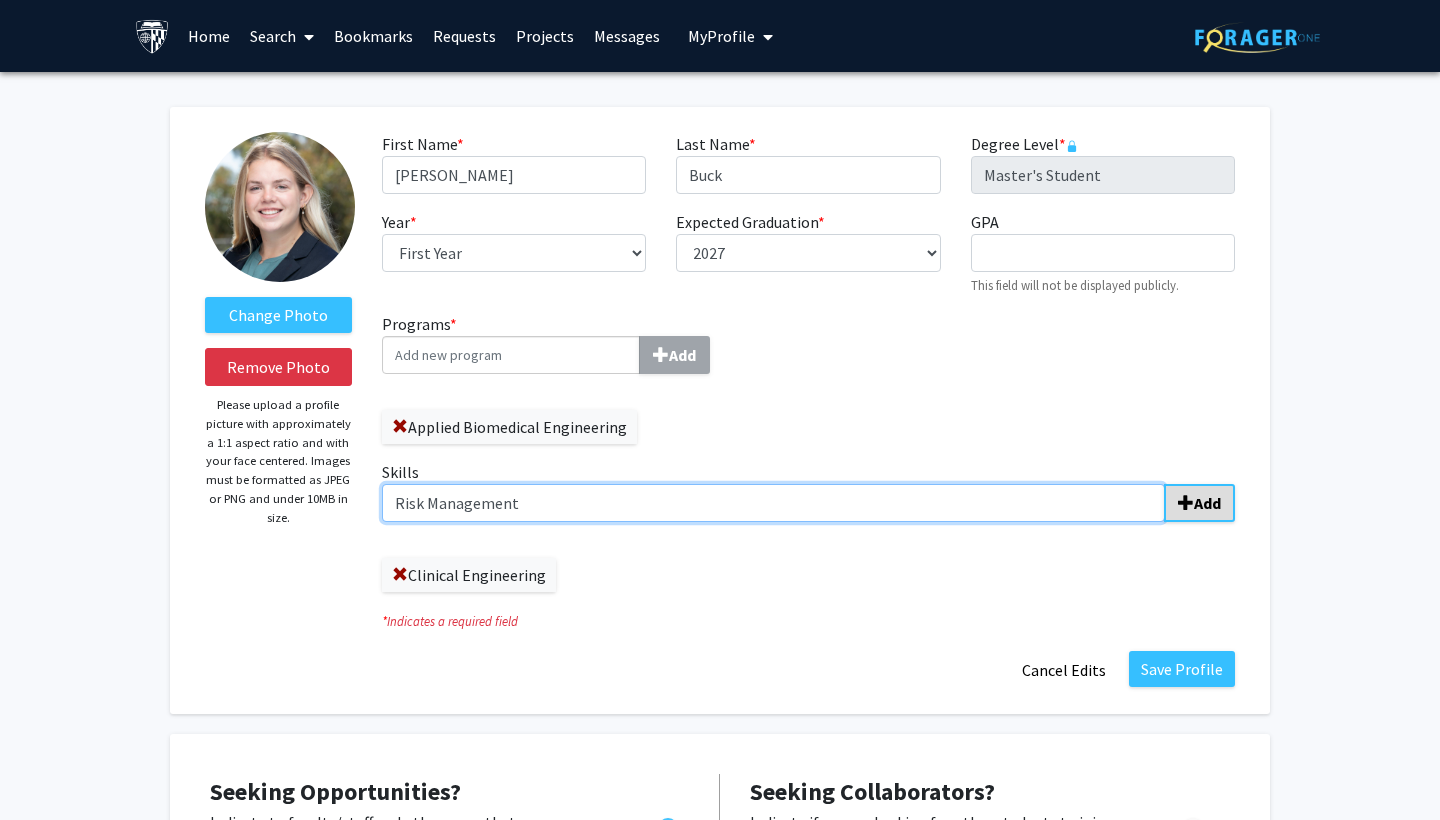 type on "Risk Management" 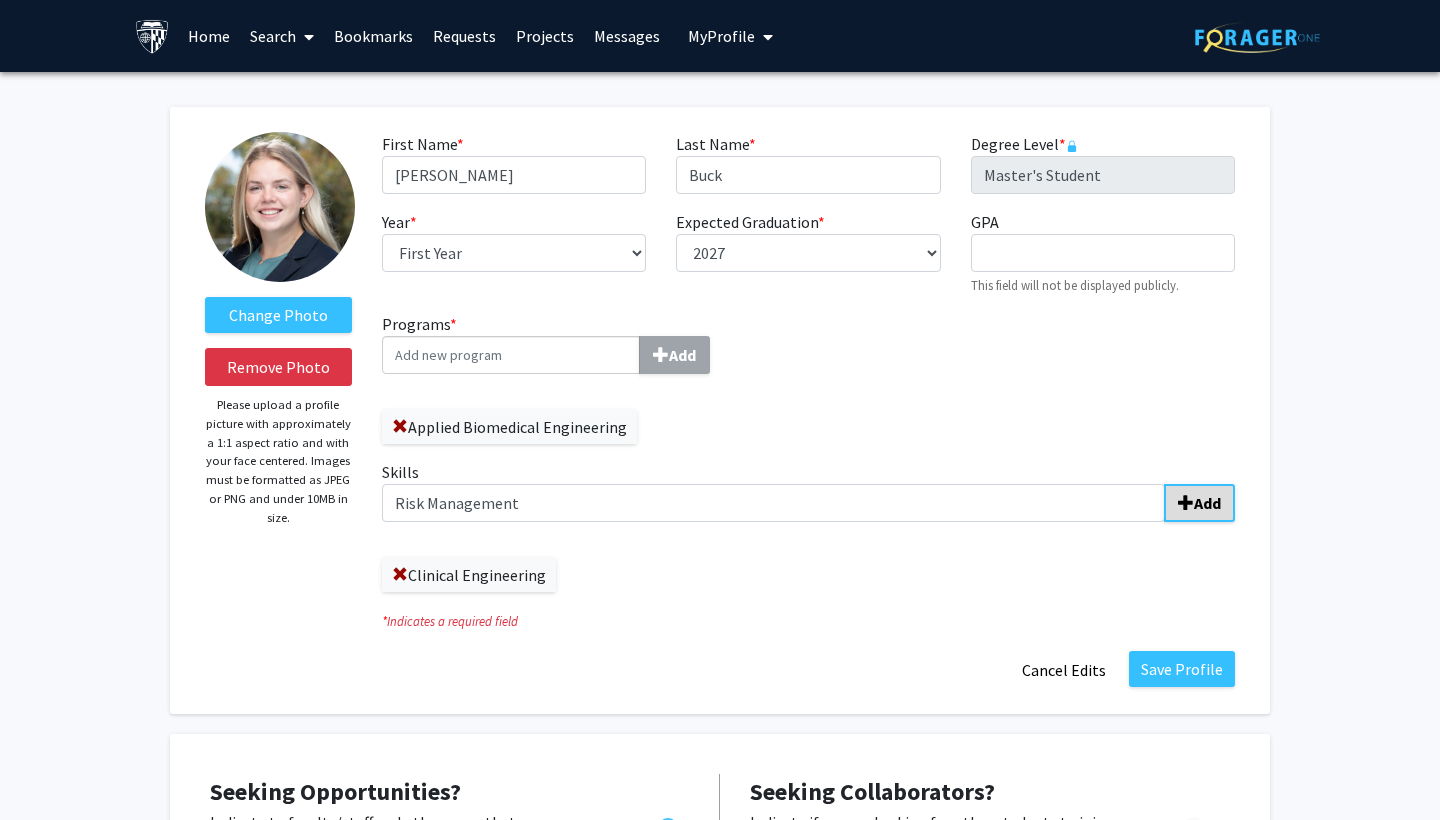 click 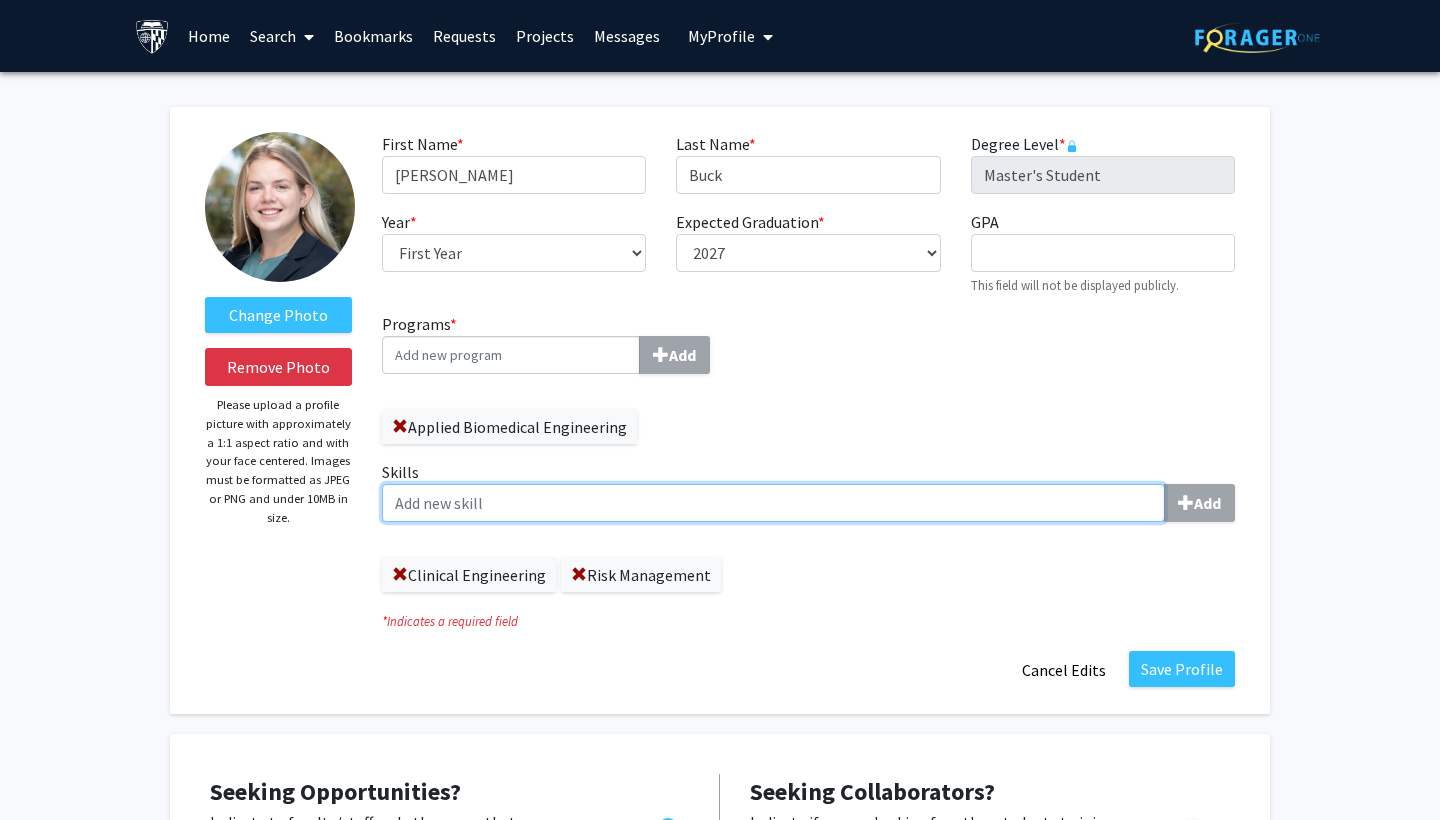 click on "Skills  Add" 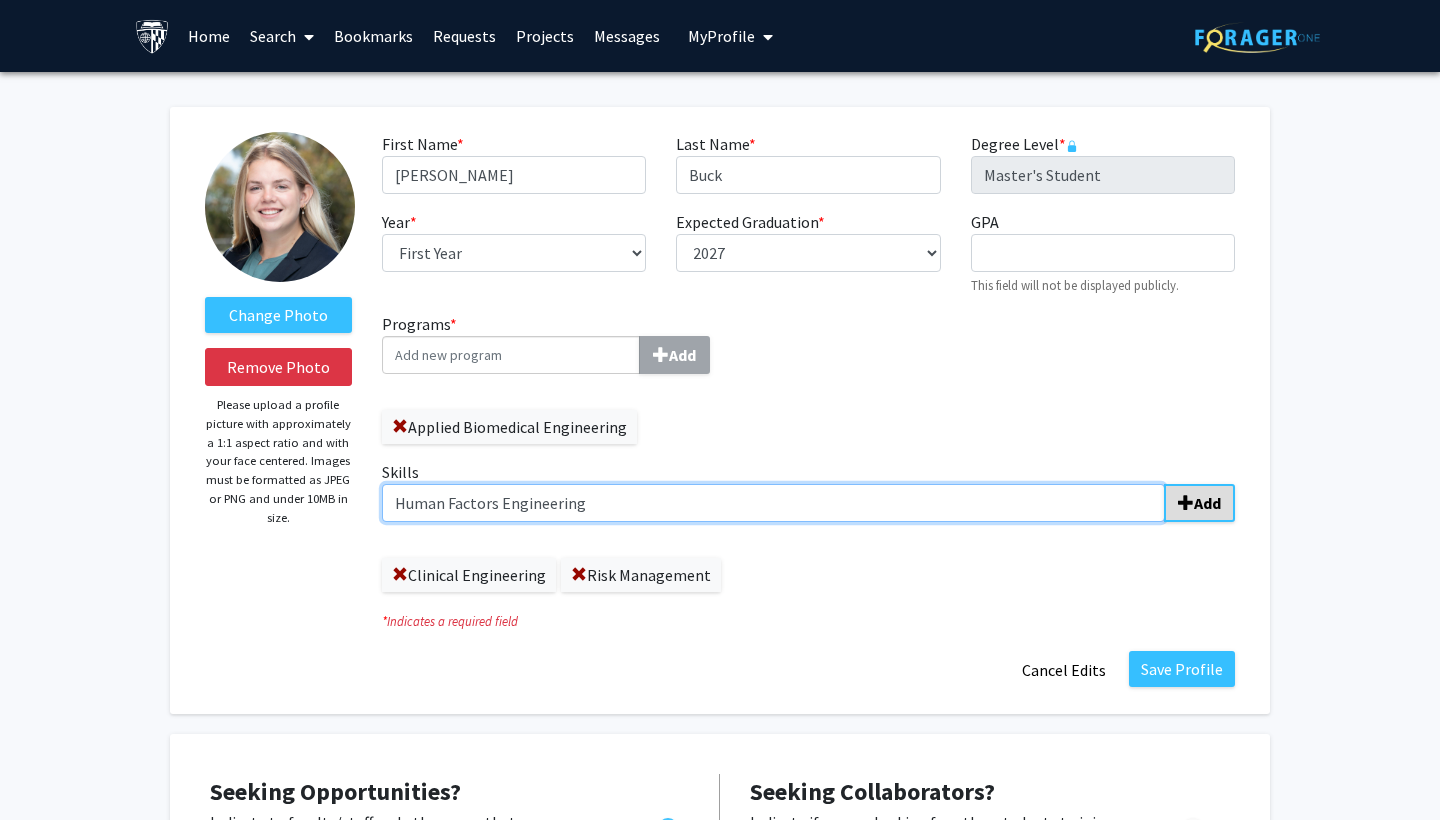 type on "Human Factors Engineering" 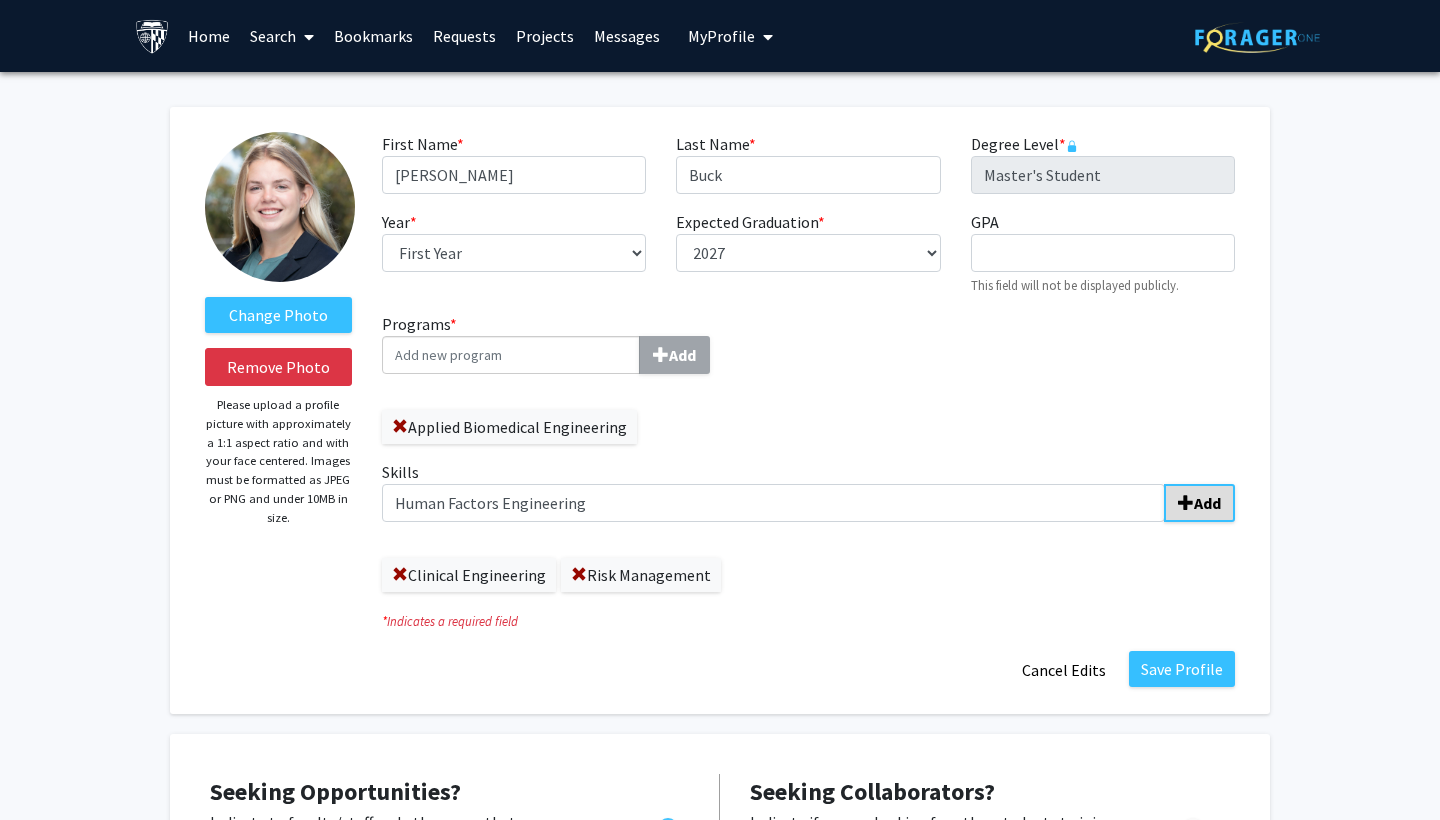 click on "Add" 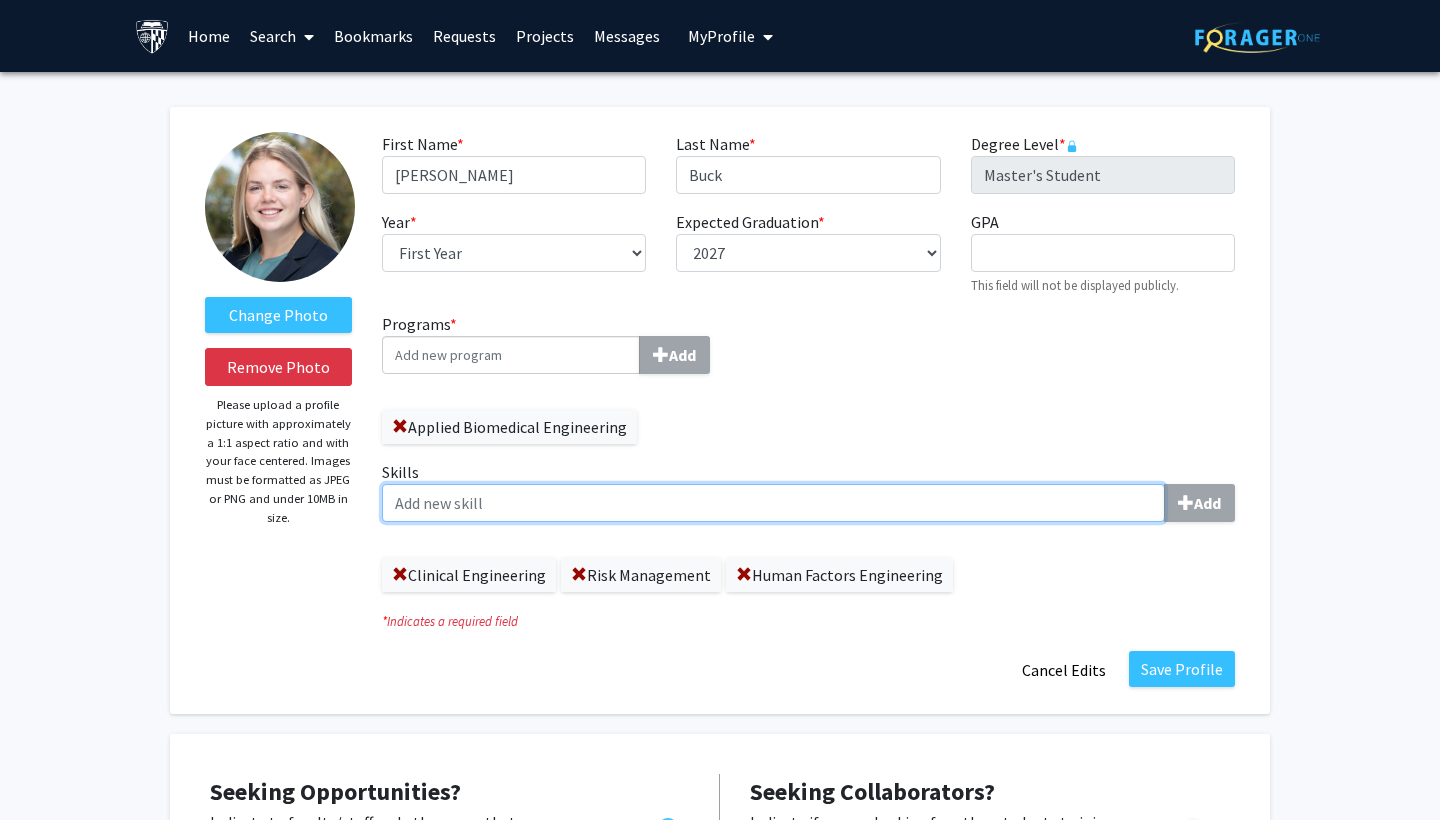 click on "Skills  Add" 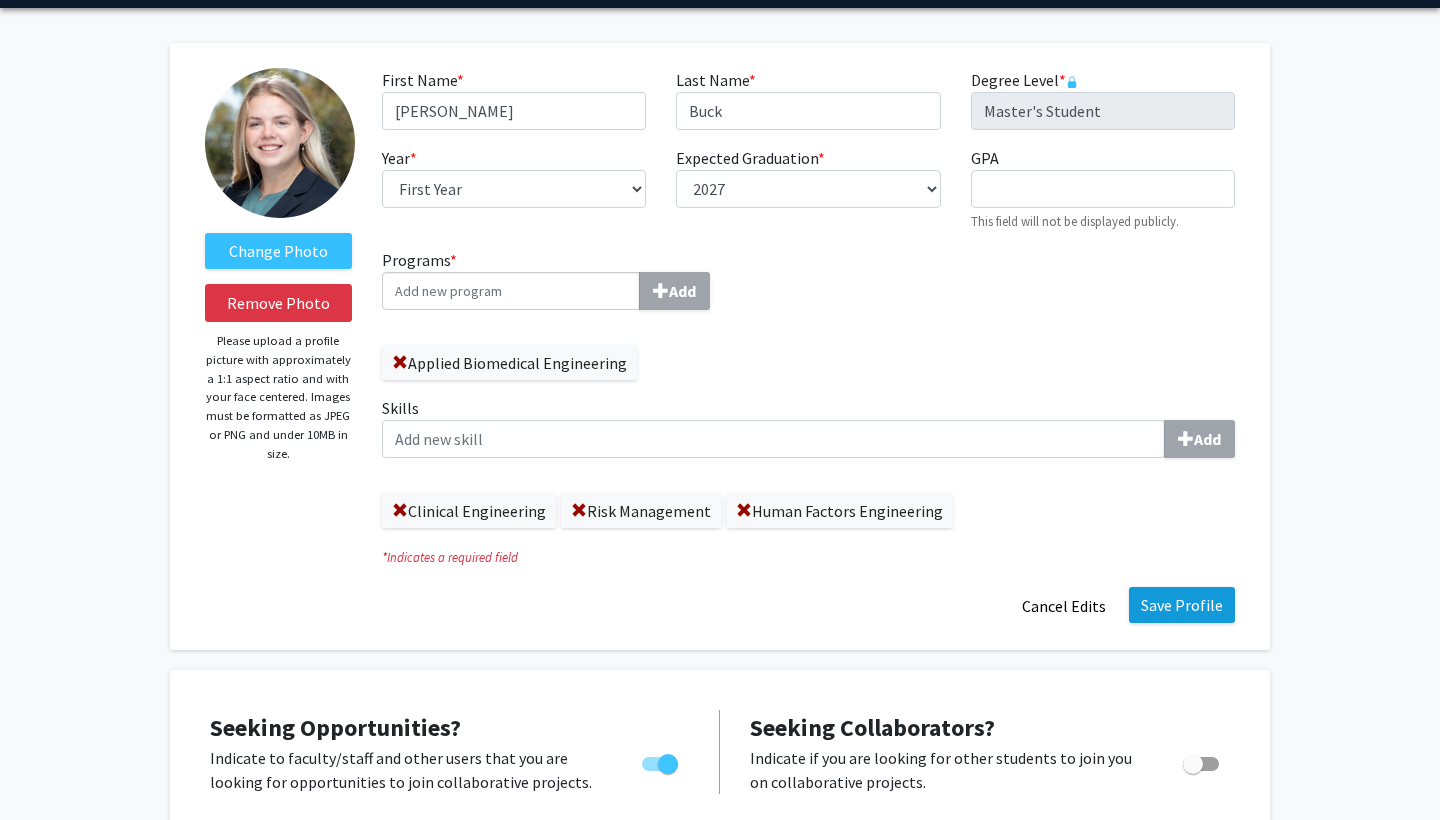 click on "Save Profile" 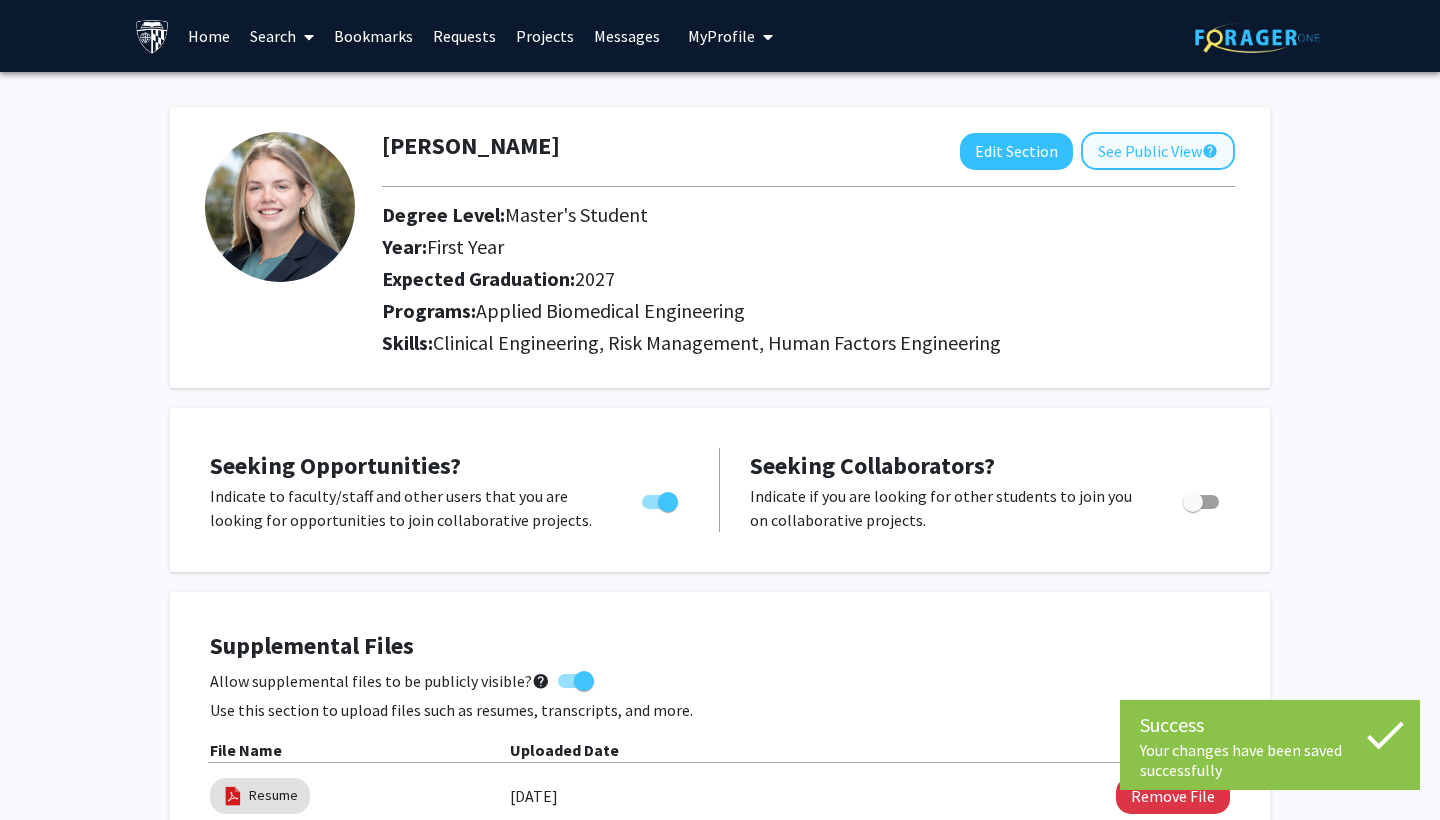 scroll, scrollTop: 0, scrollLeft: 0, axis: both 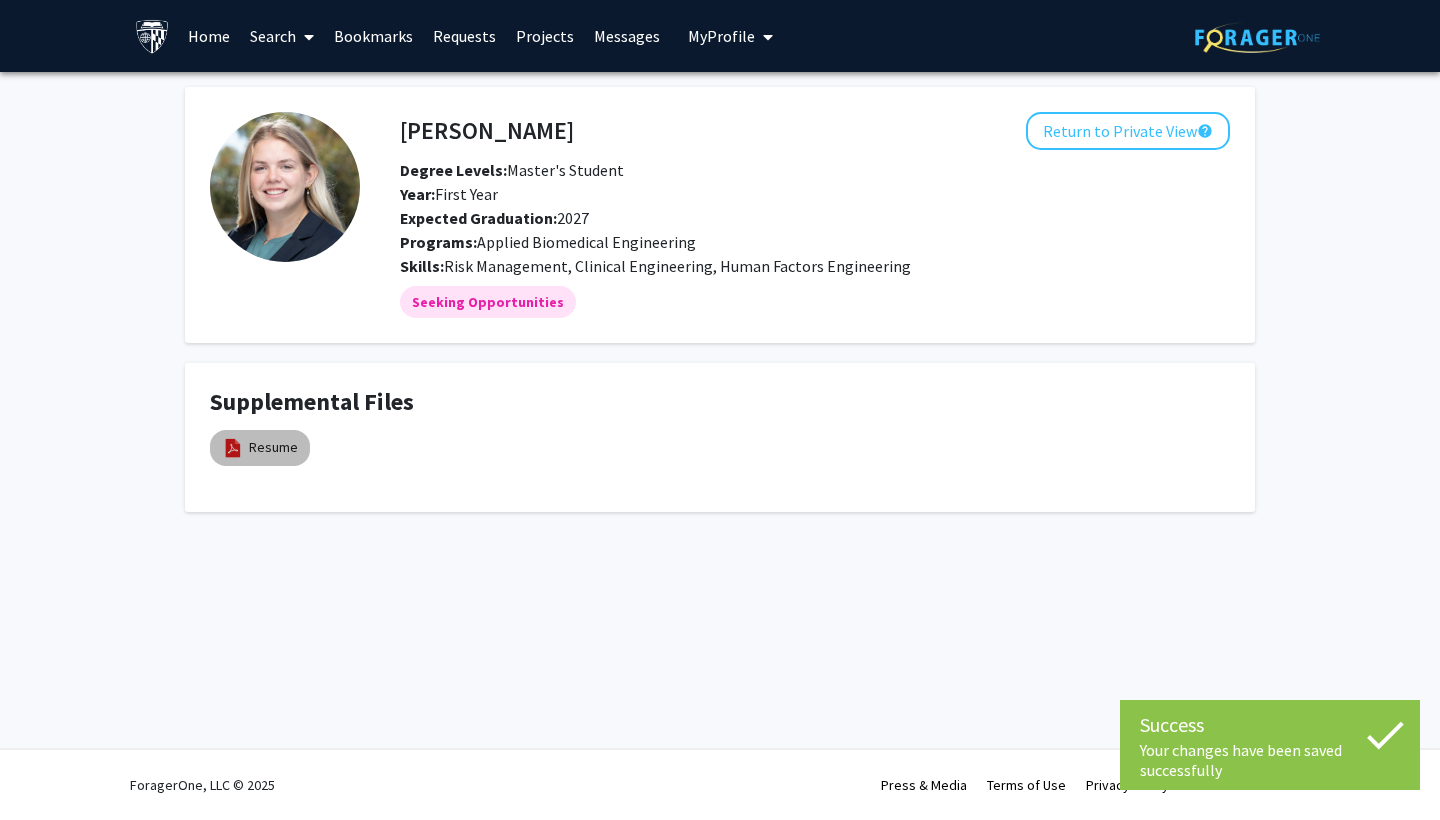 click at bounding box center [233, 448] 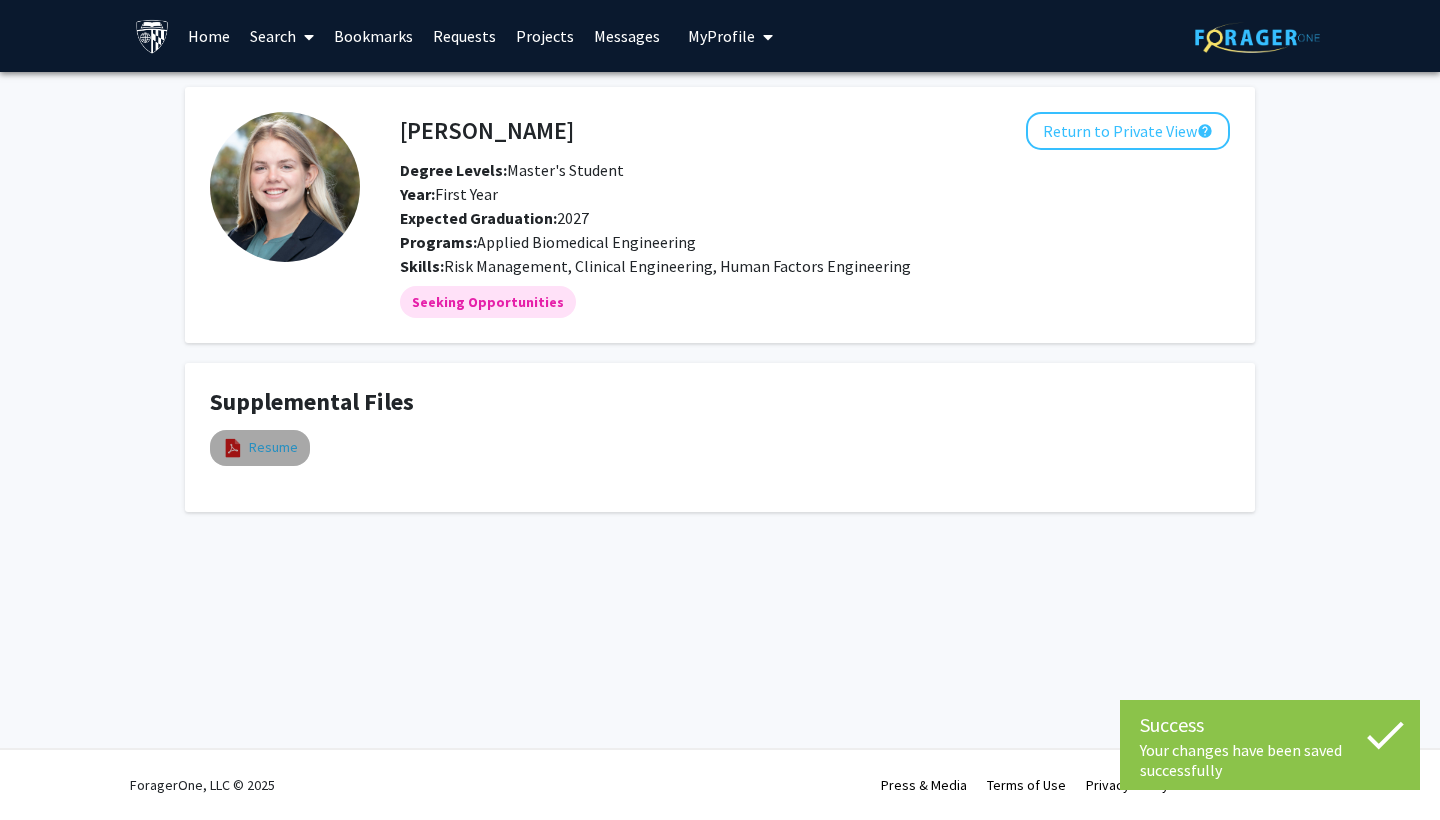 click on "Resume" at bounding box center [260, 448] 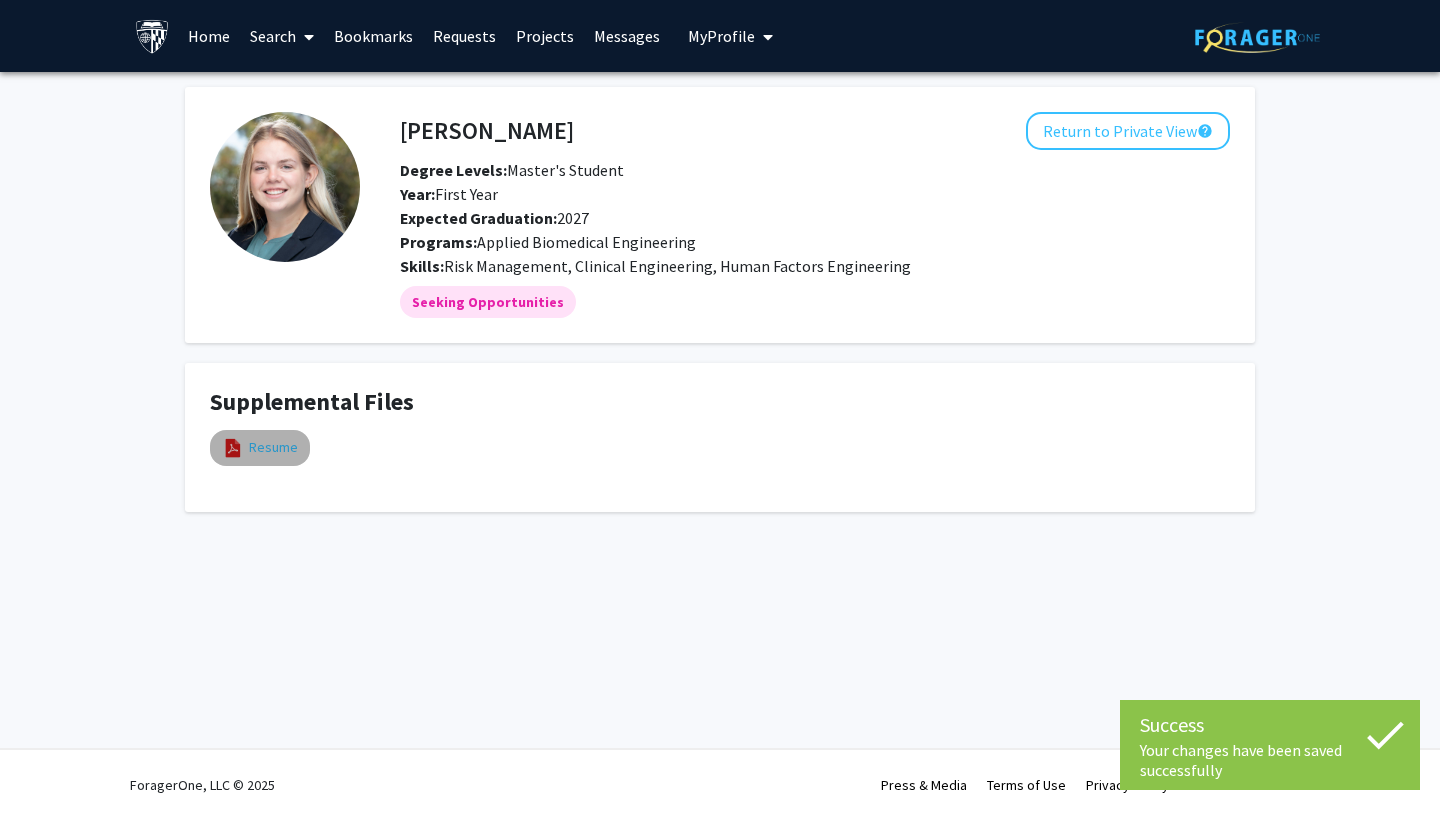 select on "custom" 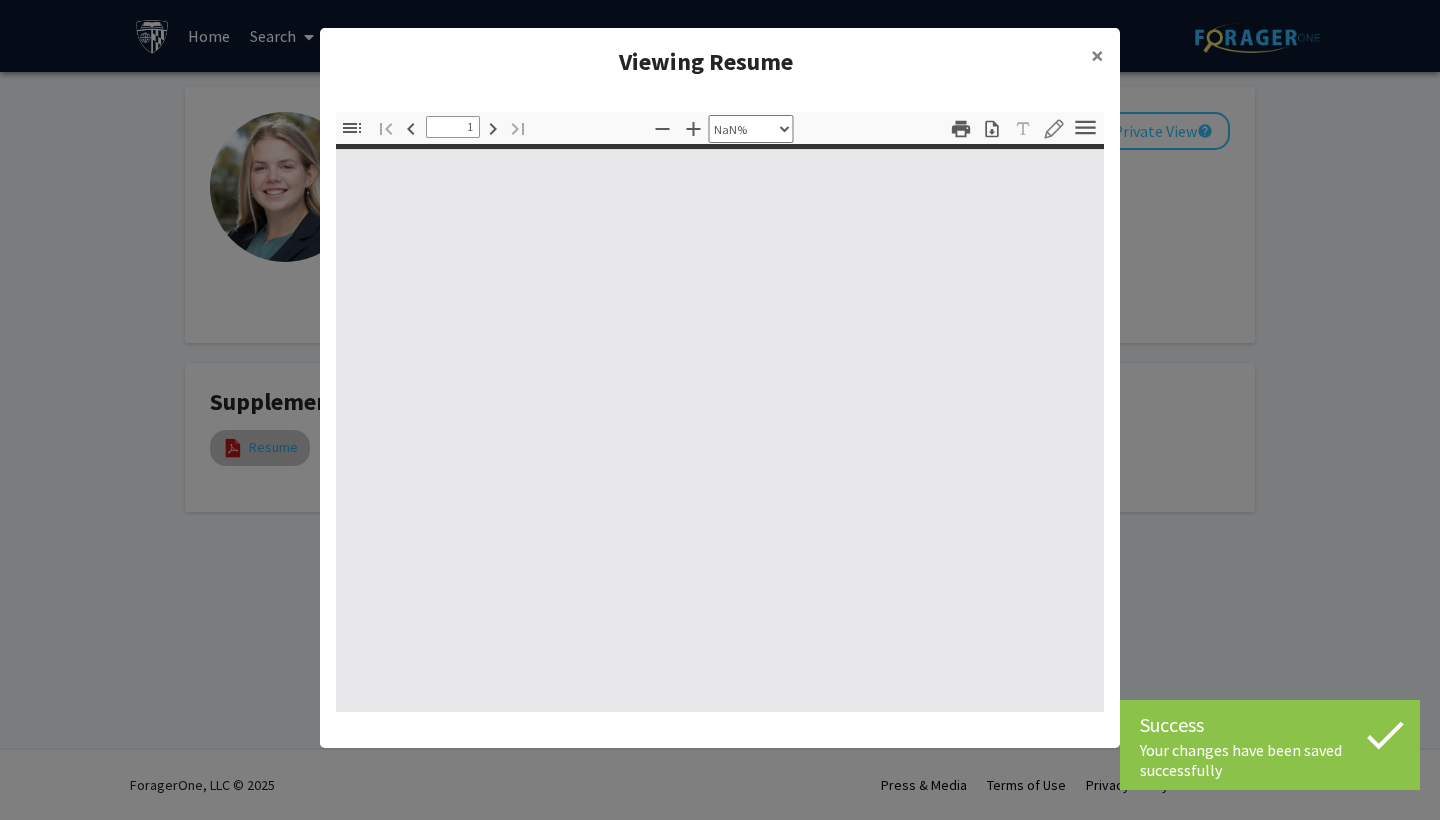 type on "0" 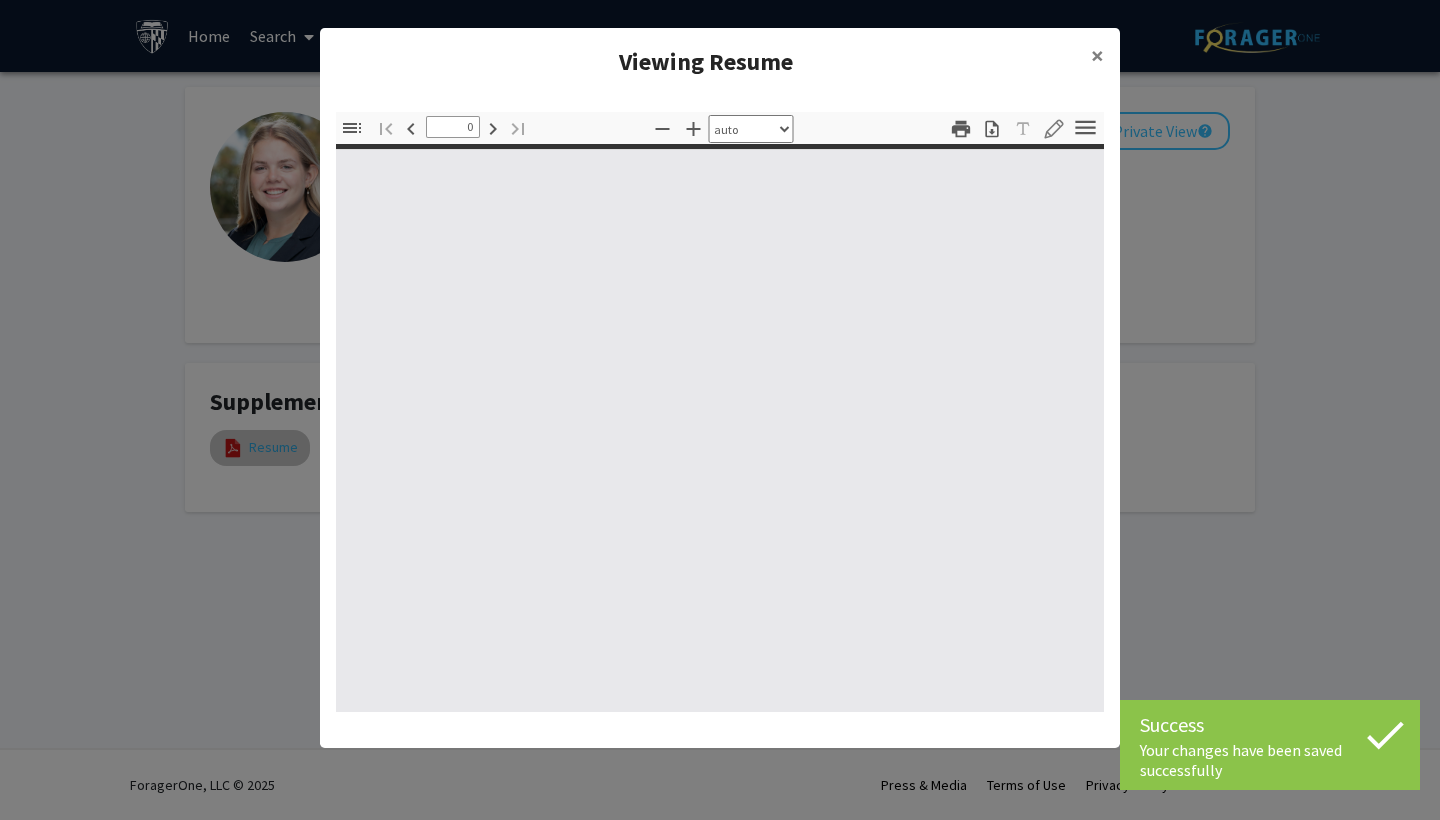 select on "custom" 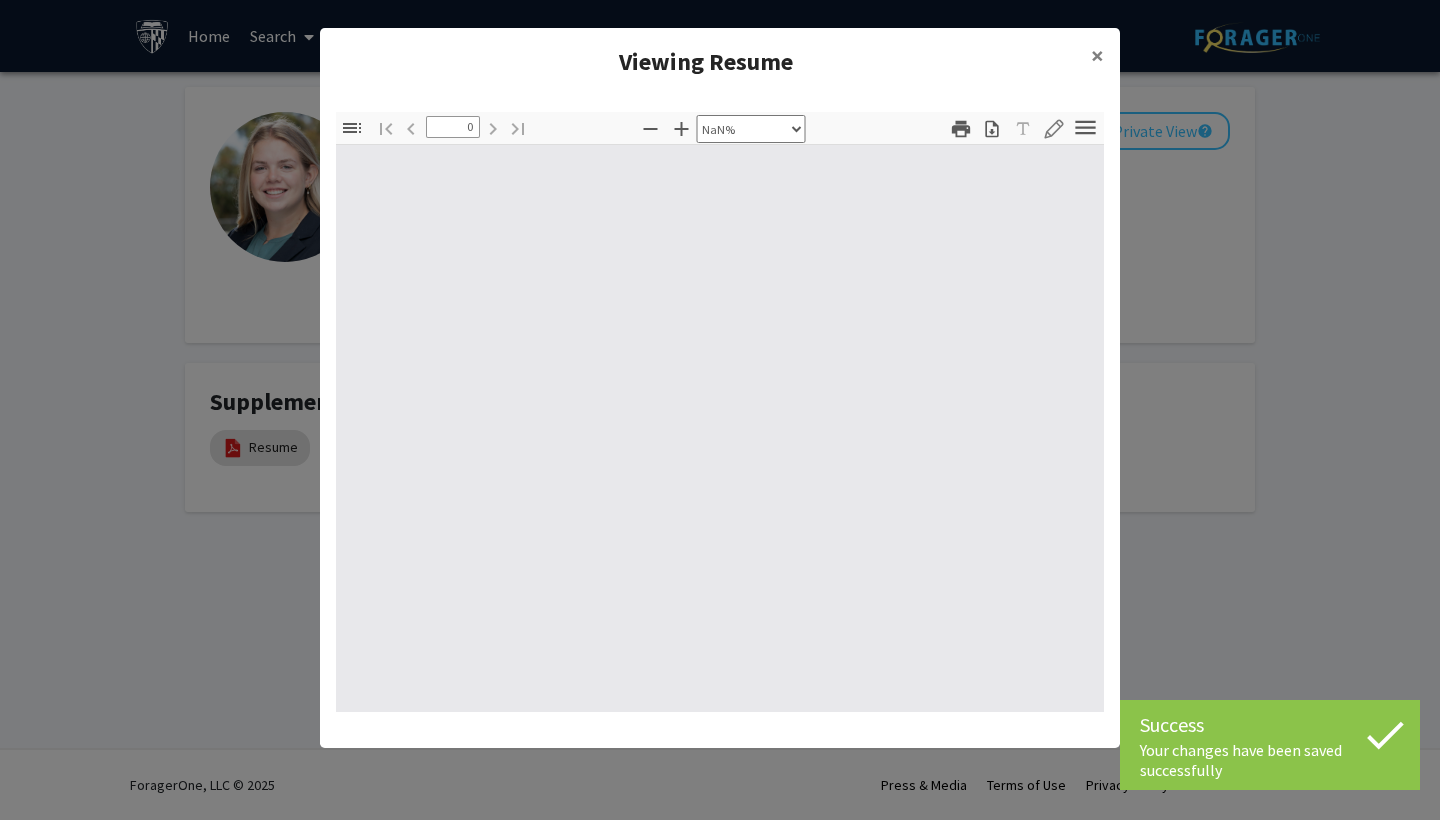 type on "1" 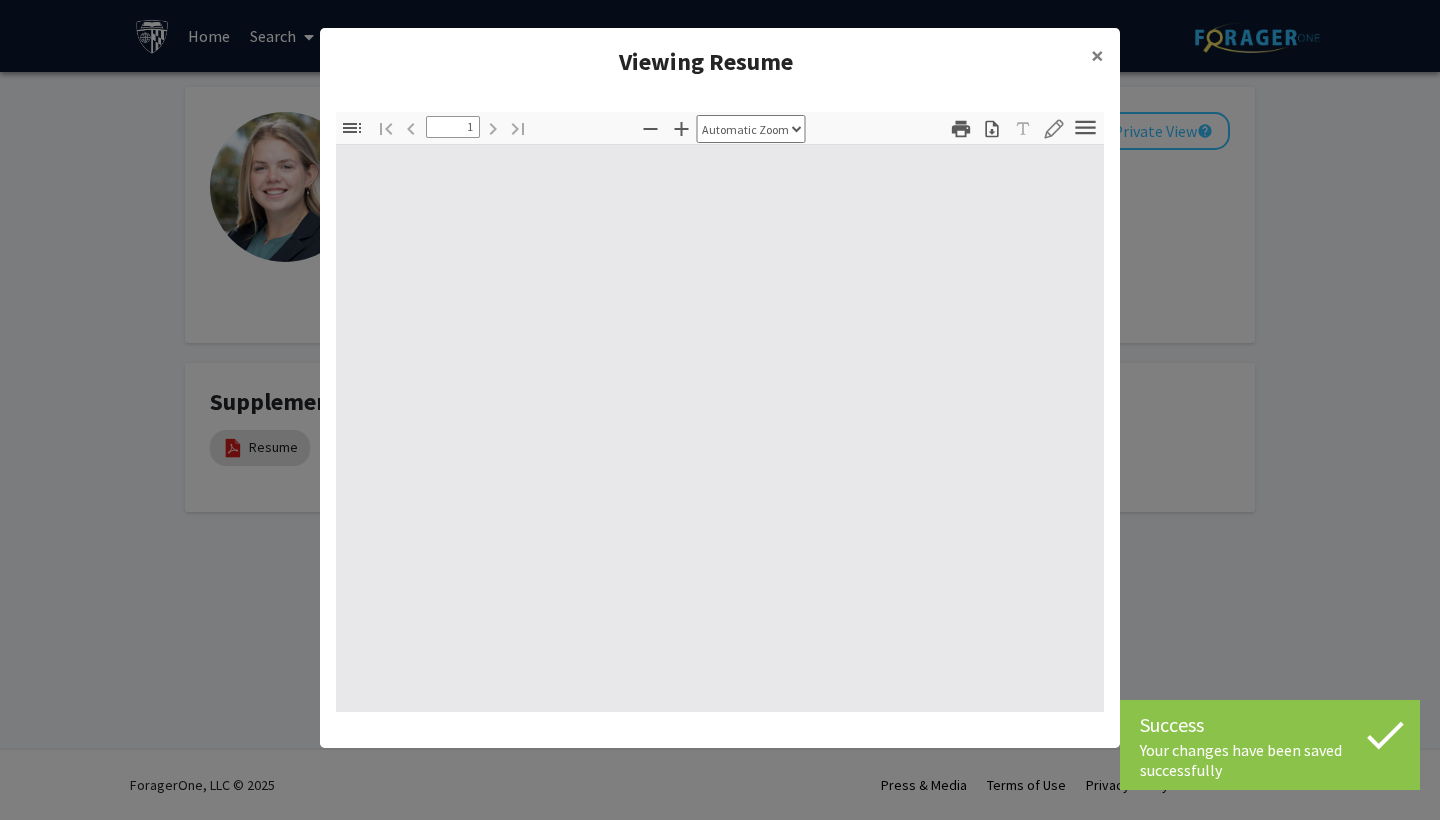 select on "auto" 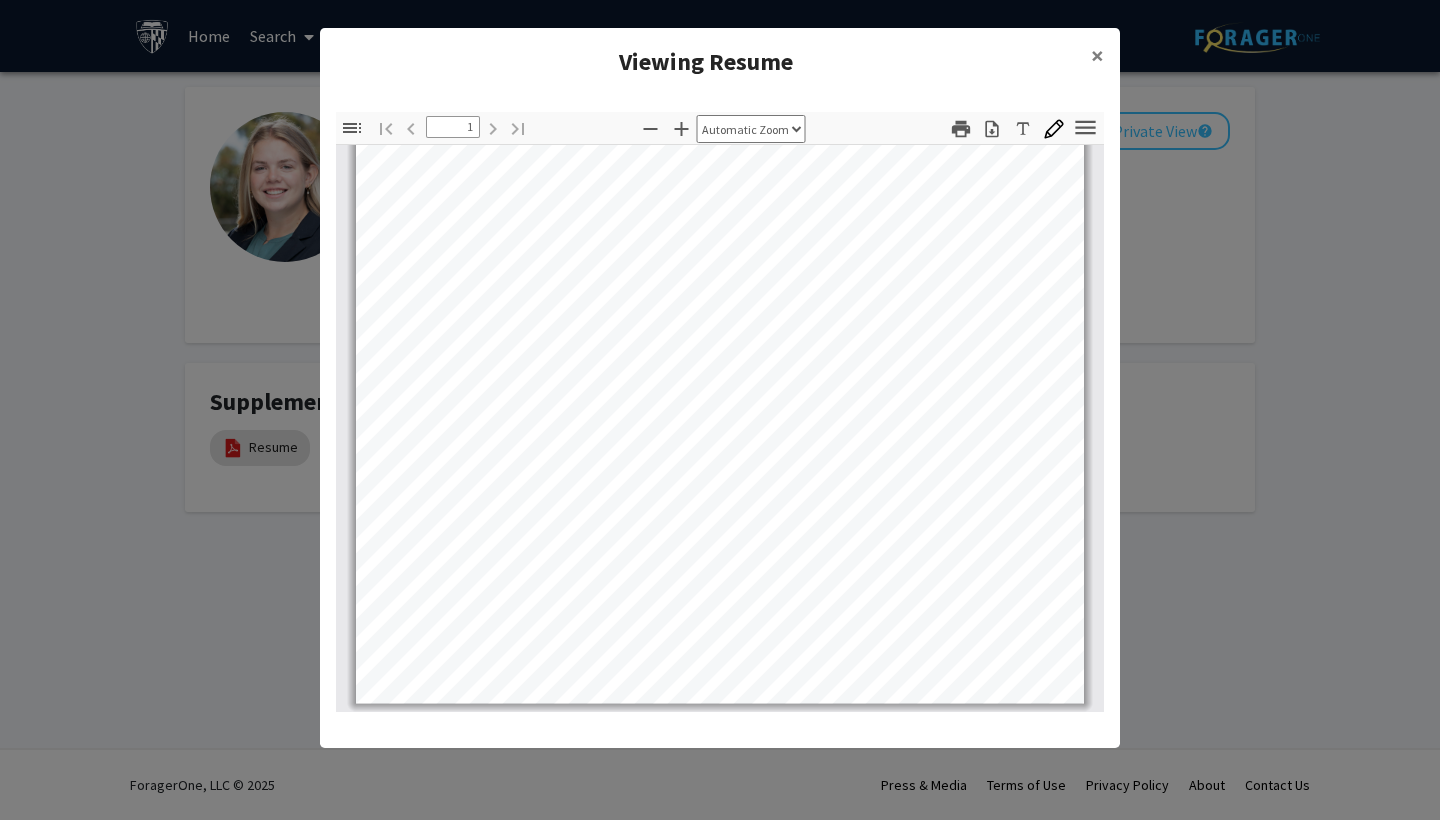scroll, scrollTop: 394, scrollLeft: 0, axis: vertical 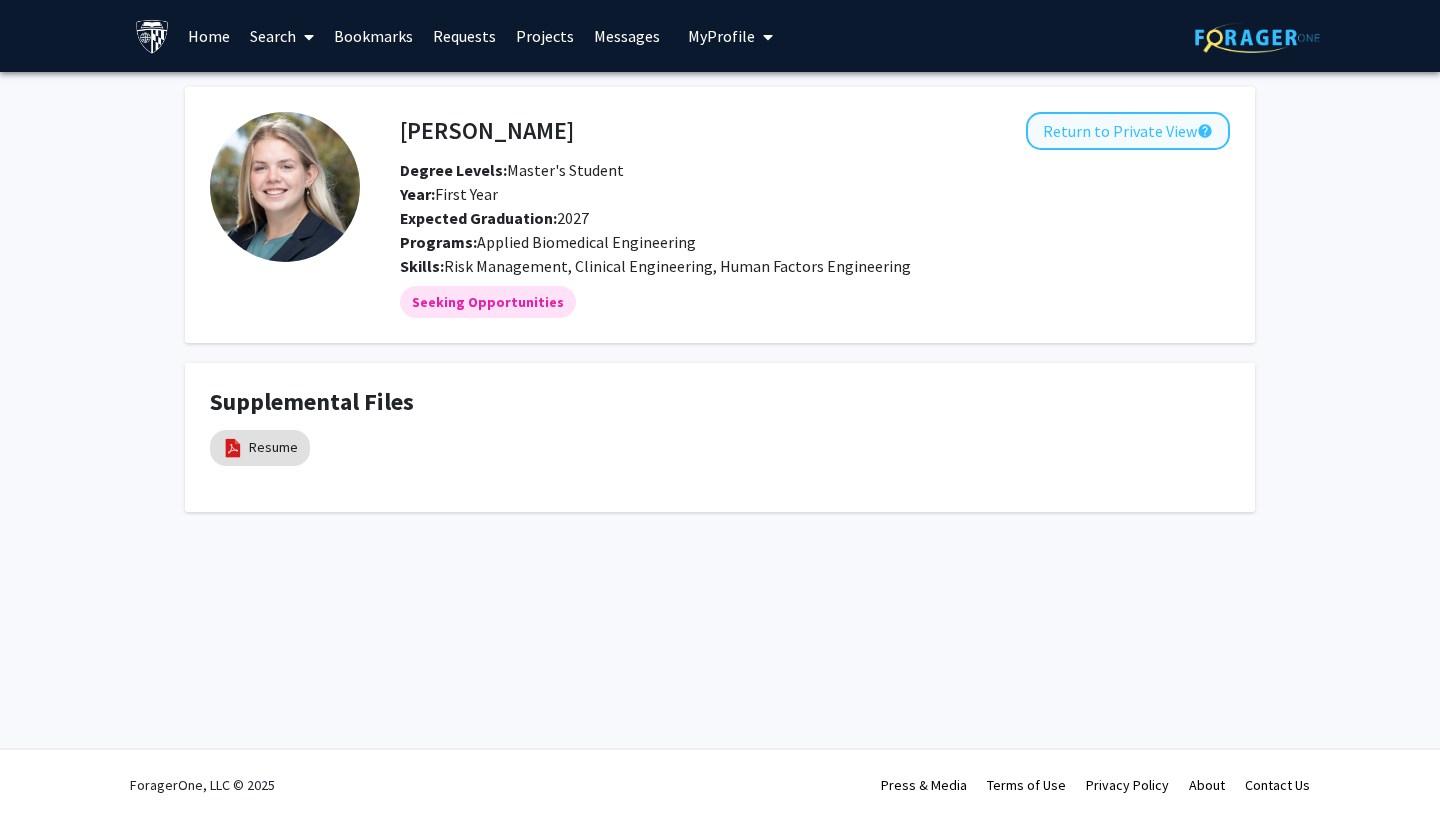 click on "Return to Private View  help" 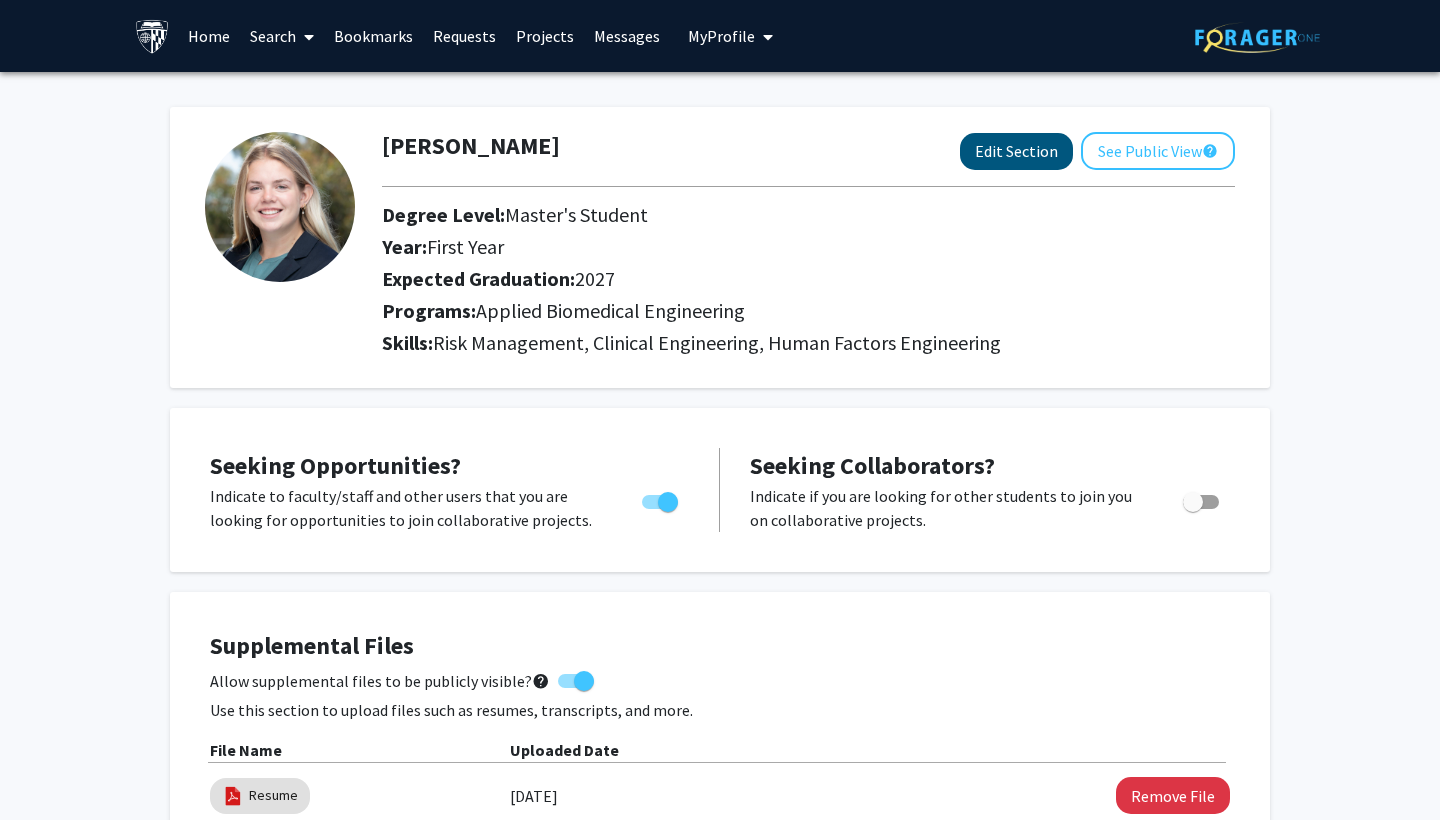 click on "Edit Section" 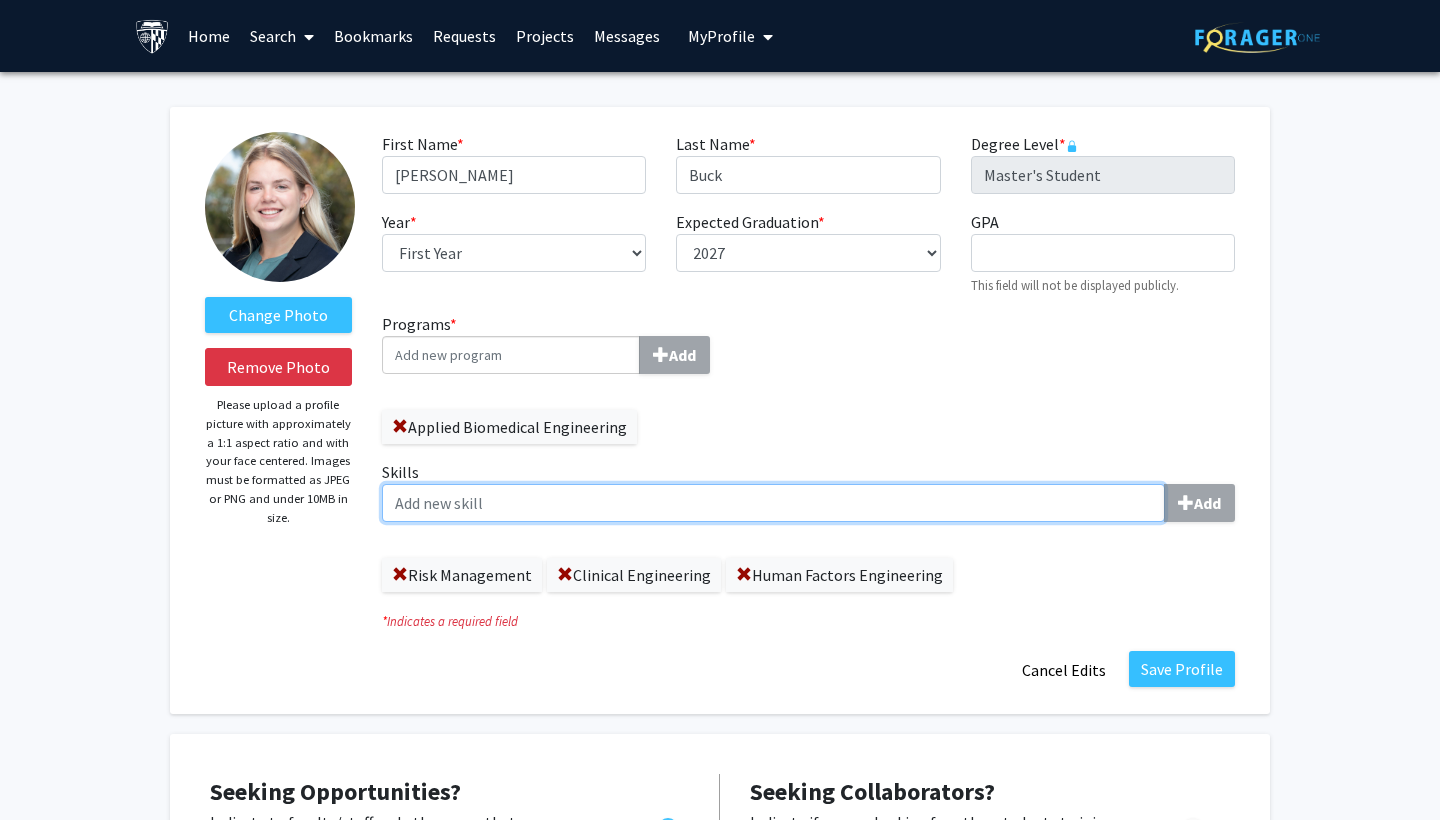 click on "Skills  Add" 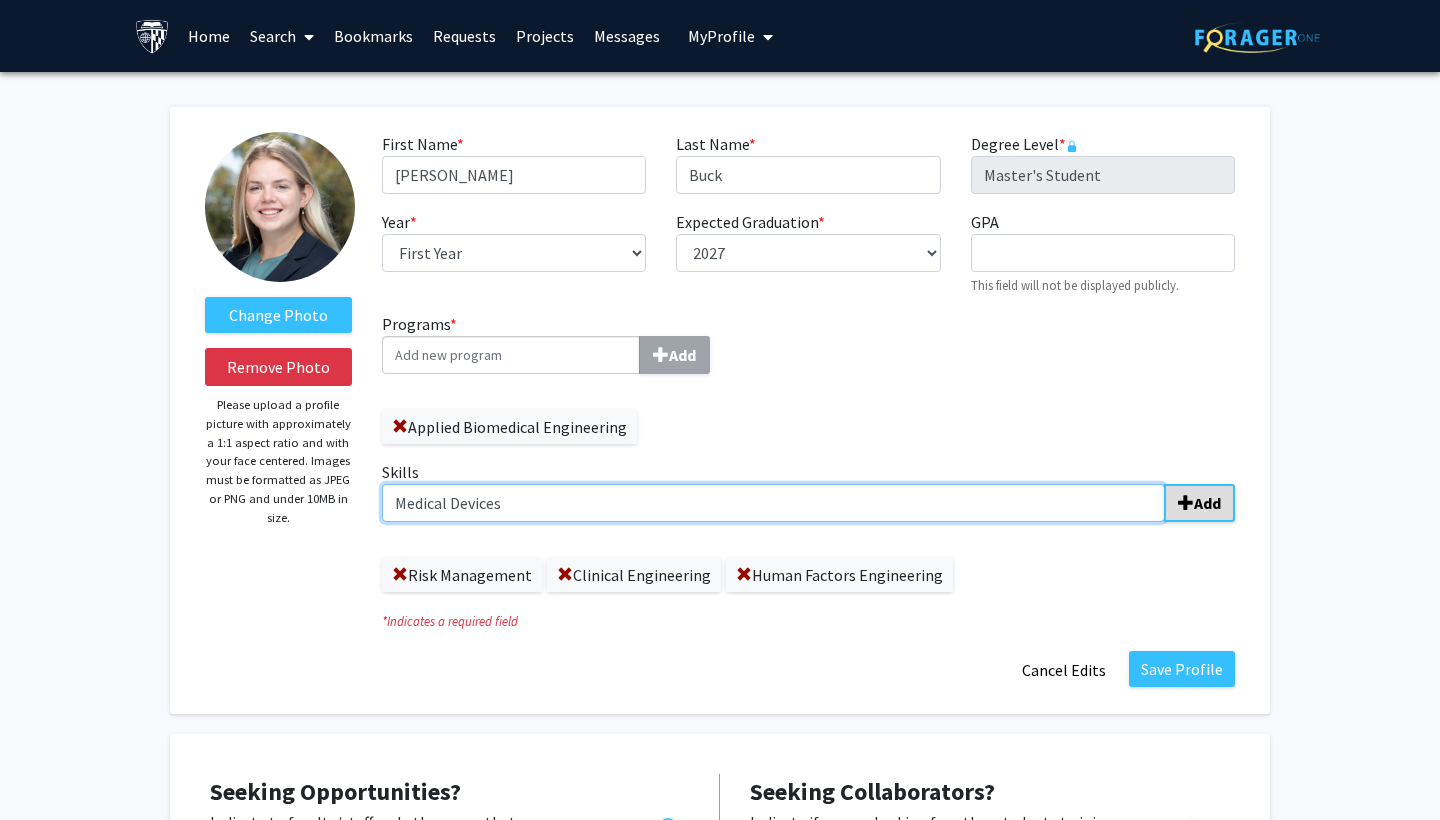 type on "Medical Devices" 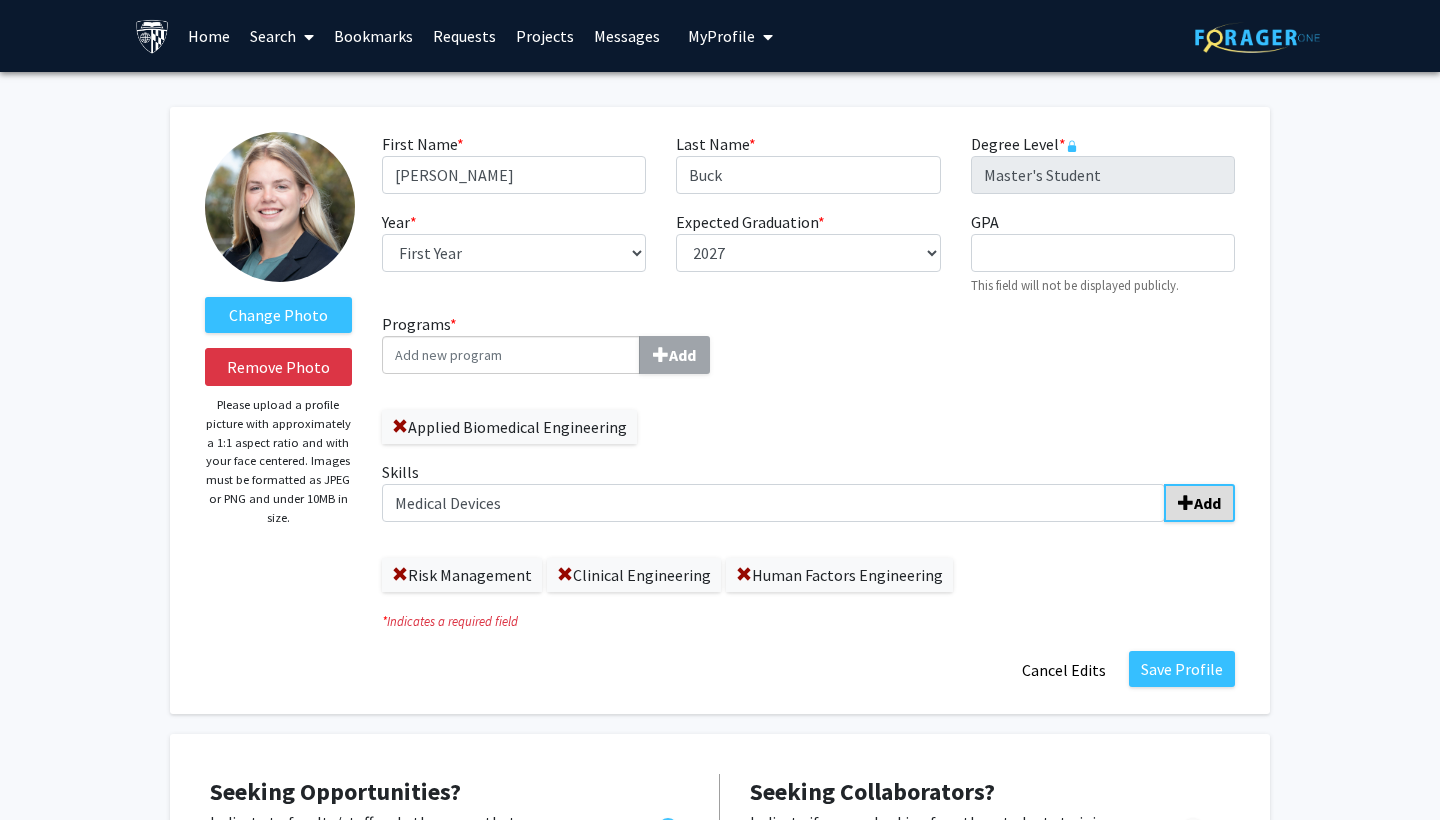 click 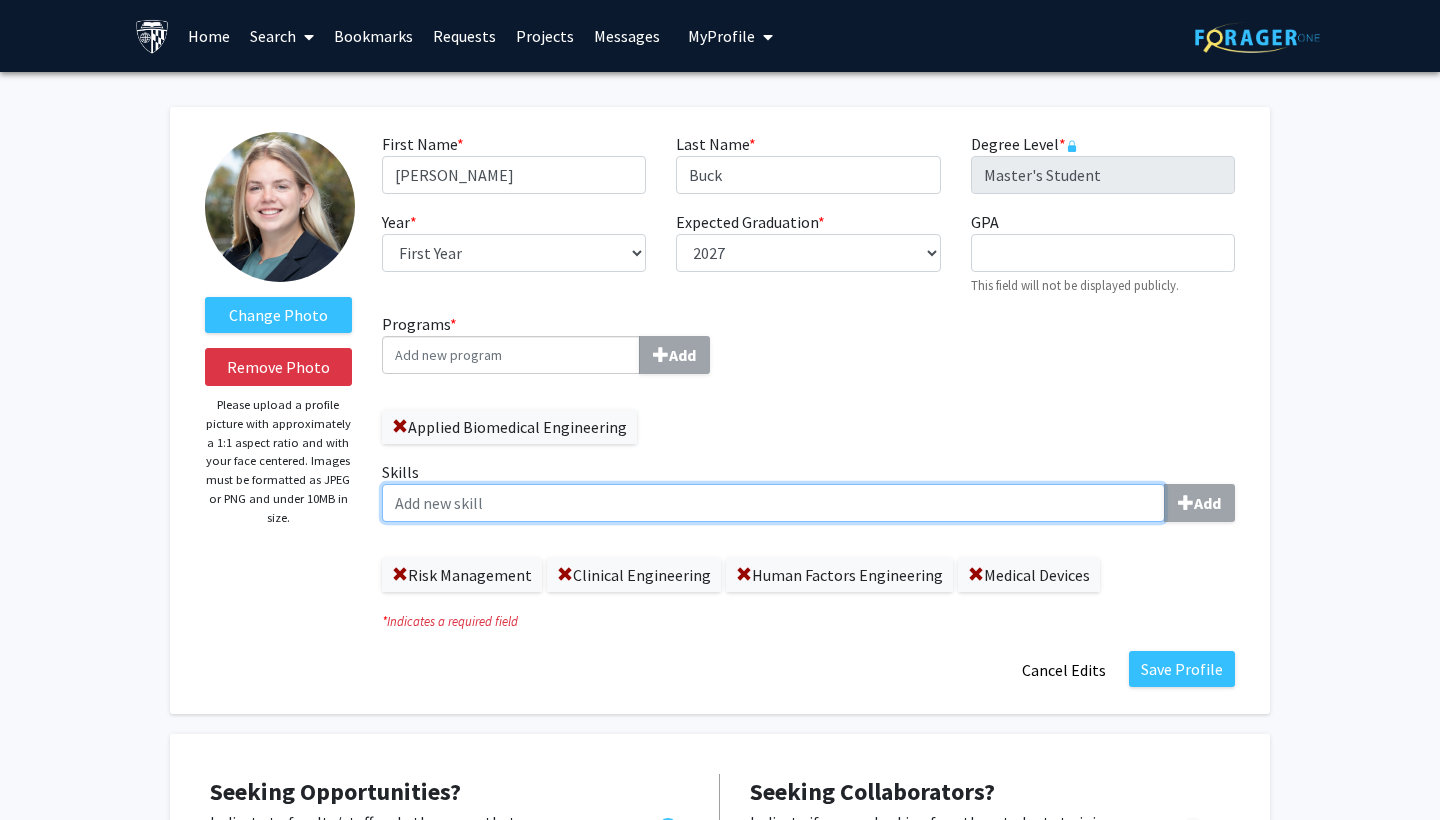 click on "Skills  Add" 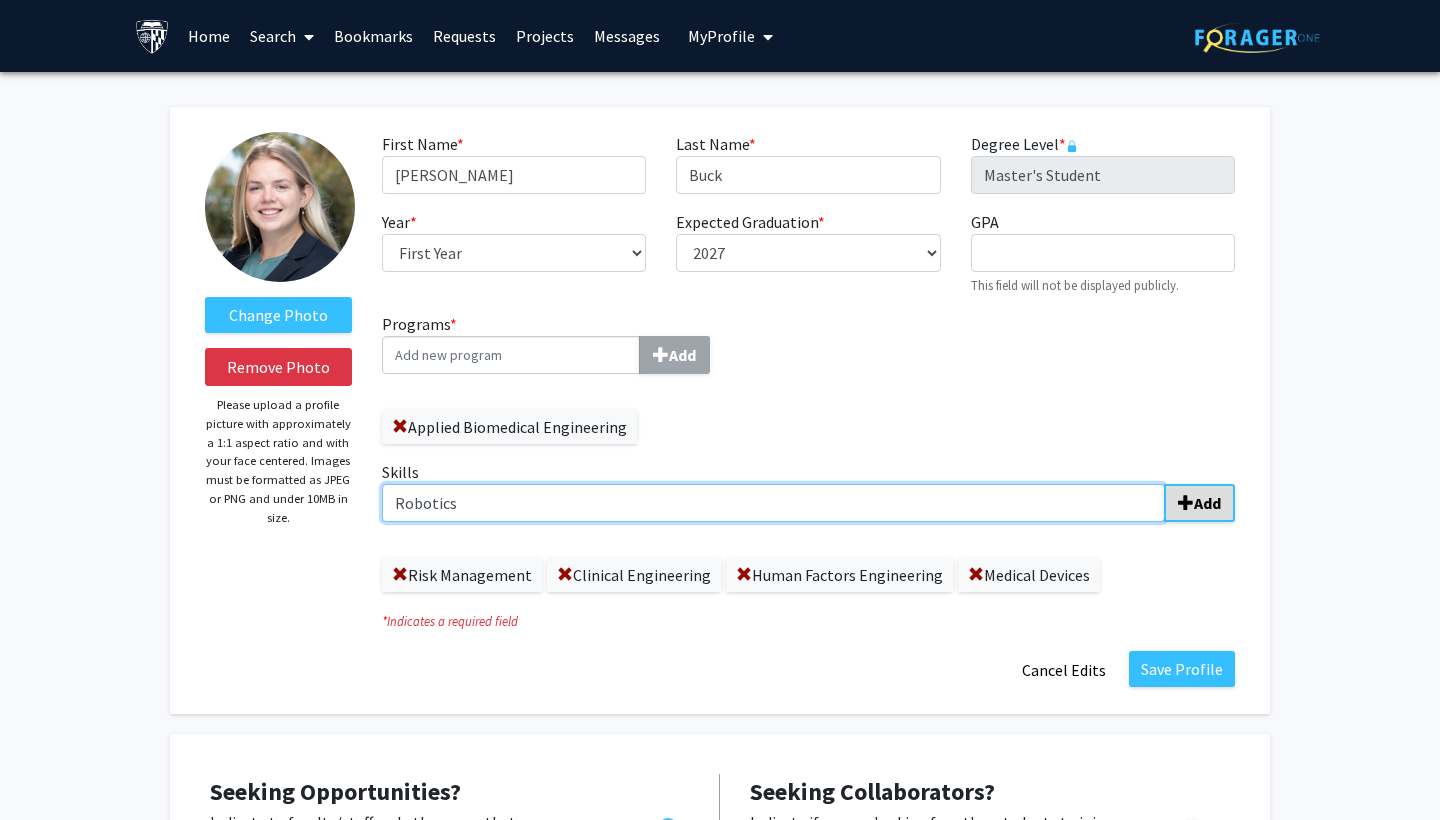 type on "Robotics" 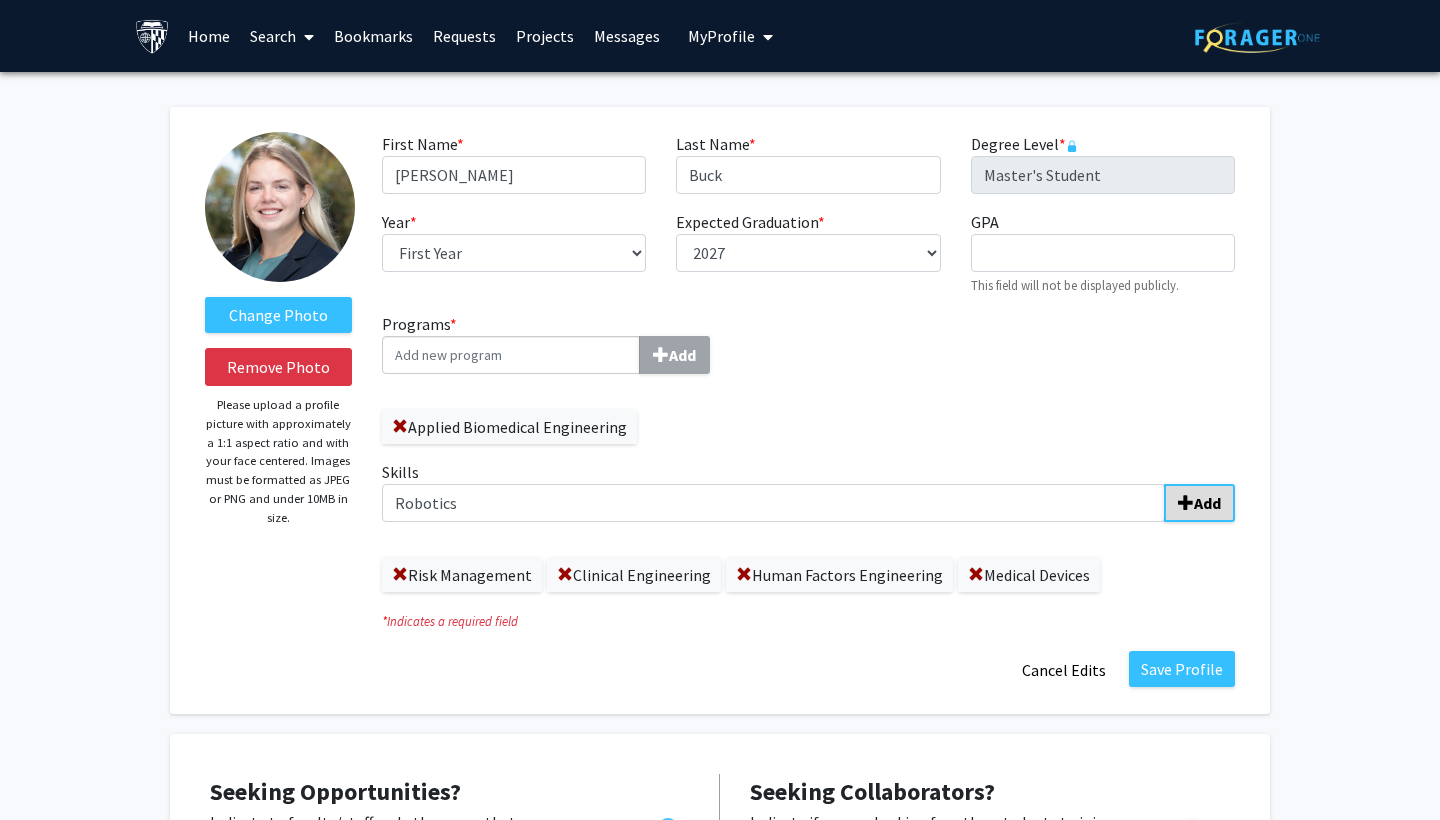 click on "Add" 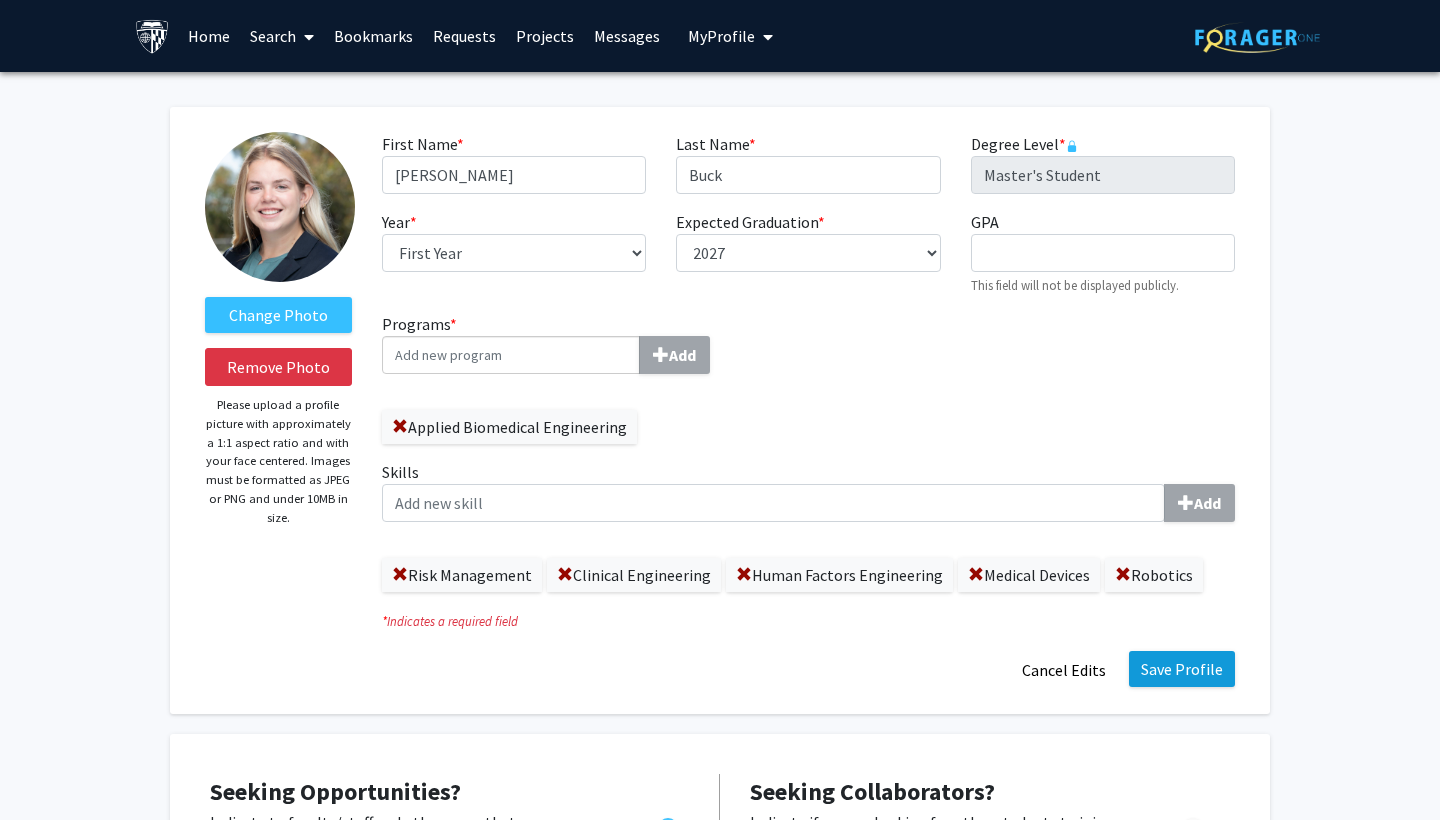 click on "Save Profile" 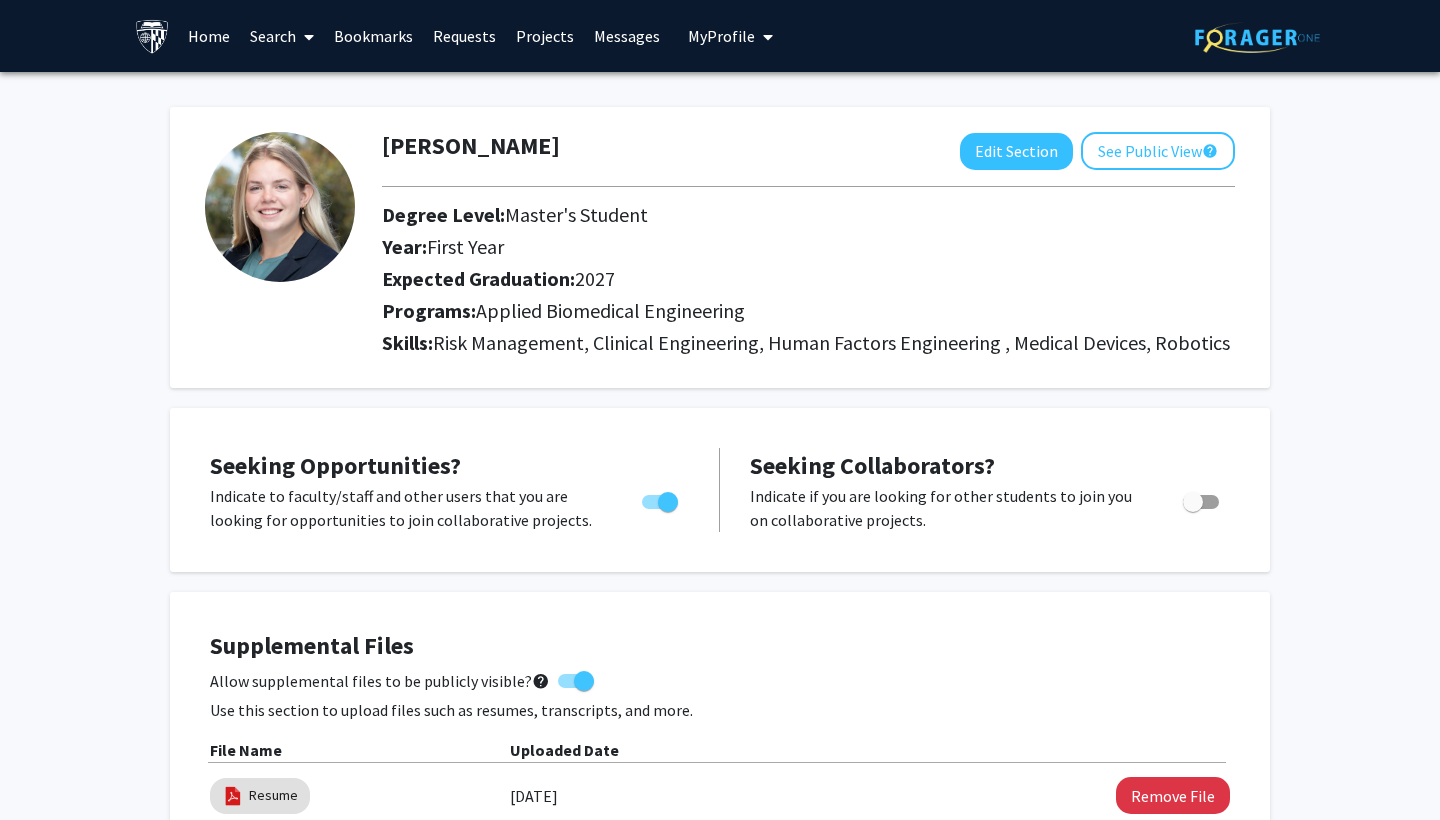 scroll, scrollTop: 0, scrollLeft: 0, axis: both 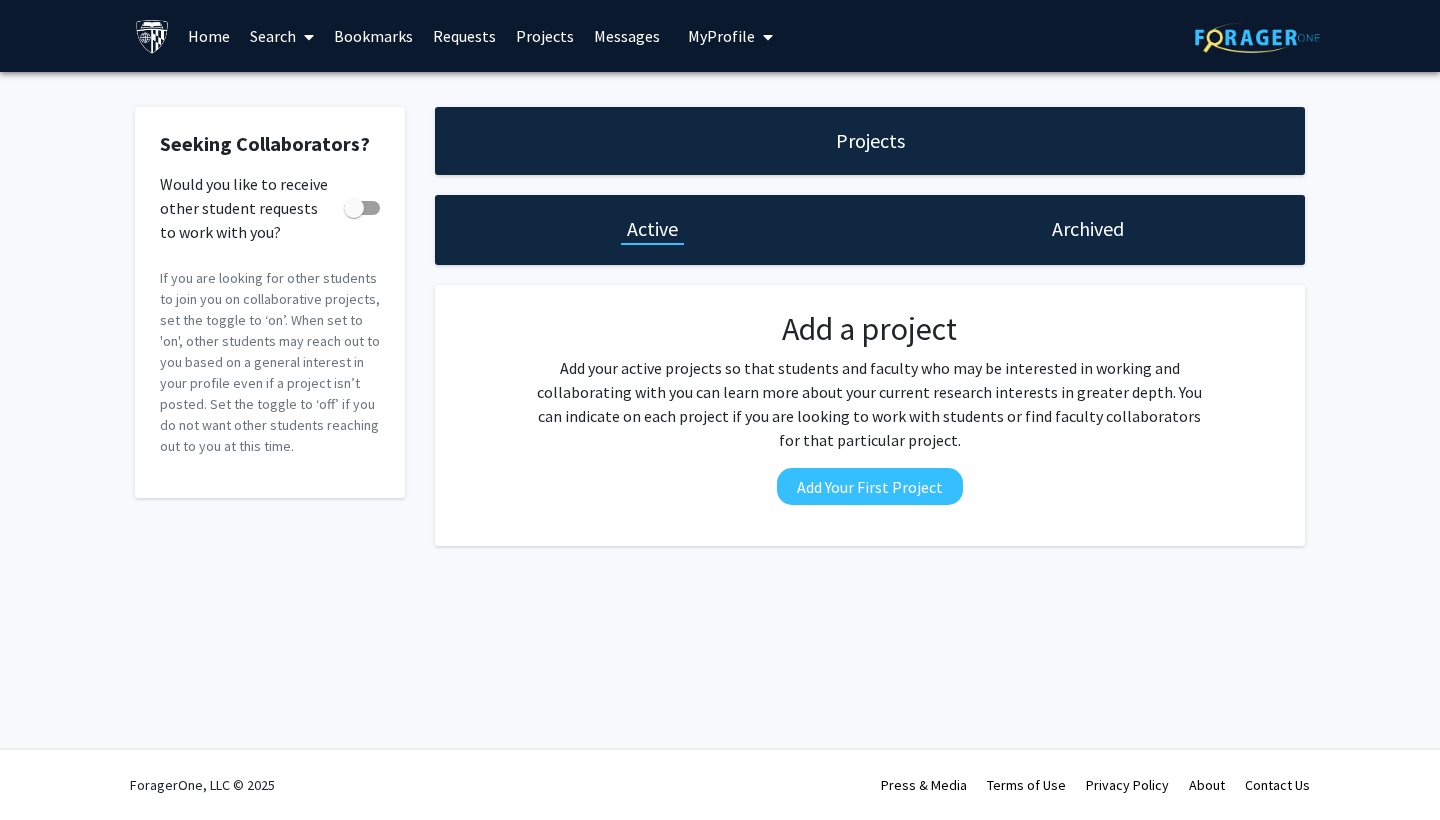 click on "Projects" at bounding box center [545, 36] 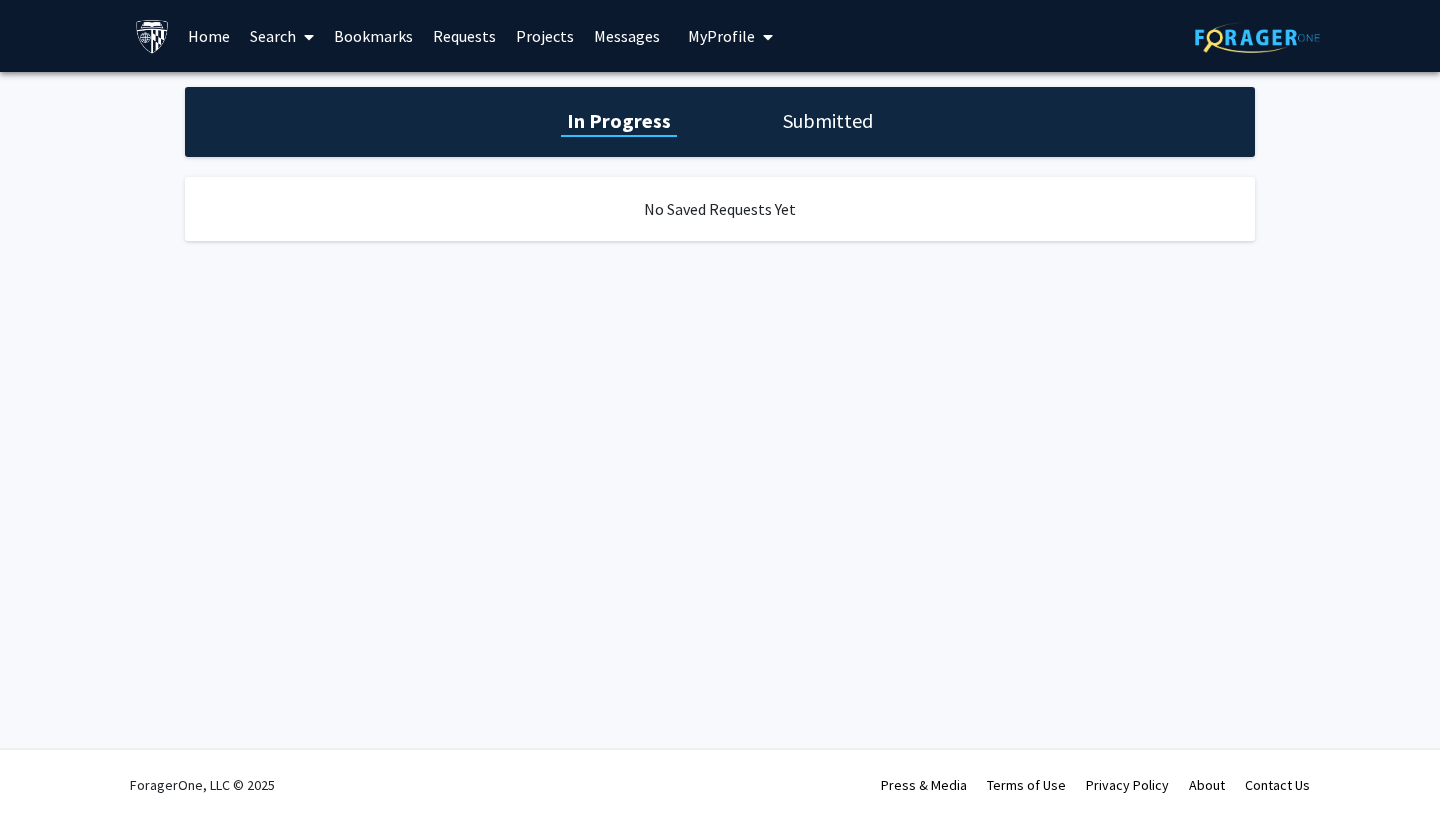 click on "Bookmarks" at bounding box center [373, 36] 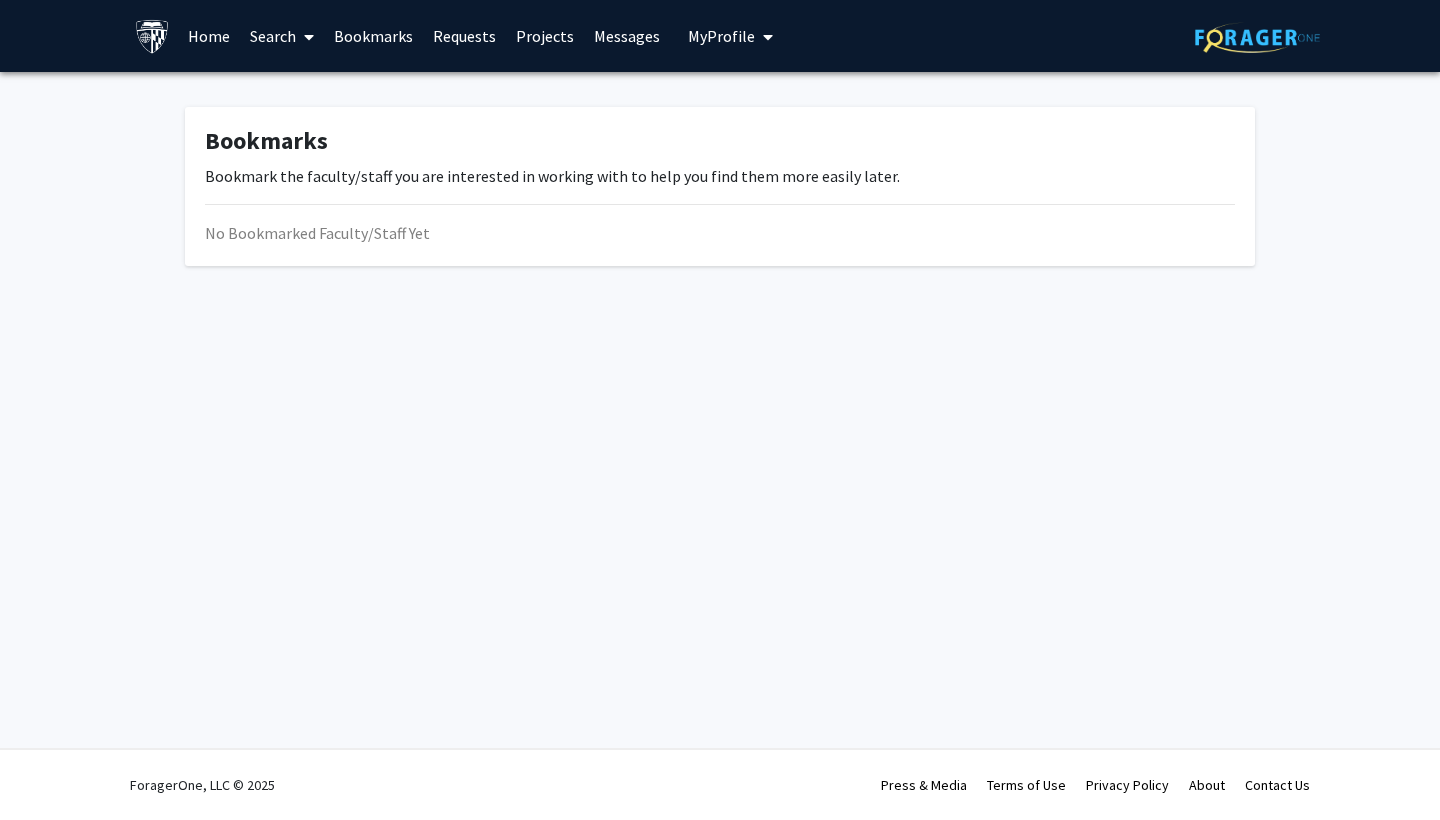 click on "Home" at bounding box center [209, 36] 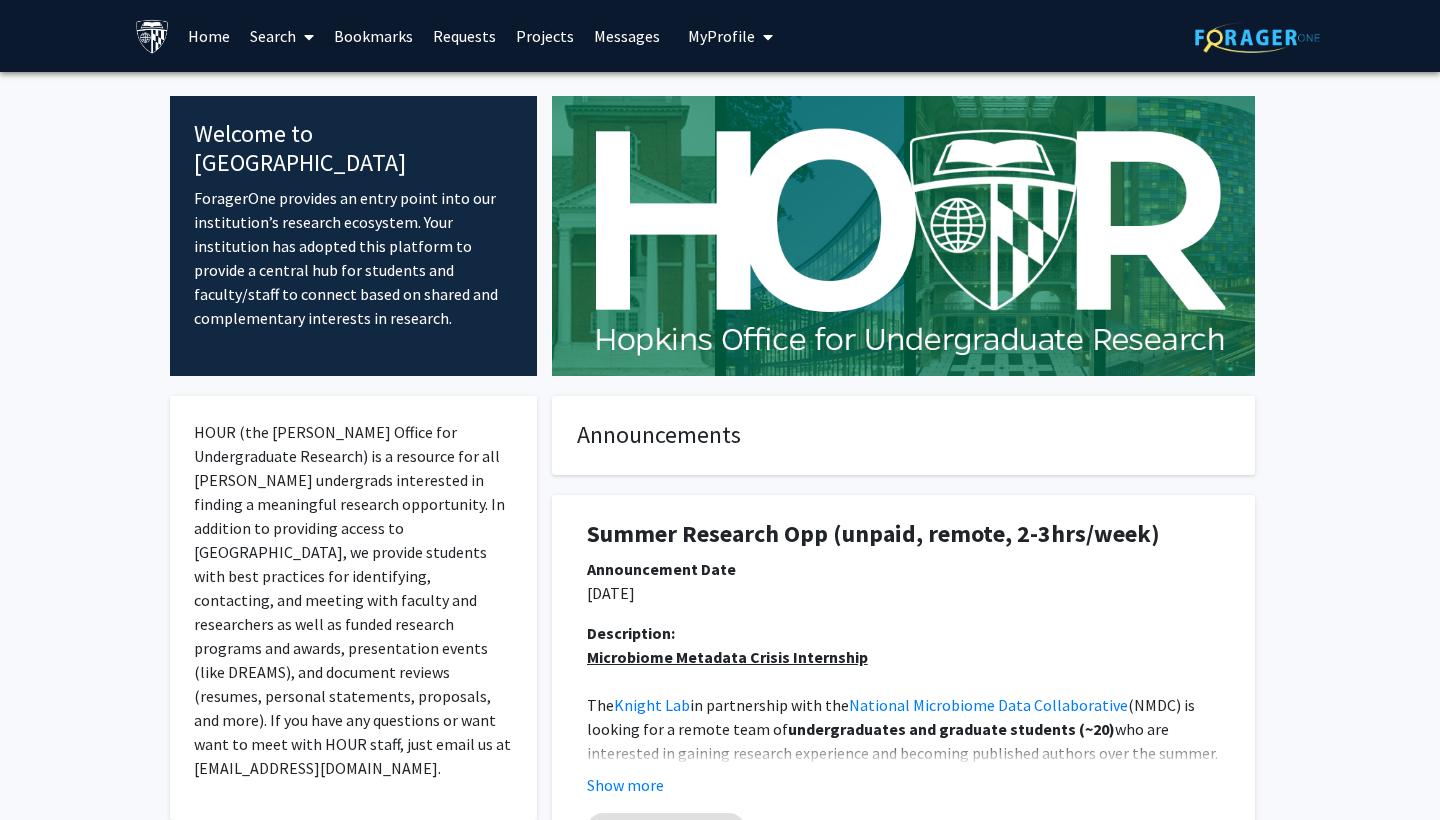 scroll, scrollTop: 0, scrollLeft: 0, axis: both 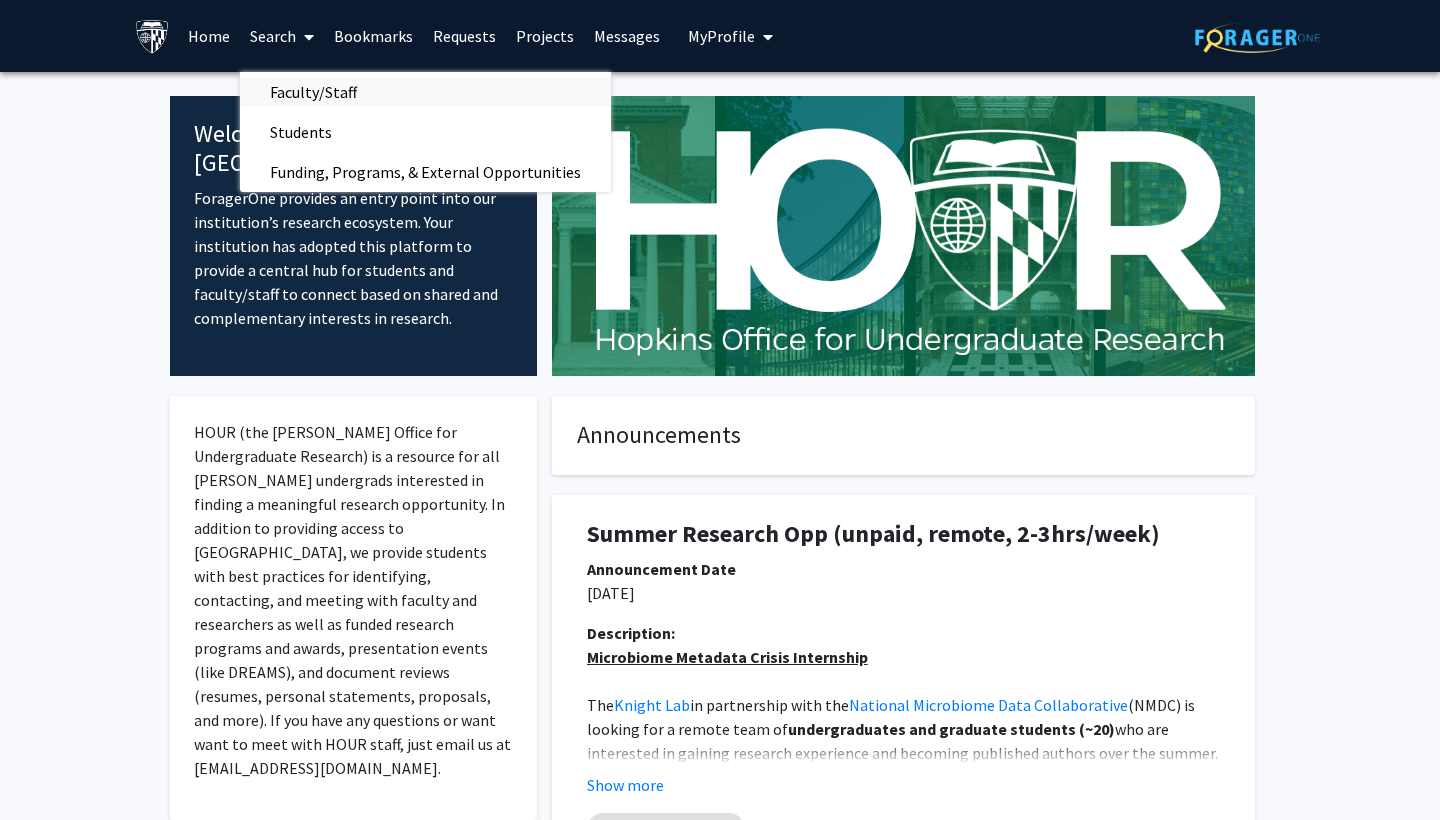 click on "Faculty/Staff" at bounding box center [313, 92] 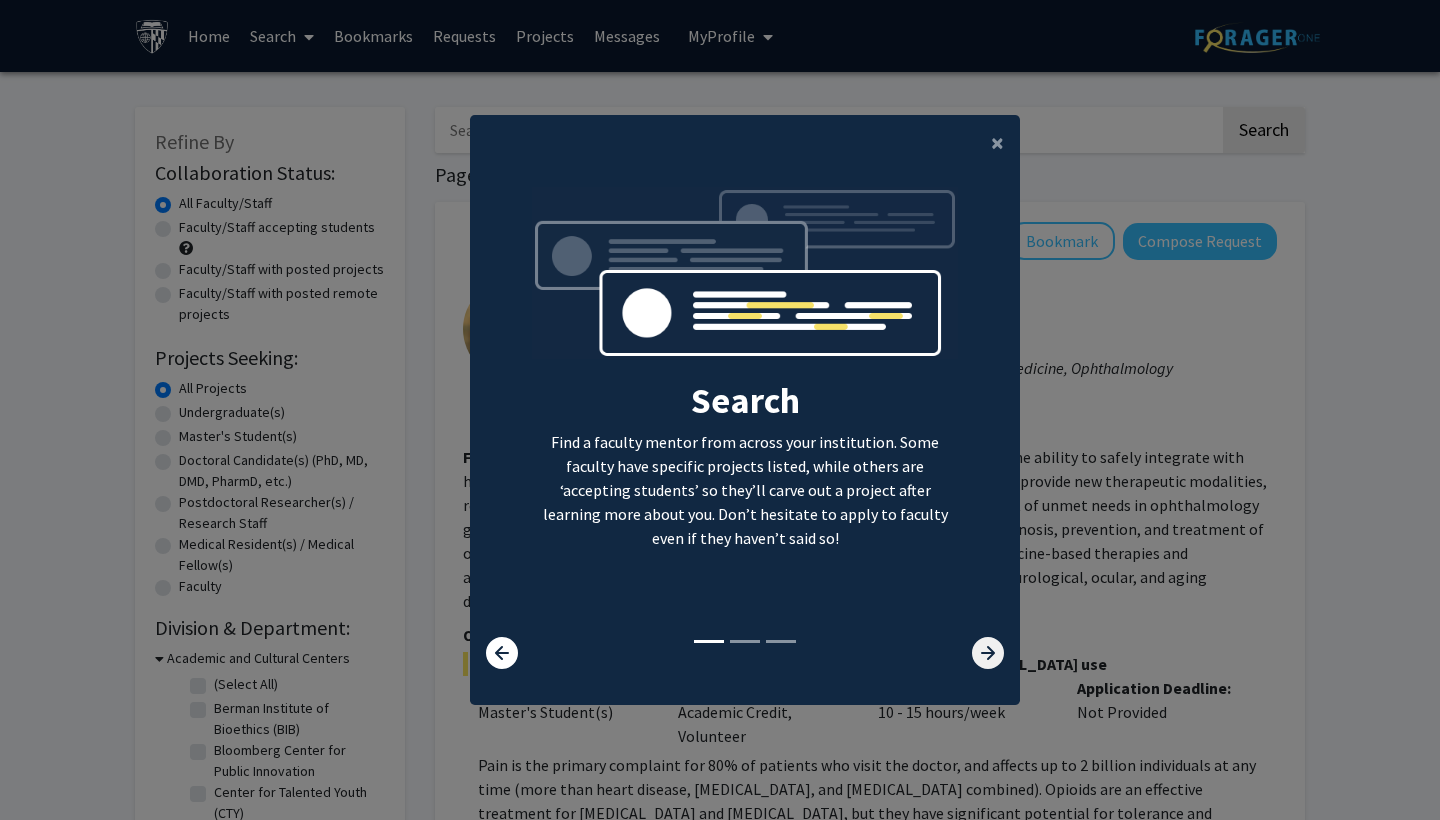 click 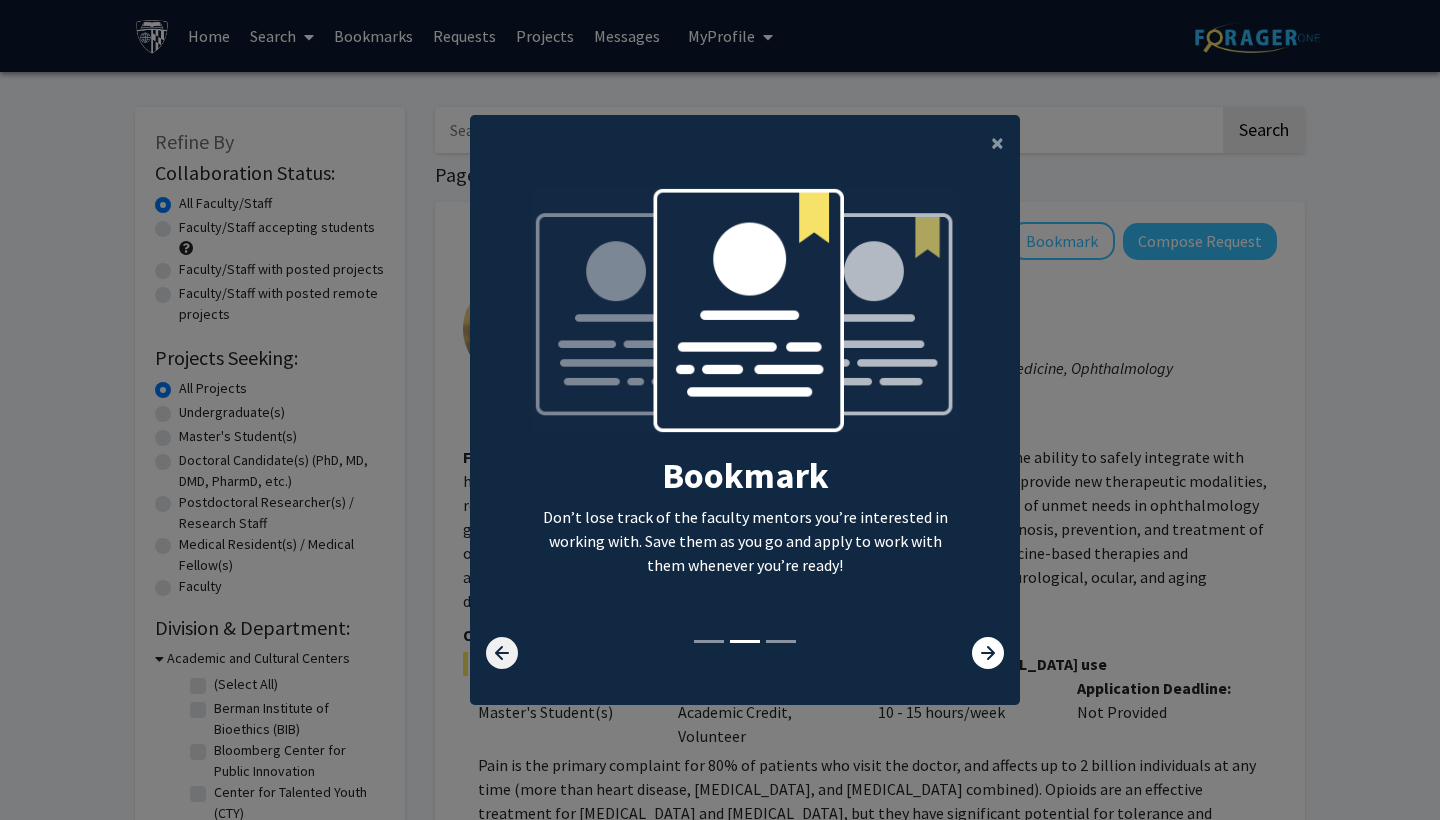 click 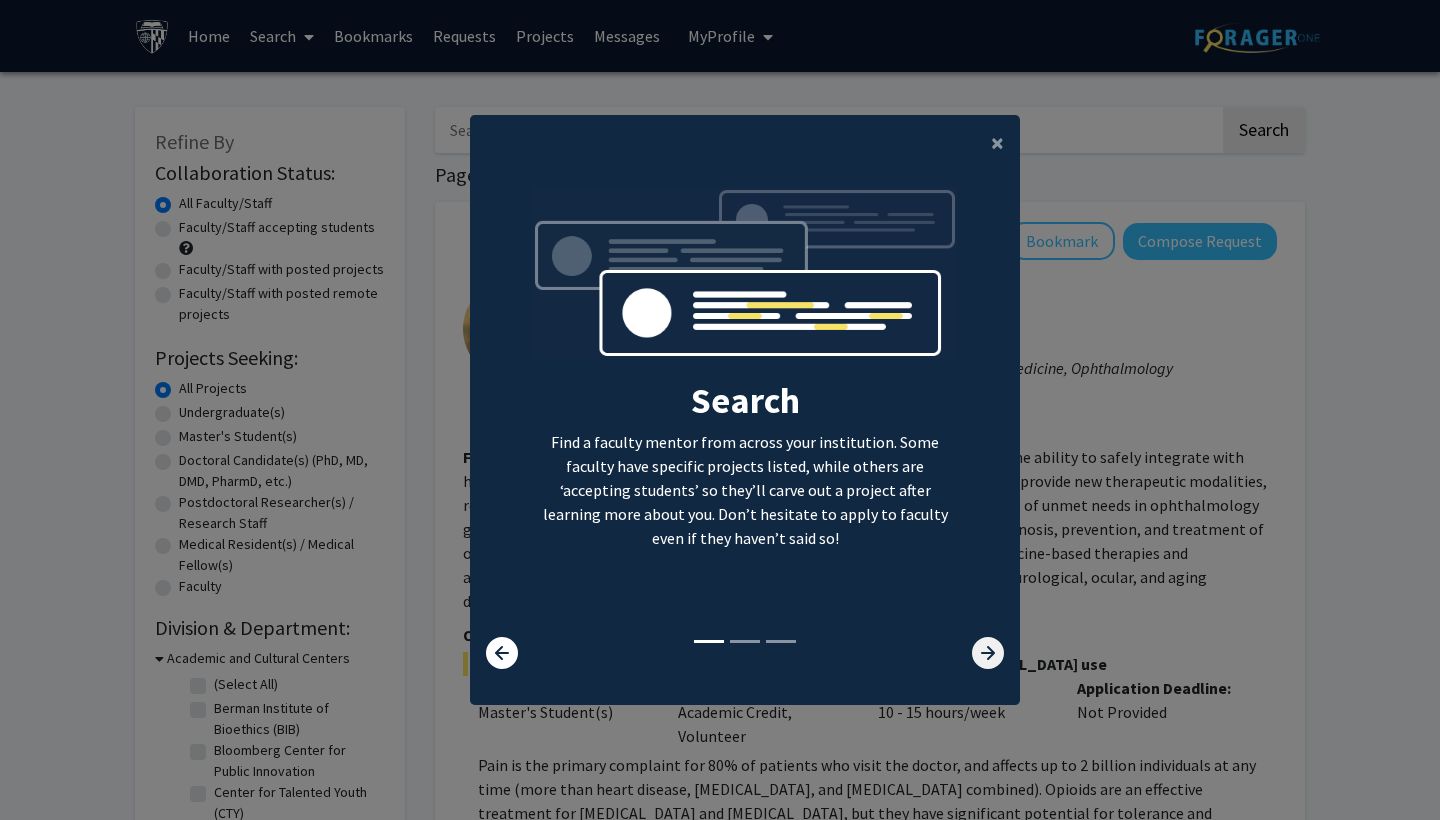 click 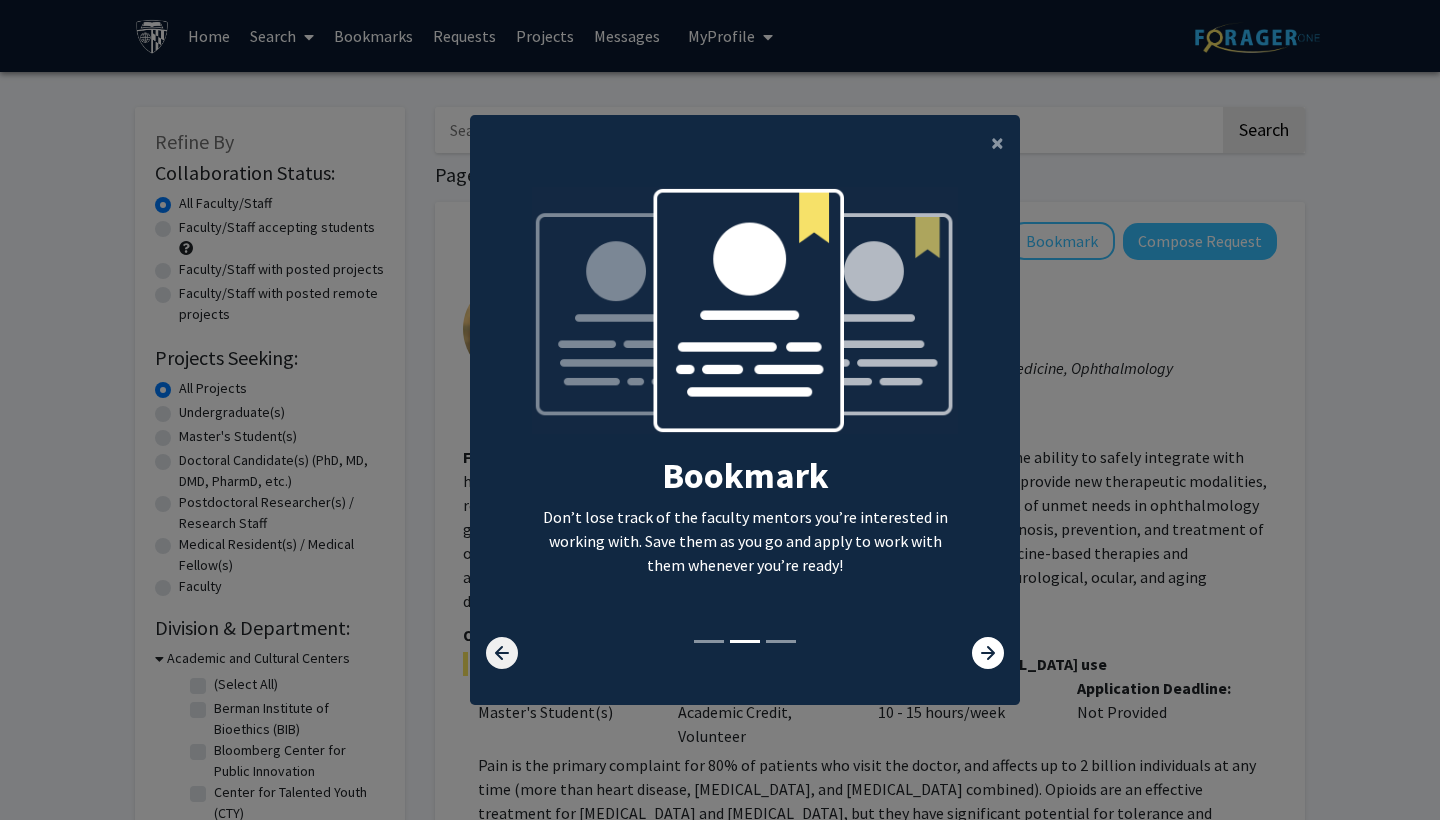 click 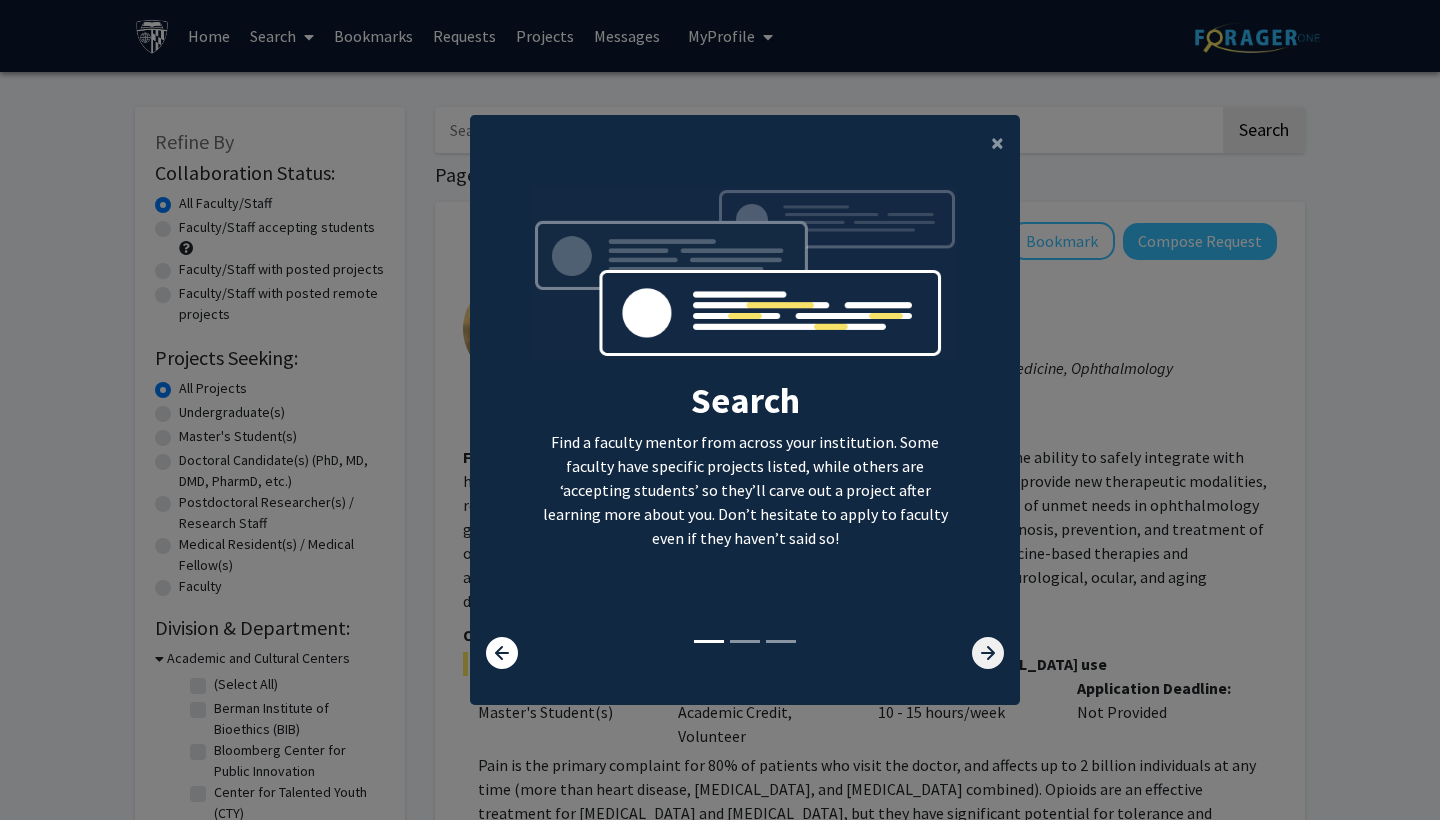 click 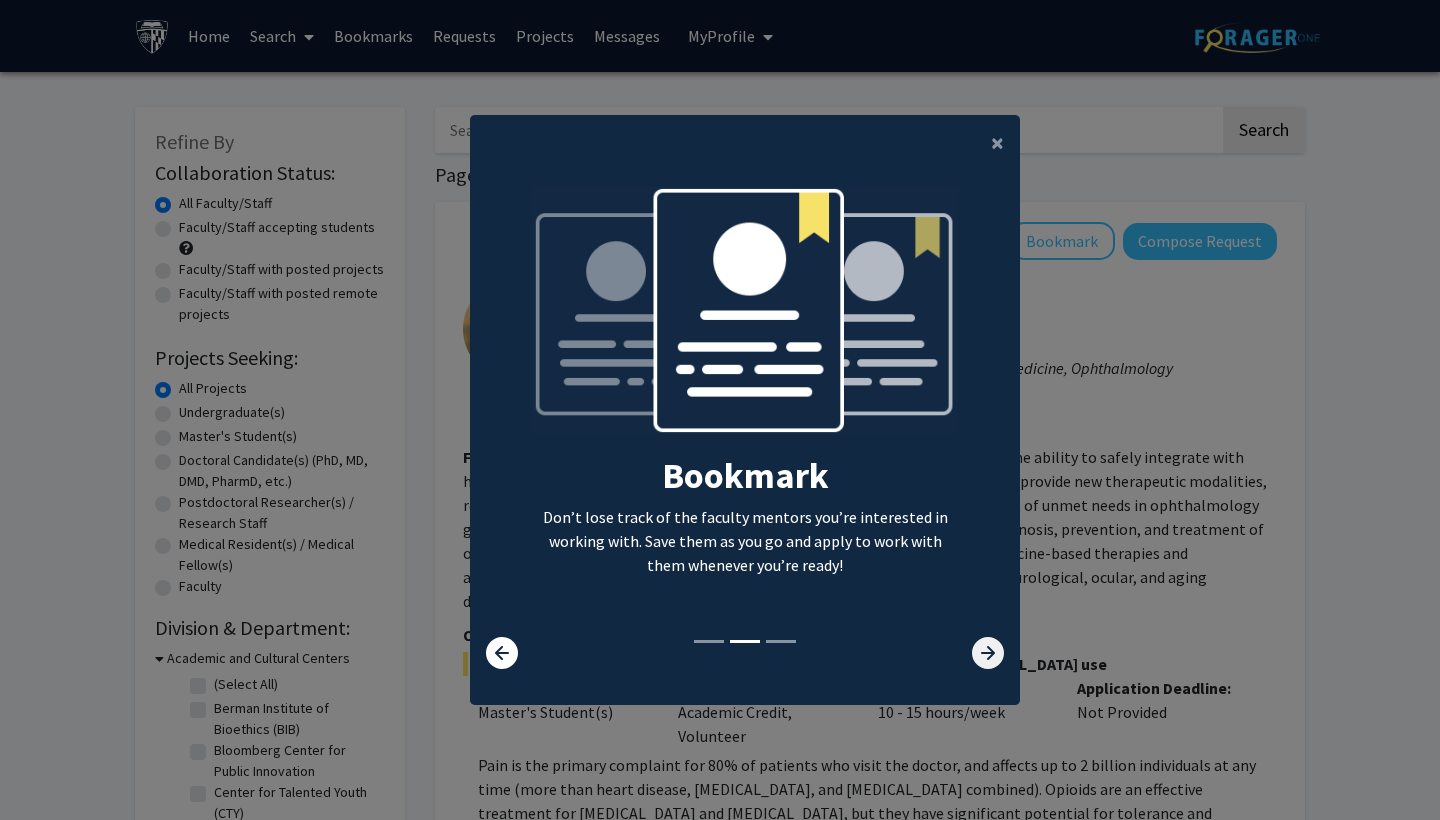 click 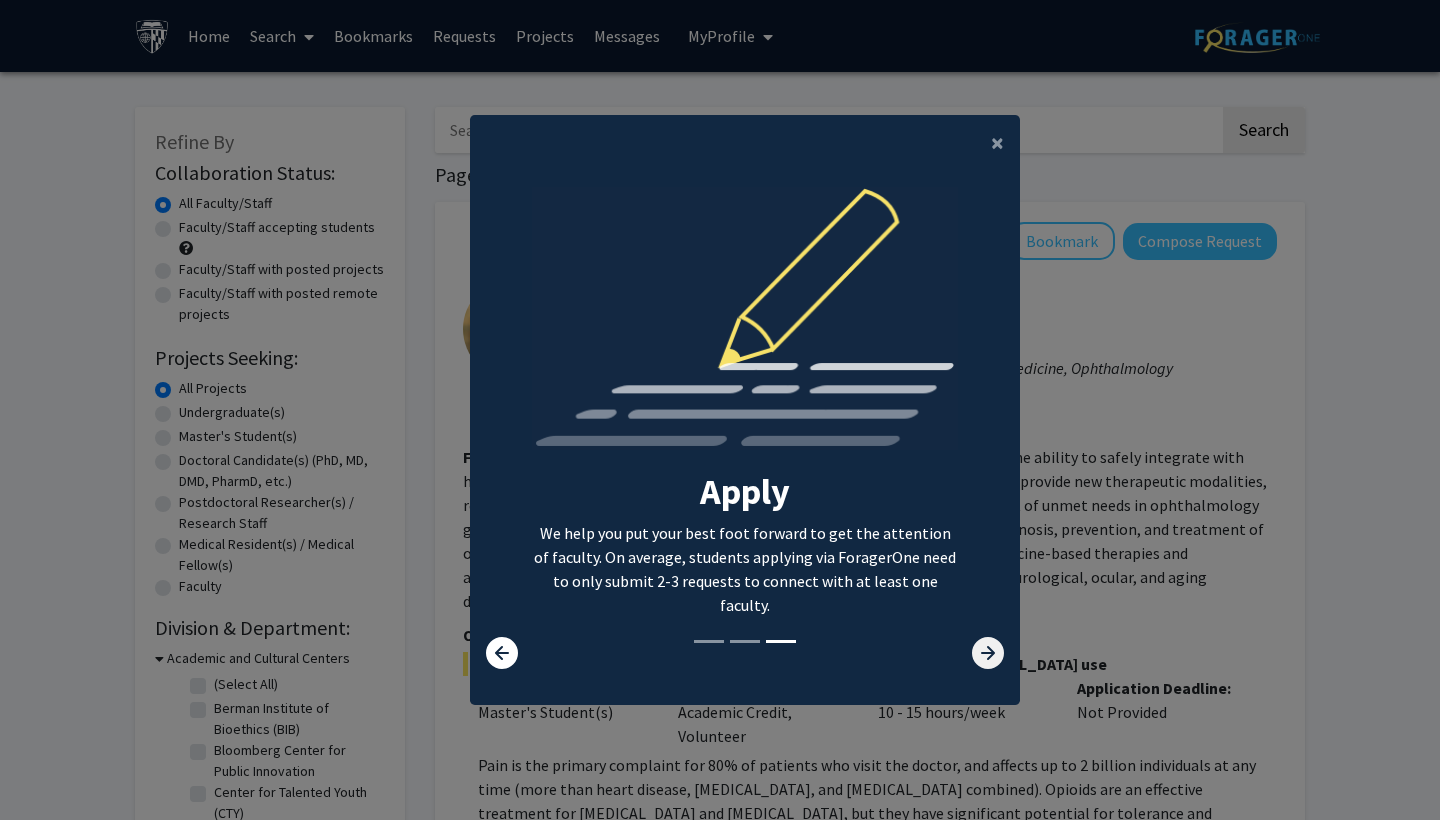 click 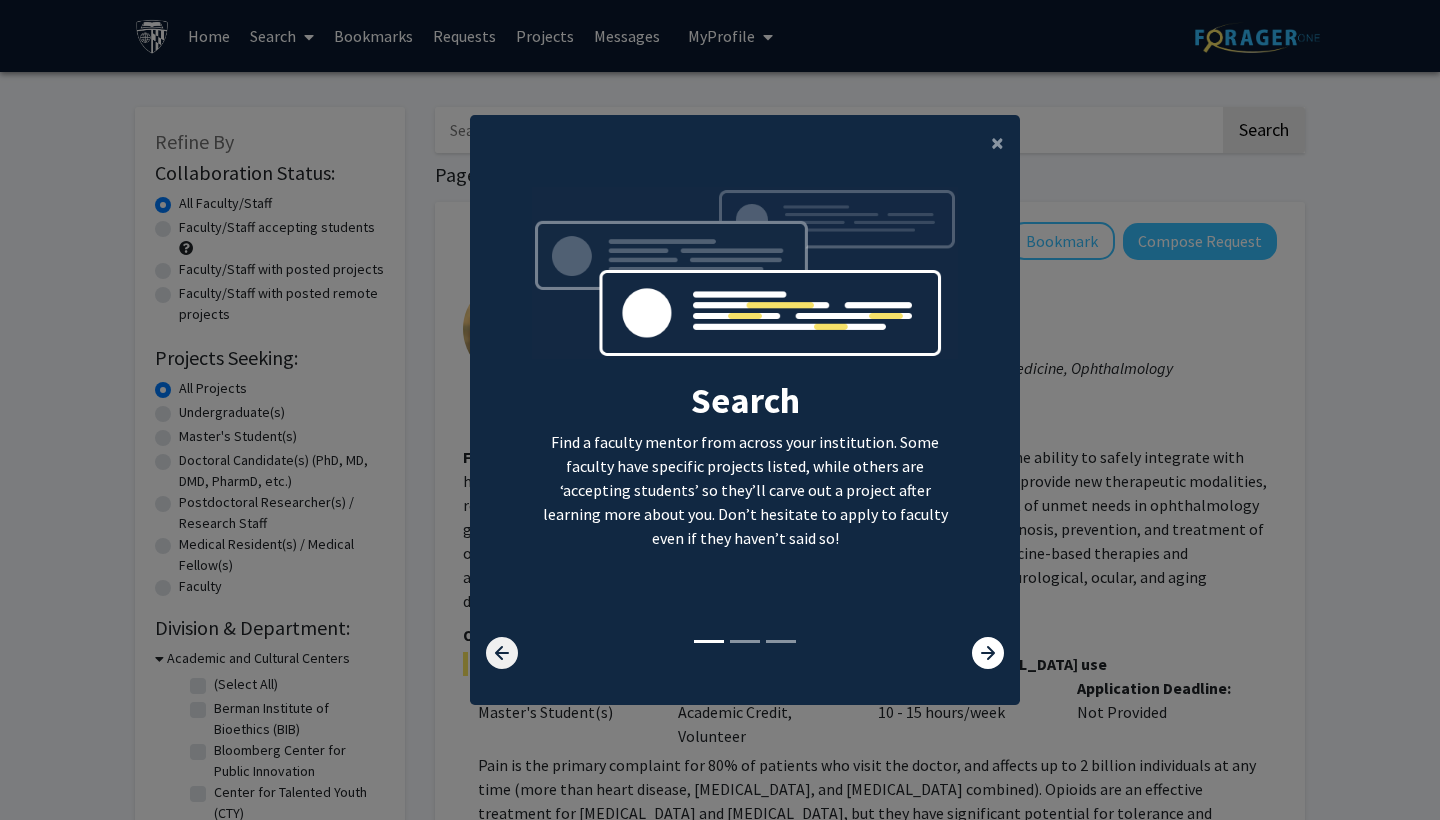 click 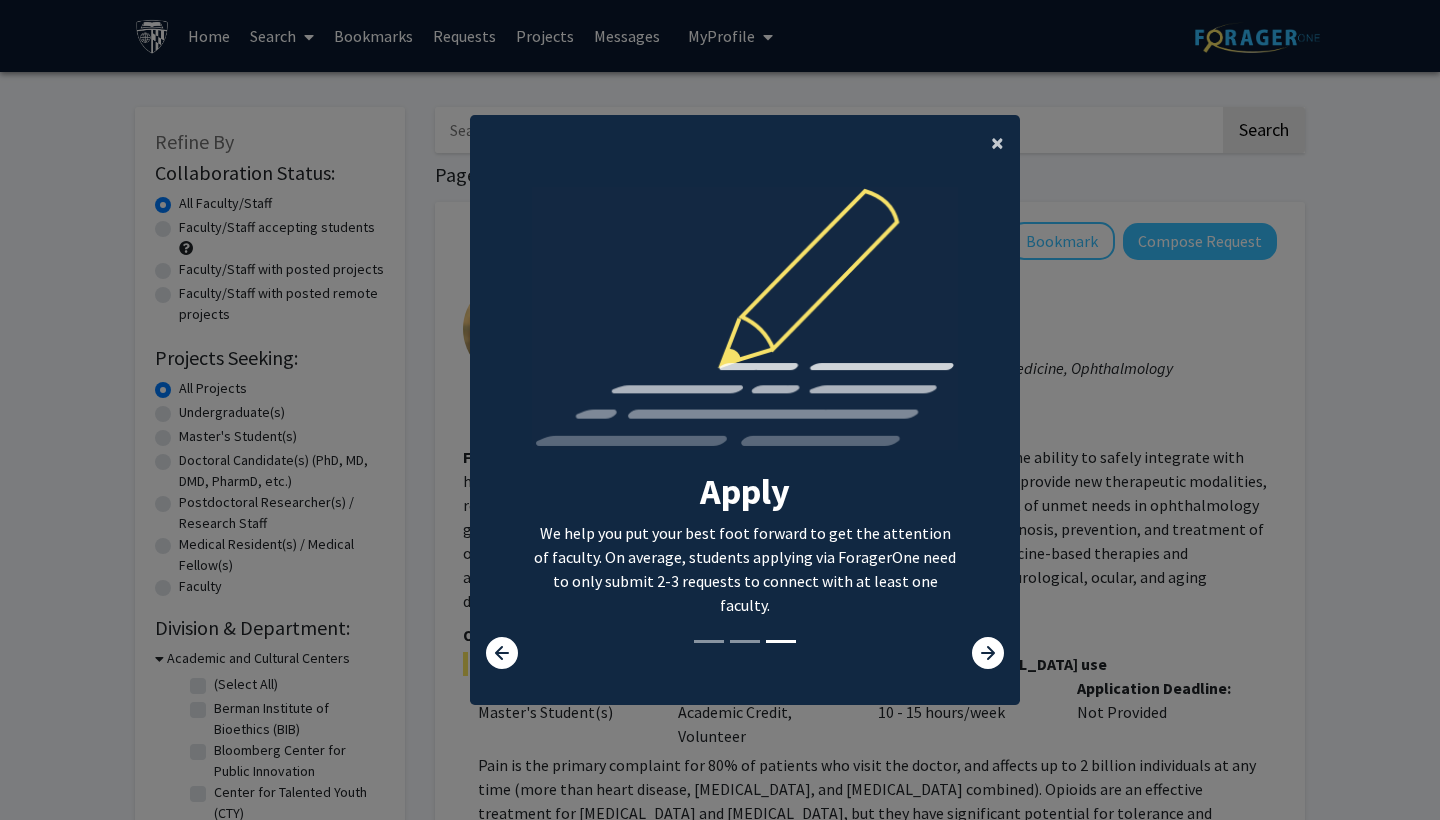 click on "×" 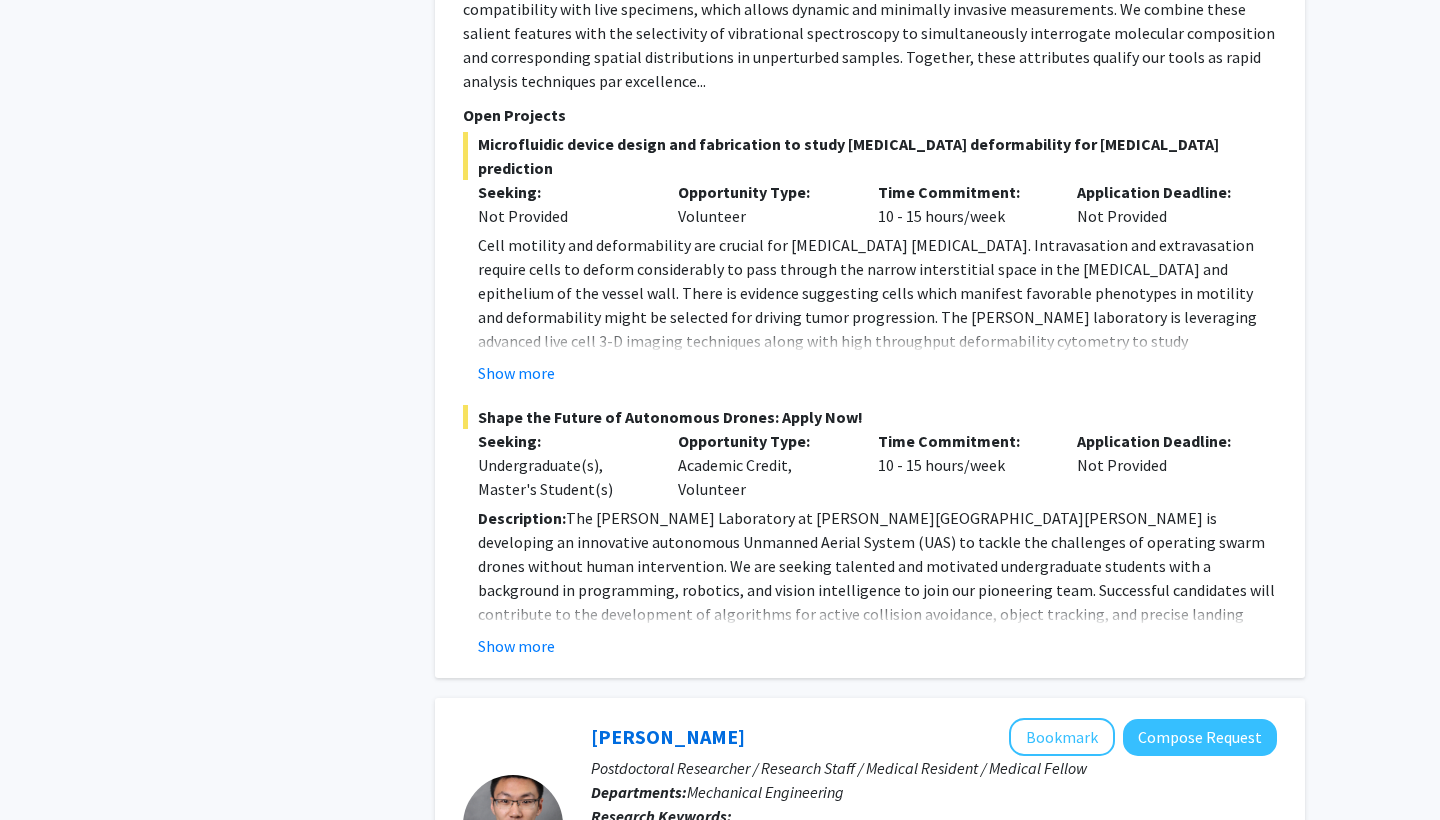 scroll, scrollTop: 2733, scrollLeft: 0, axis: vertical 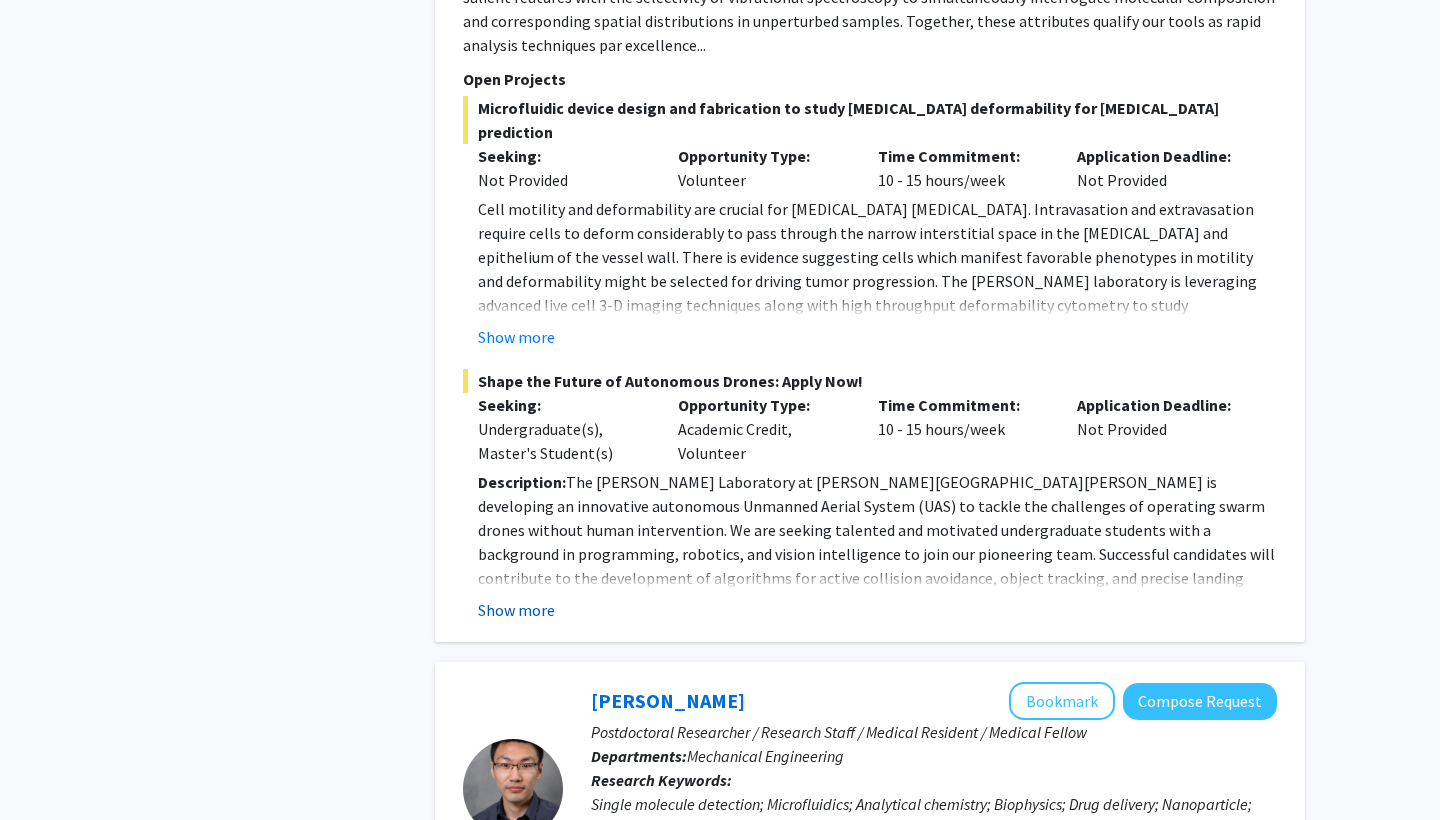 click on "Show more" 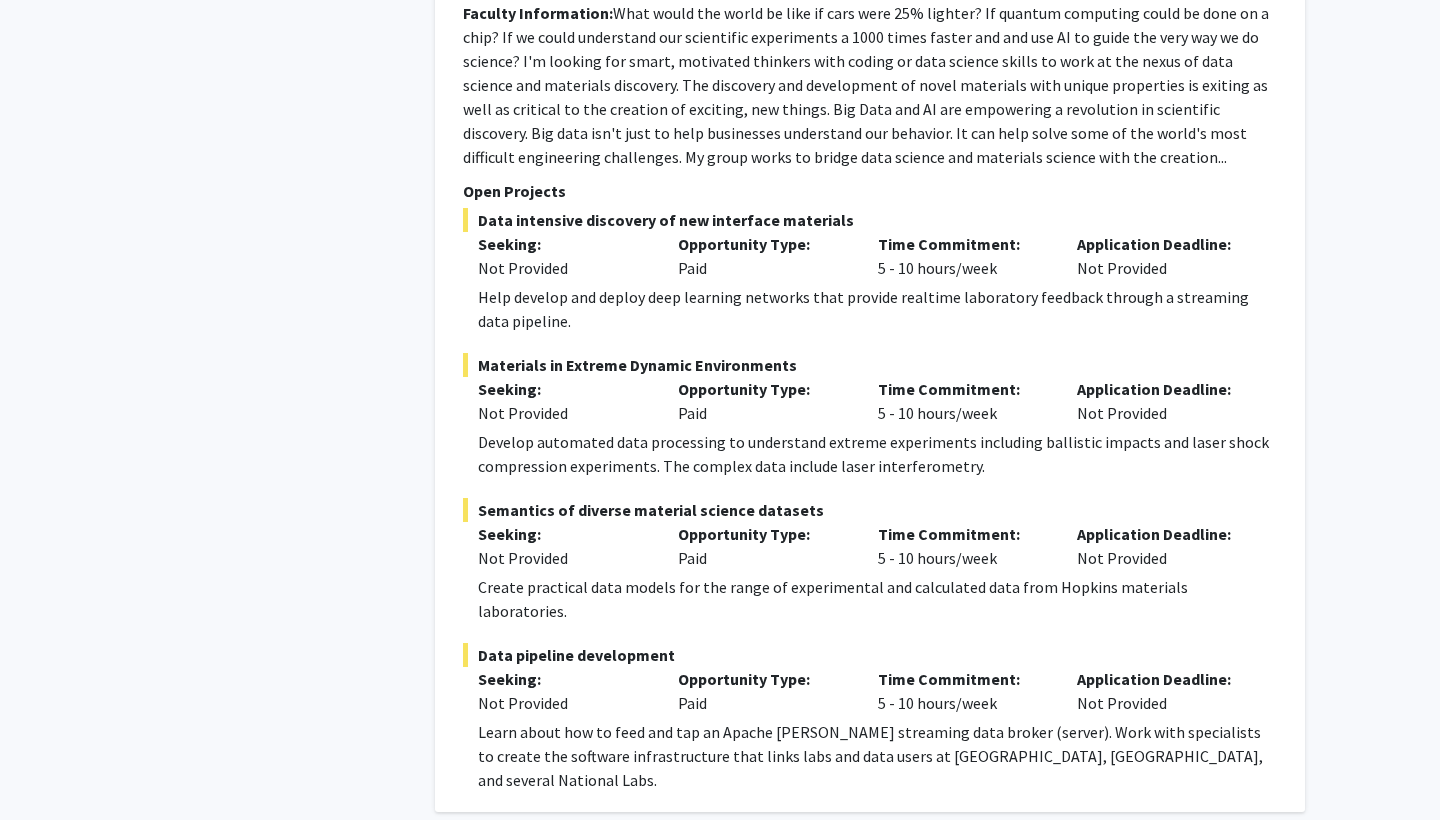 scroll, scrollTop: 9782, scrollLeft: 0, axis: vertical 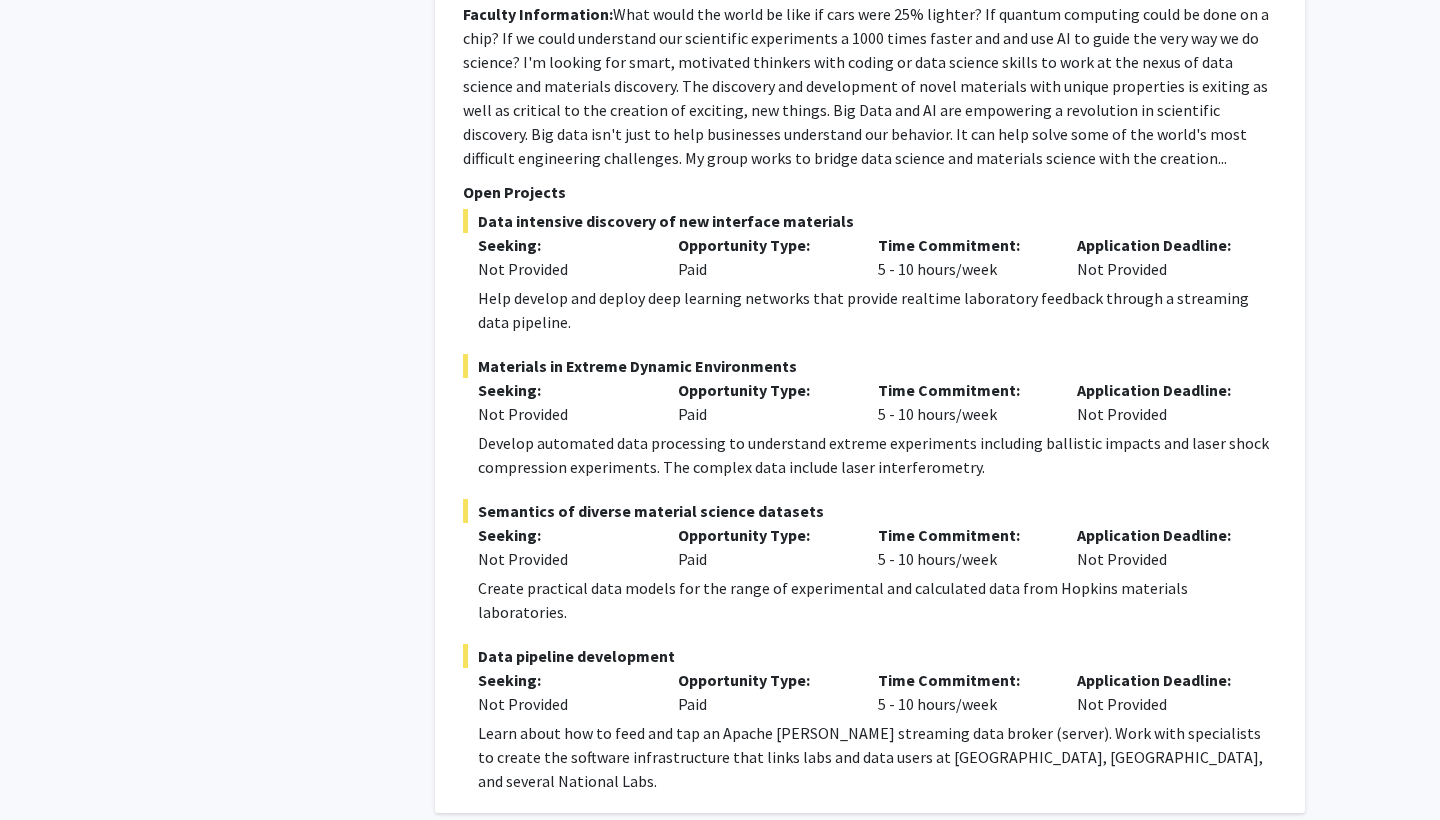 click on "2" 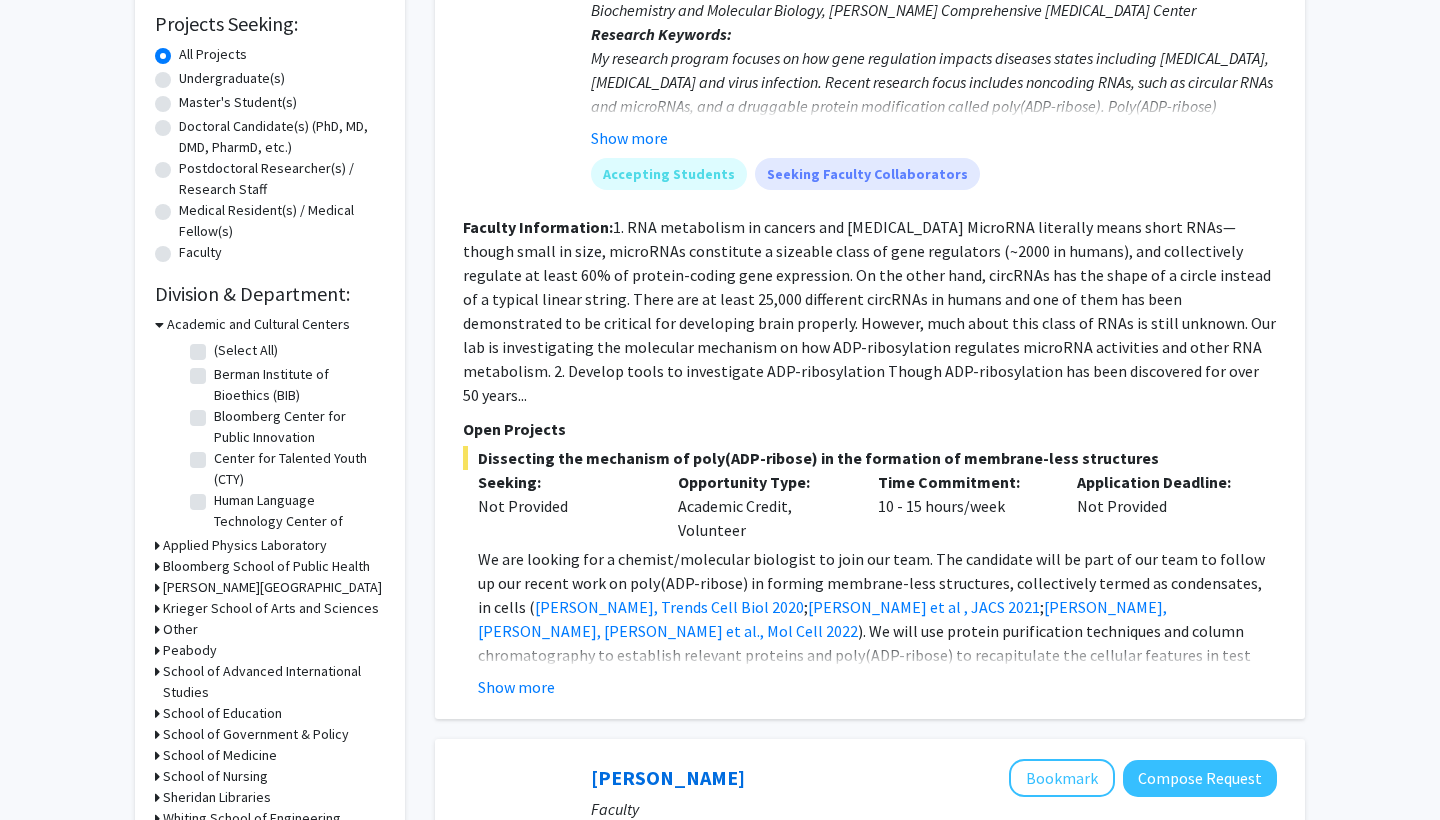 scroll, scrollTop: 336, scrollLeft: 0, axis: vertical 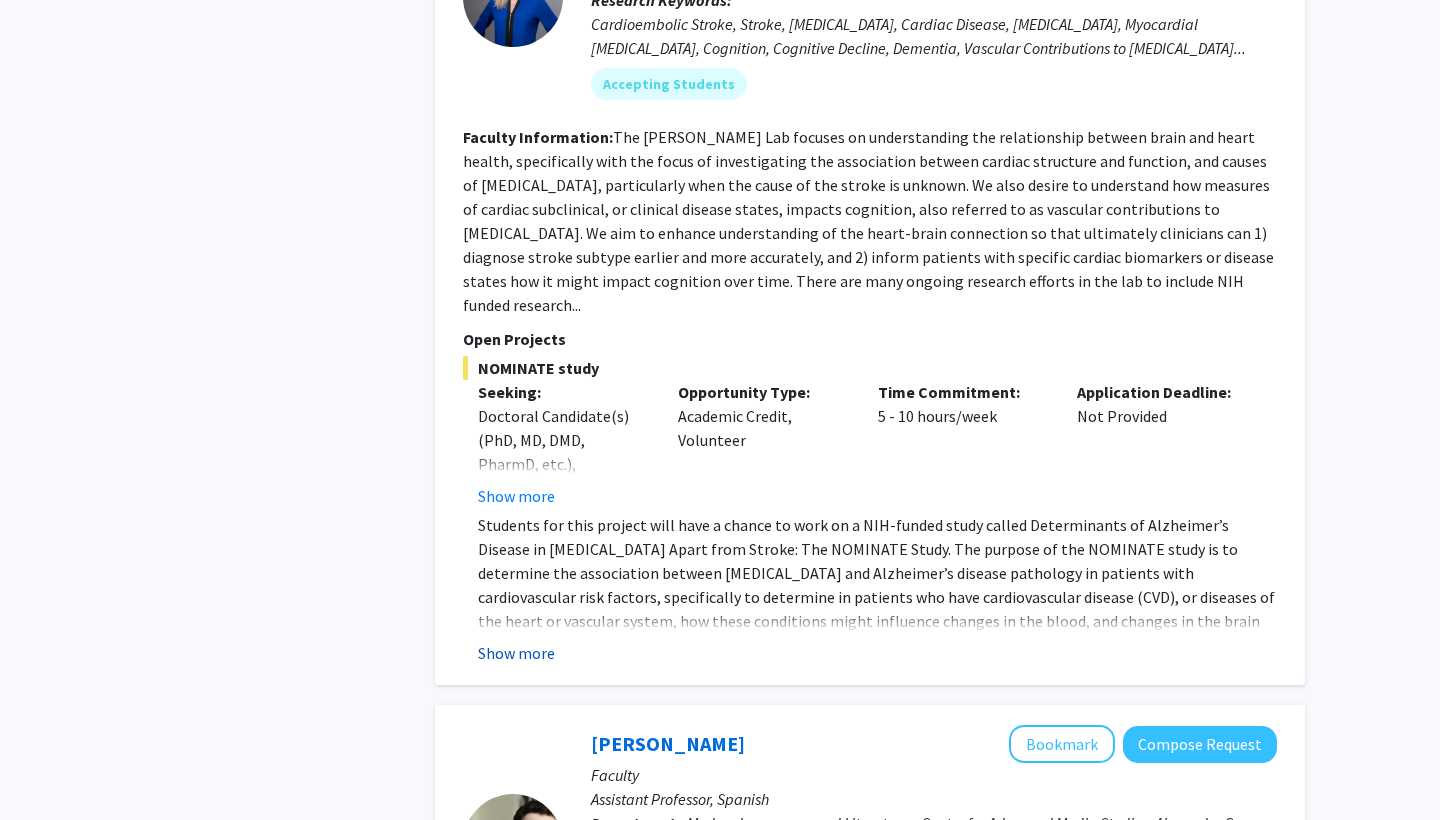 click on "Show more" 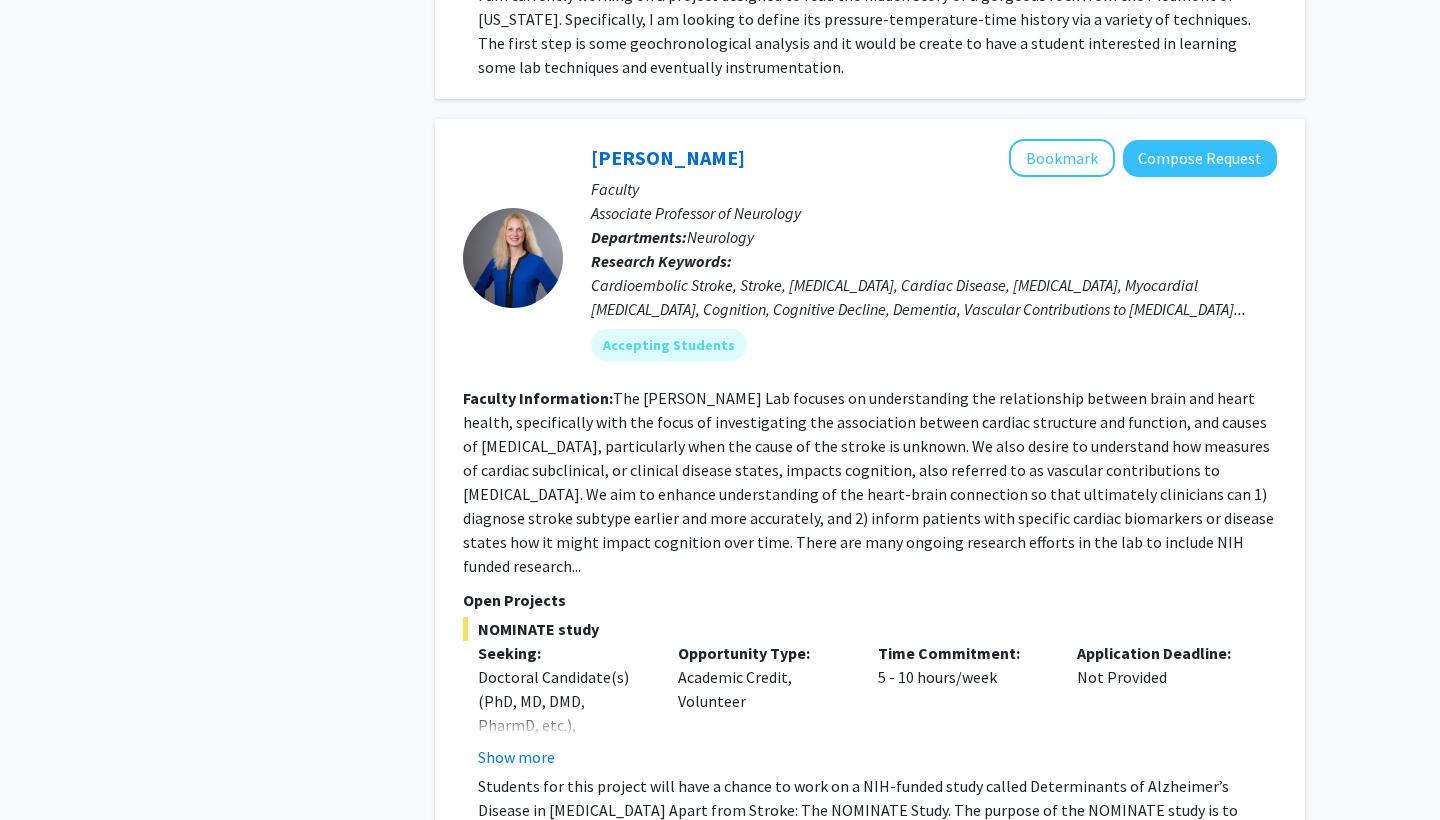 scroll, scrollTop: 1656, scrollLeft: 0, axis: vertical 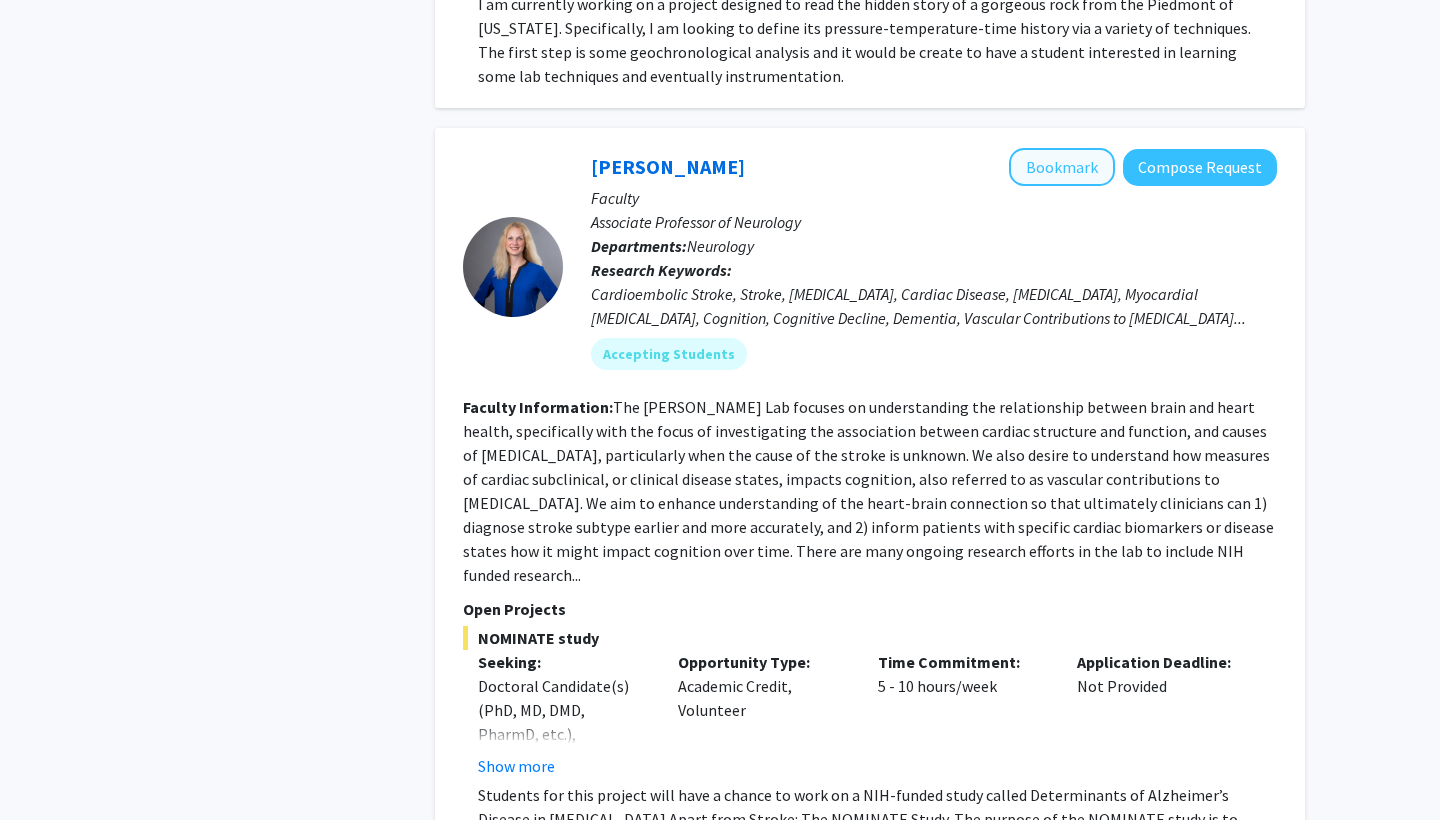click on "Bookmark" 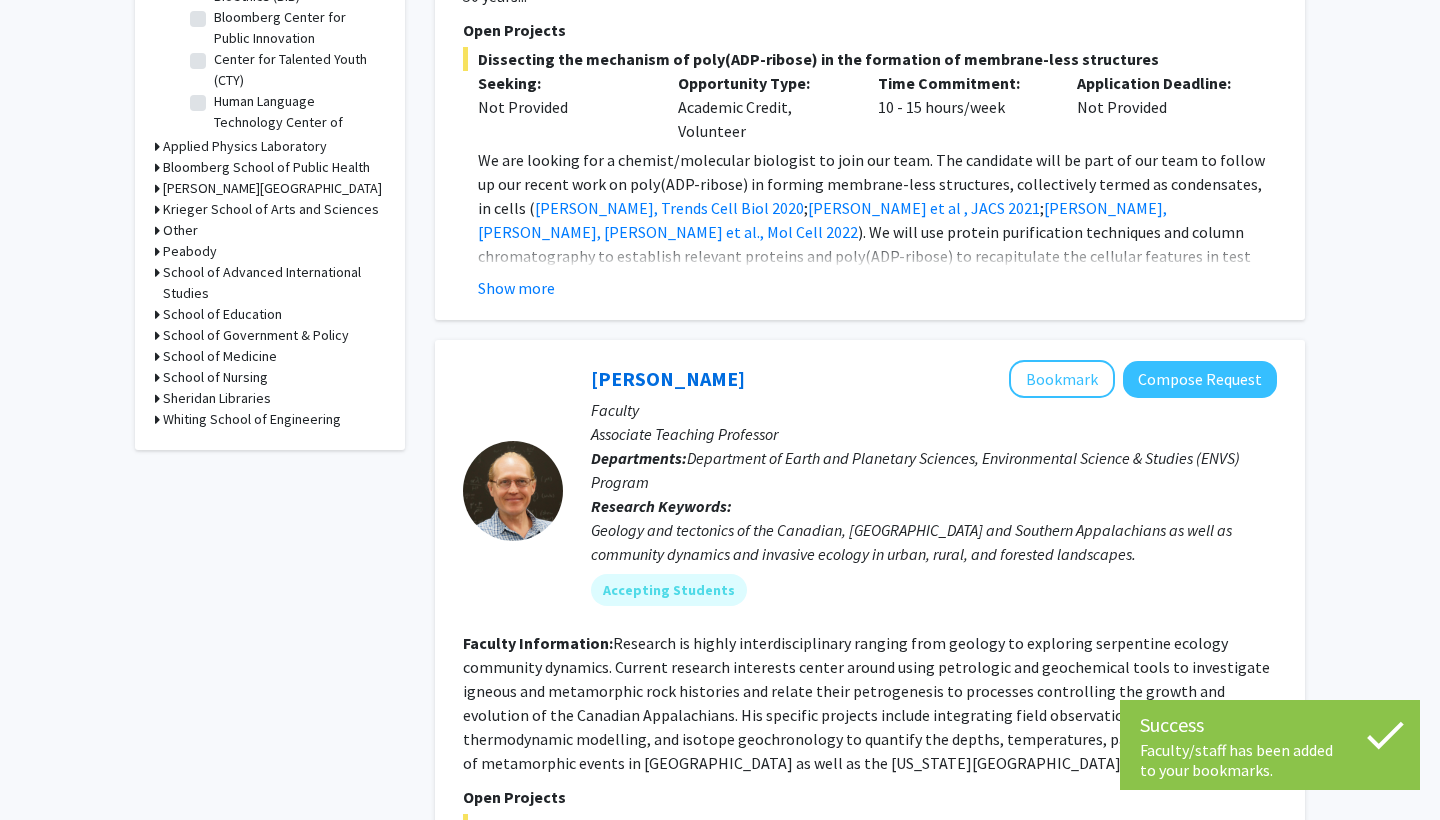 scroll, scrollTop: 603, scrollLeft: 0, axis: vertical 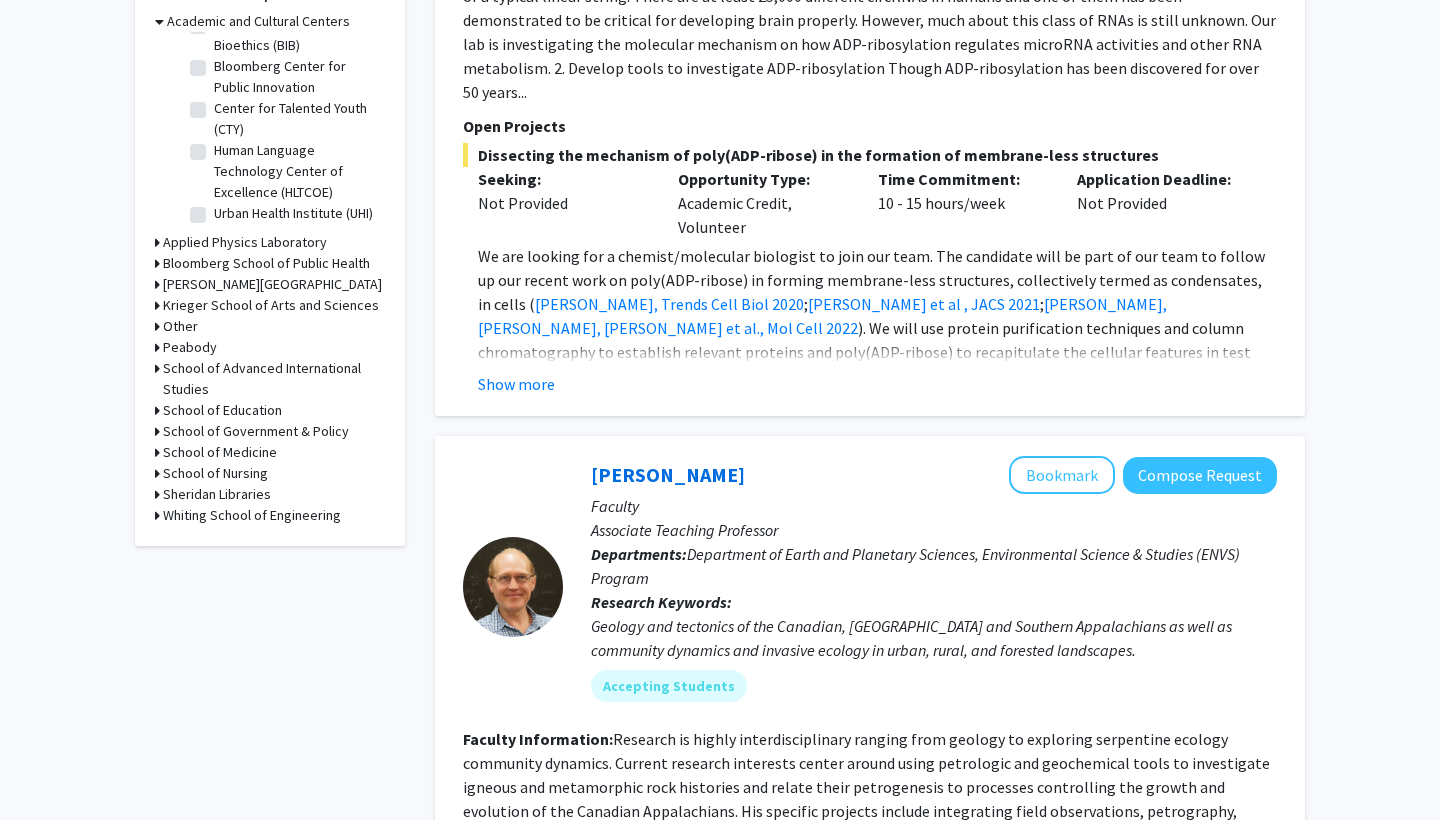 click on "Whiting School of Engineering" at bounding box center [252, 515] 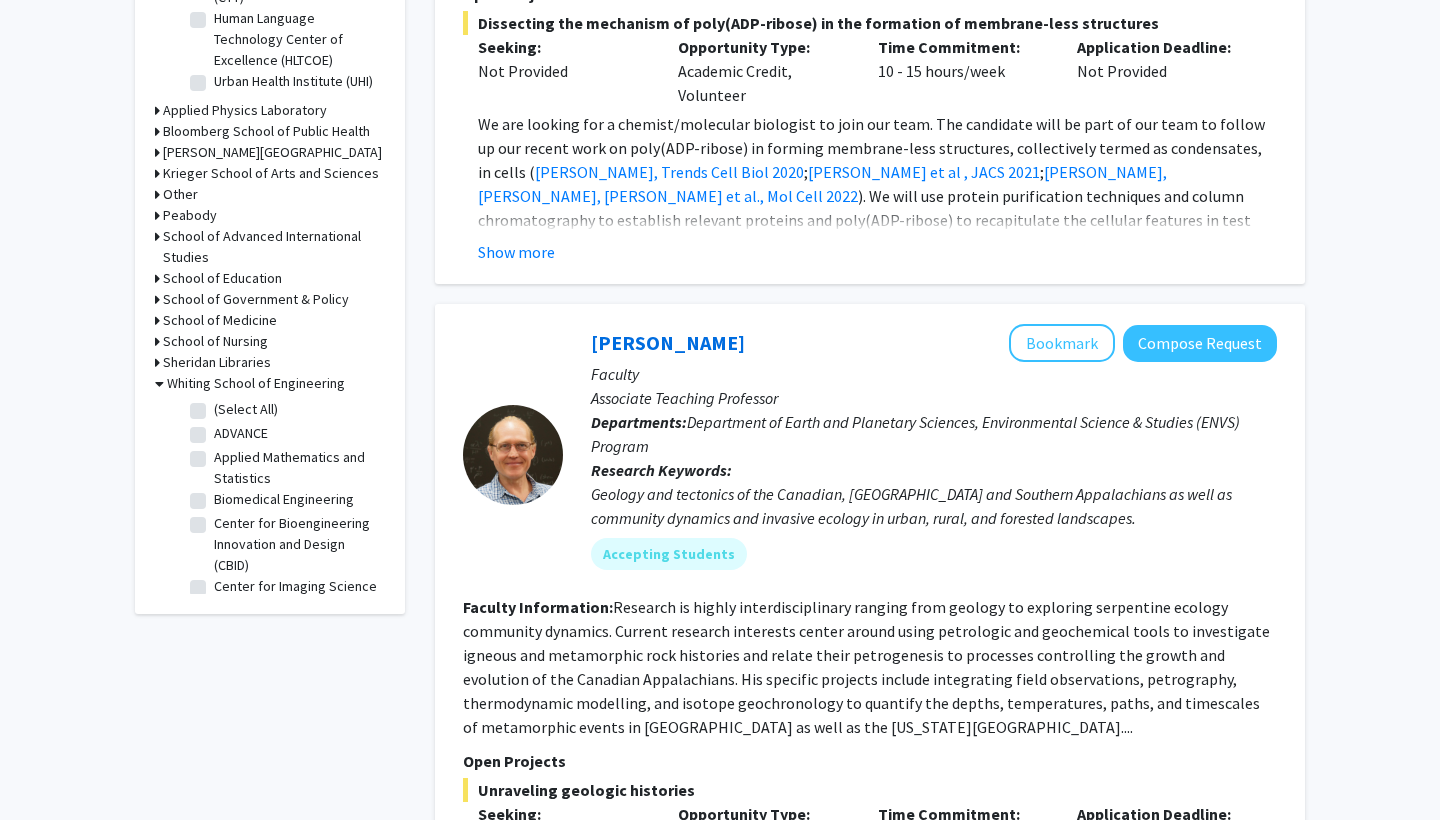scroll, scrollTop: 779, scrollLeft: 0, axis: vertical 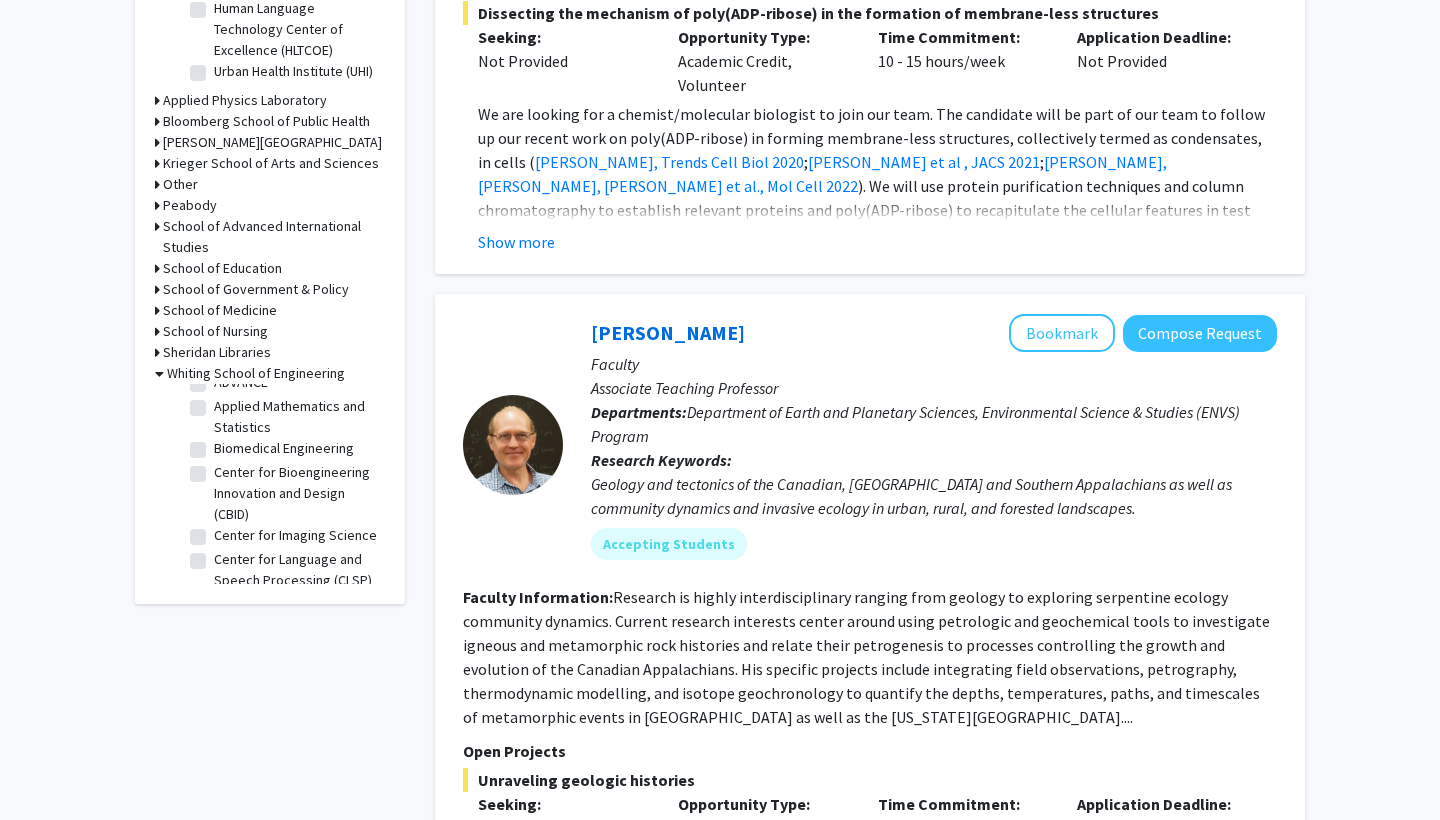 click on "Biomedical Engineering  Biomedical Engineering" 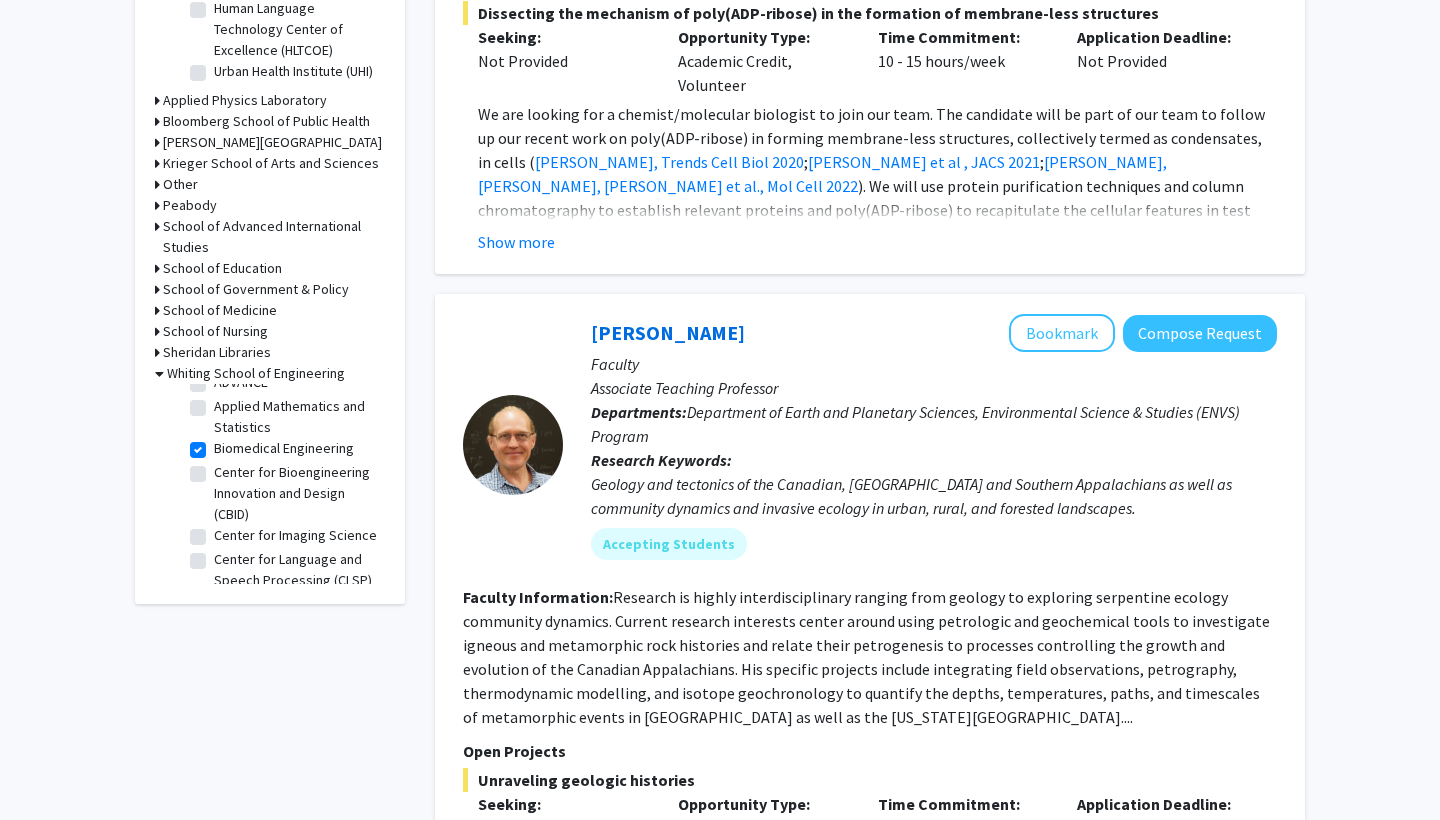 checkbox on "true" 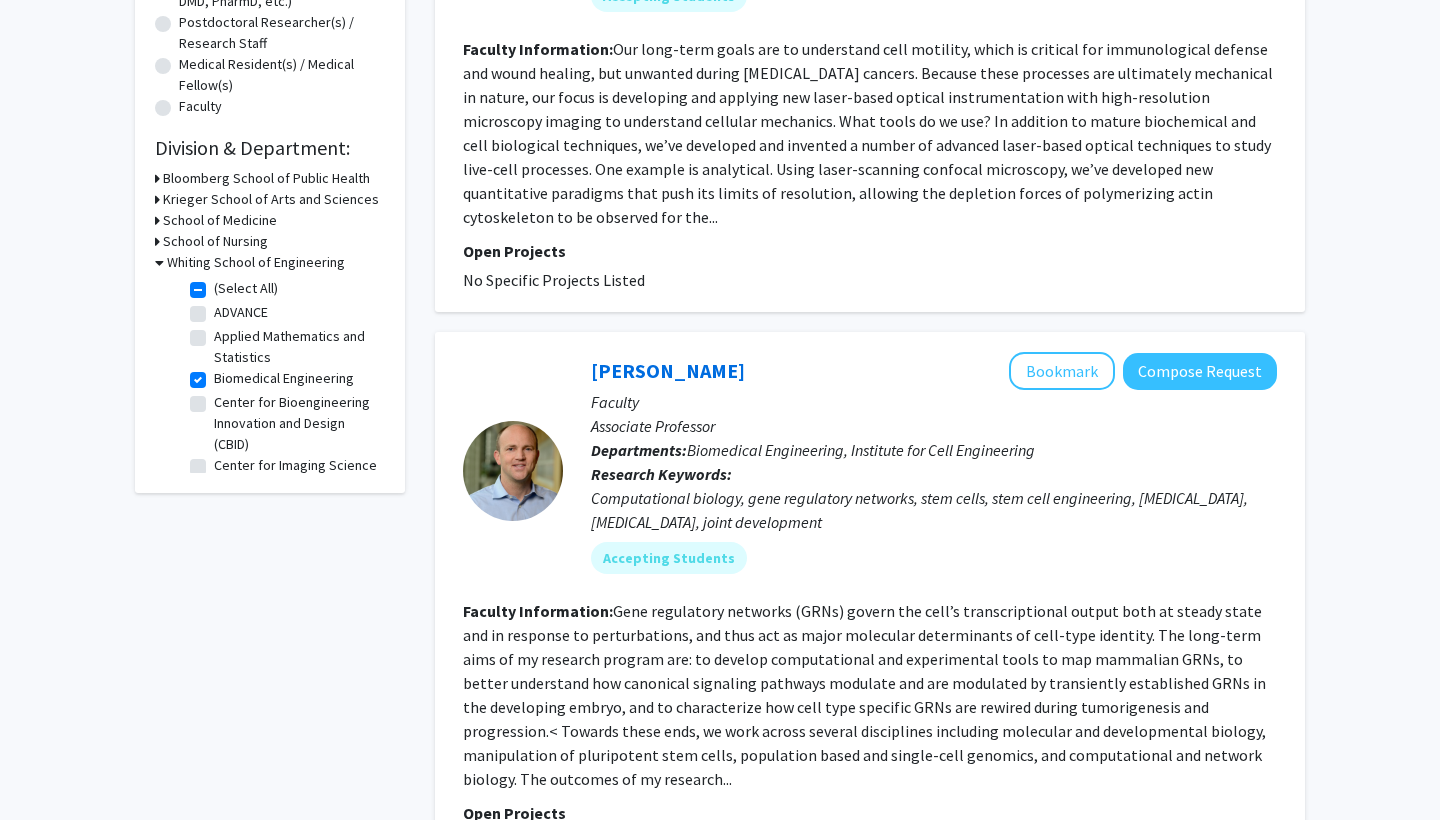 scroll, scrollTop: 578, scrollLeft: 0, axis: vertical 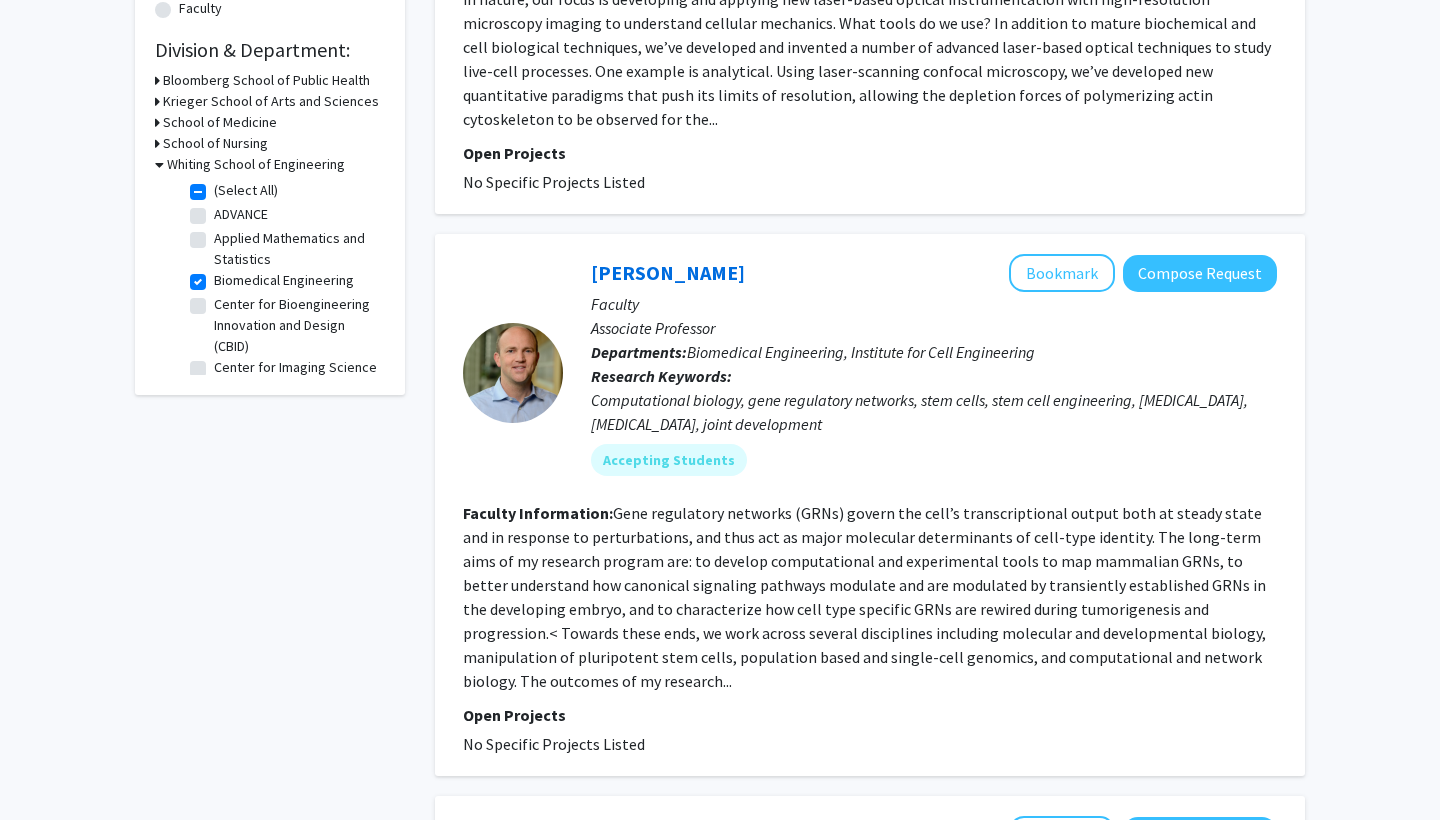click on "Center for Bioengineering Innovation and Design (CBID)" 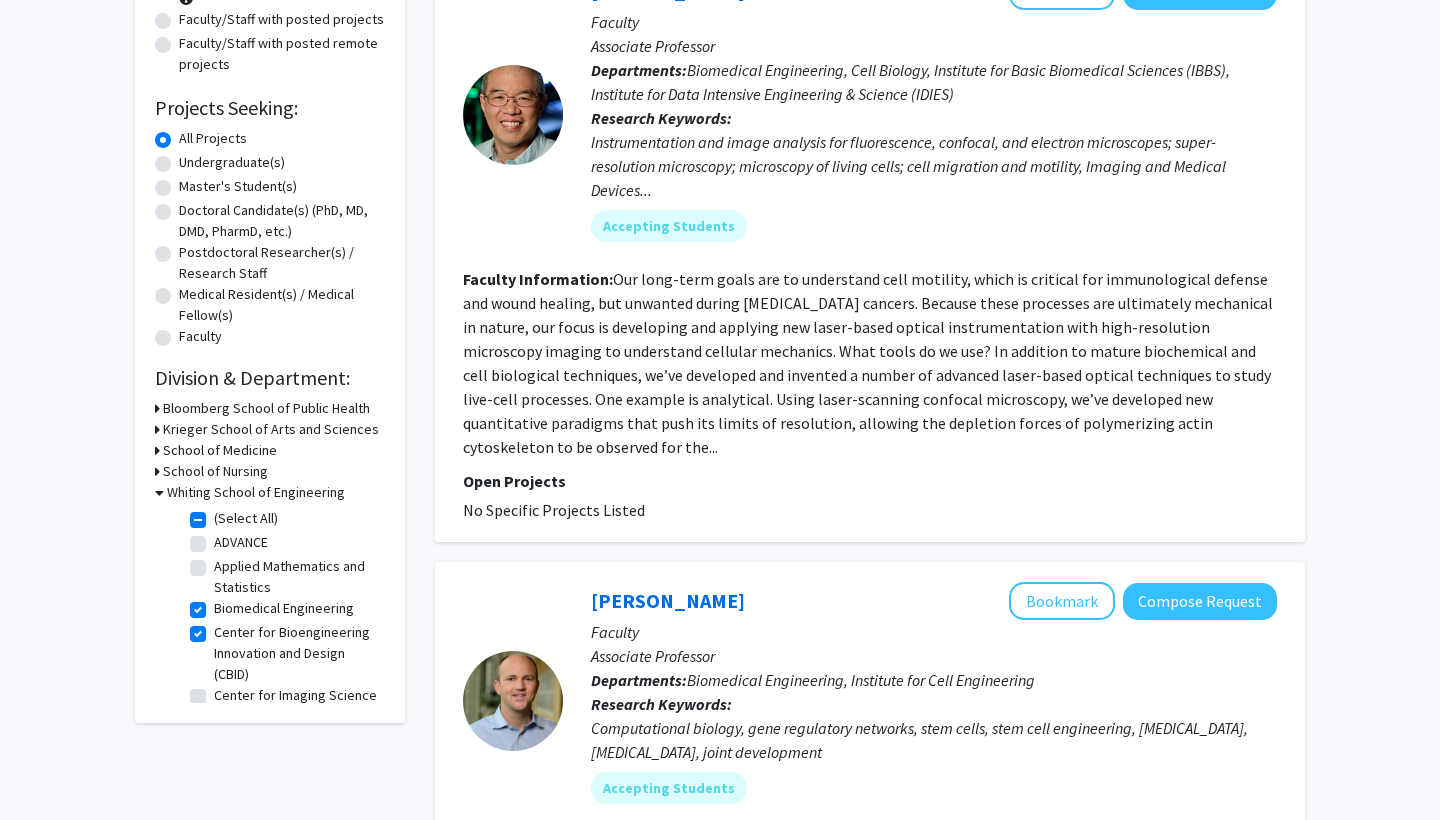 scroll, scrollTop: 416, scrollLeft: 0, axis: vertical 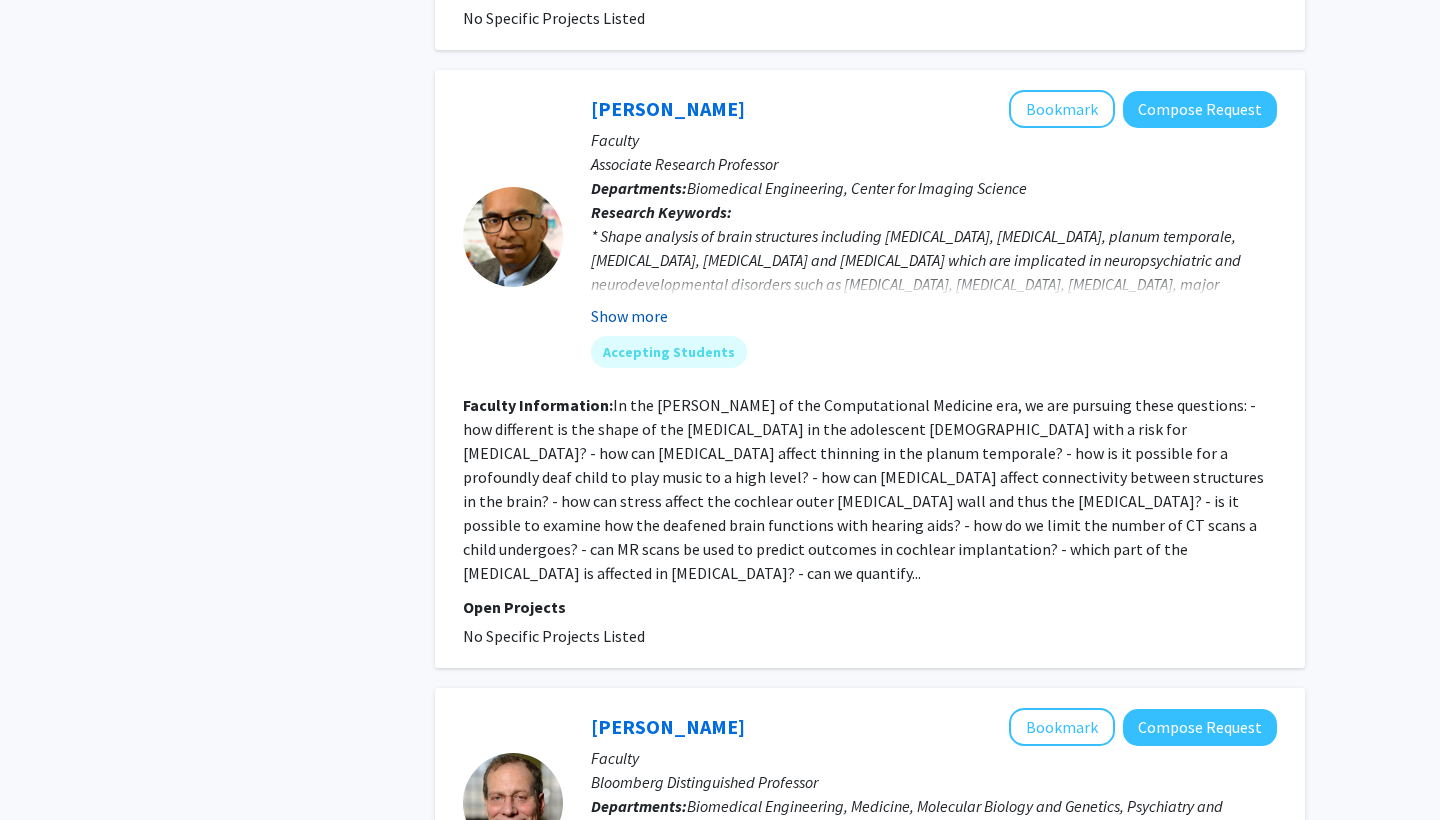click on "Show more" 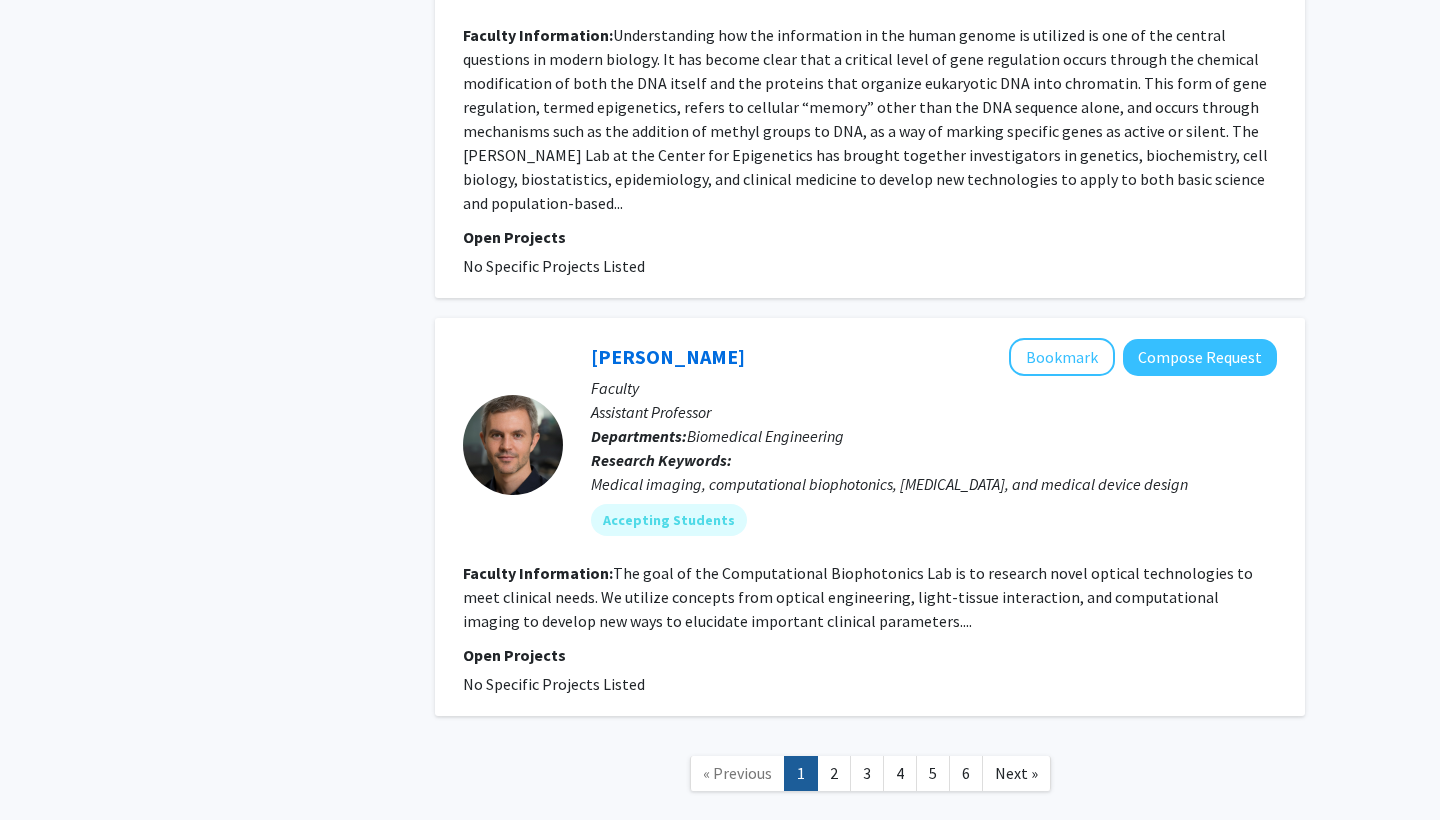 scroll, scrollTop: 4973, scrollLeft: 0, axis: vertical 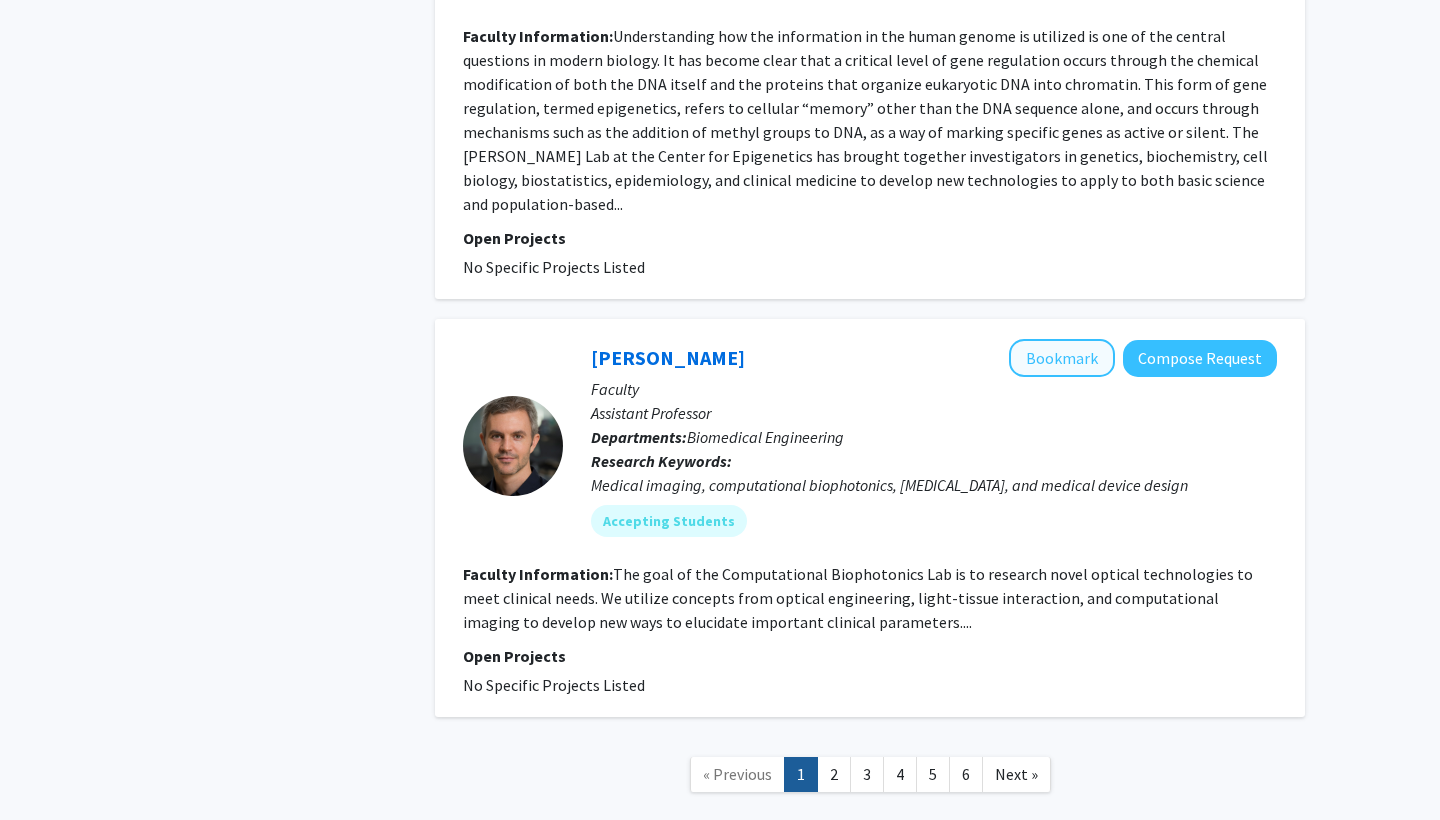 click on "Bookmark" 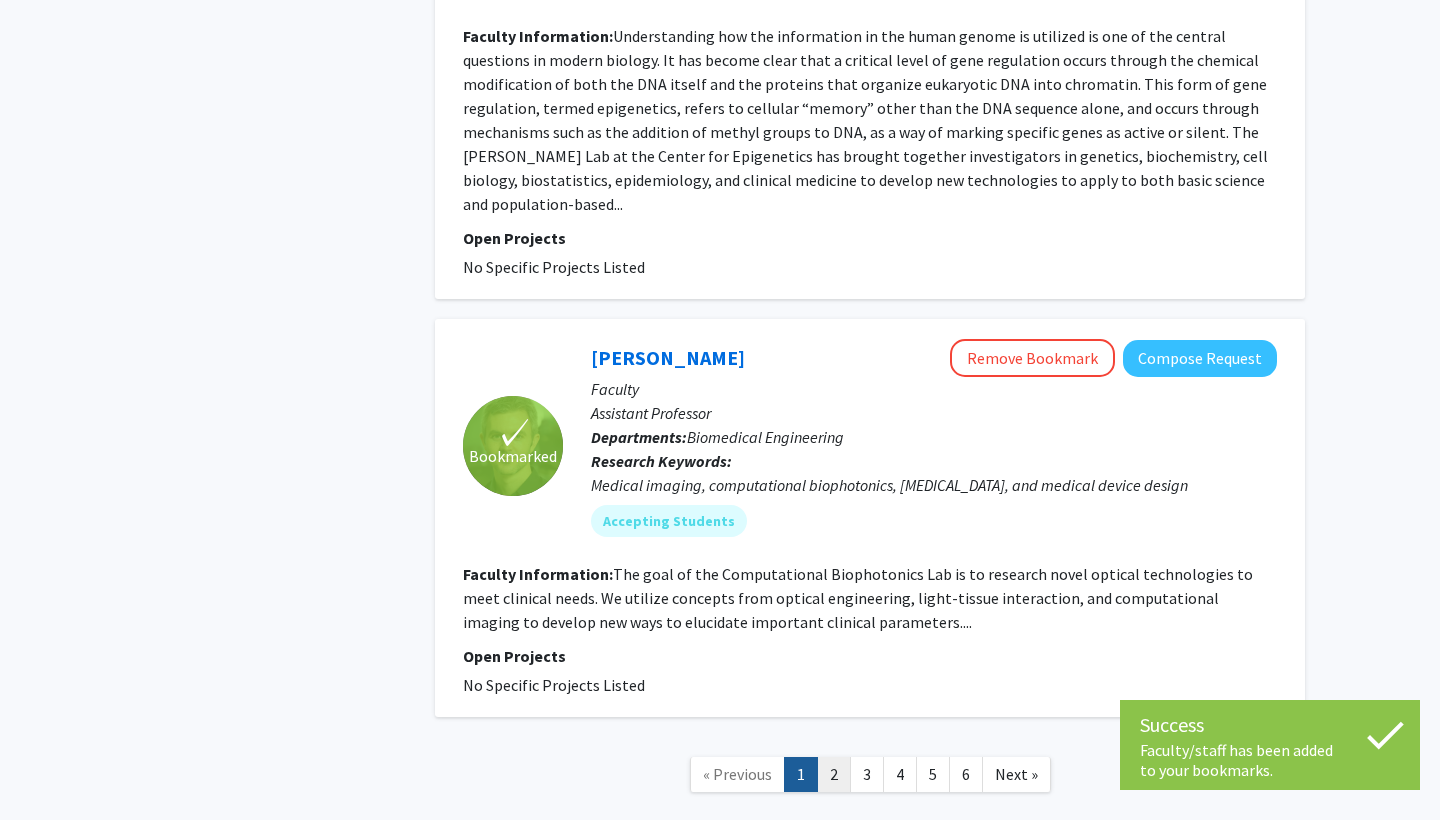 click on "2" 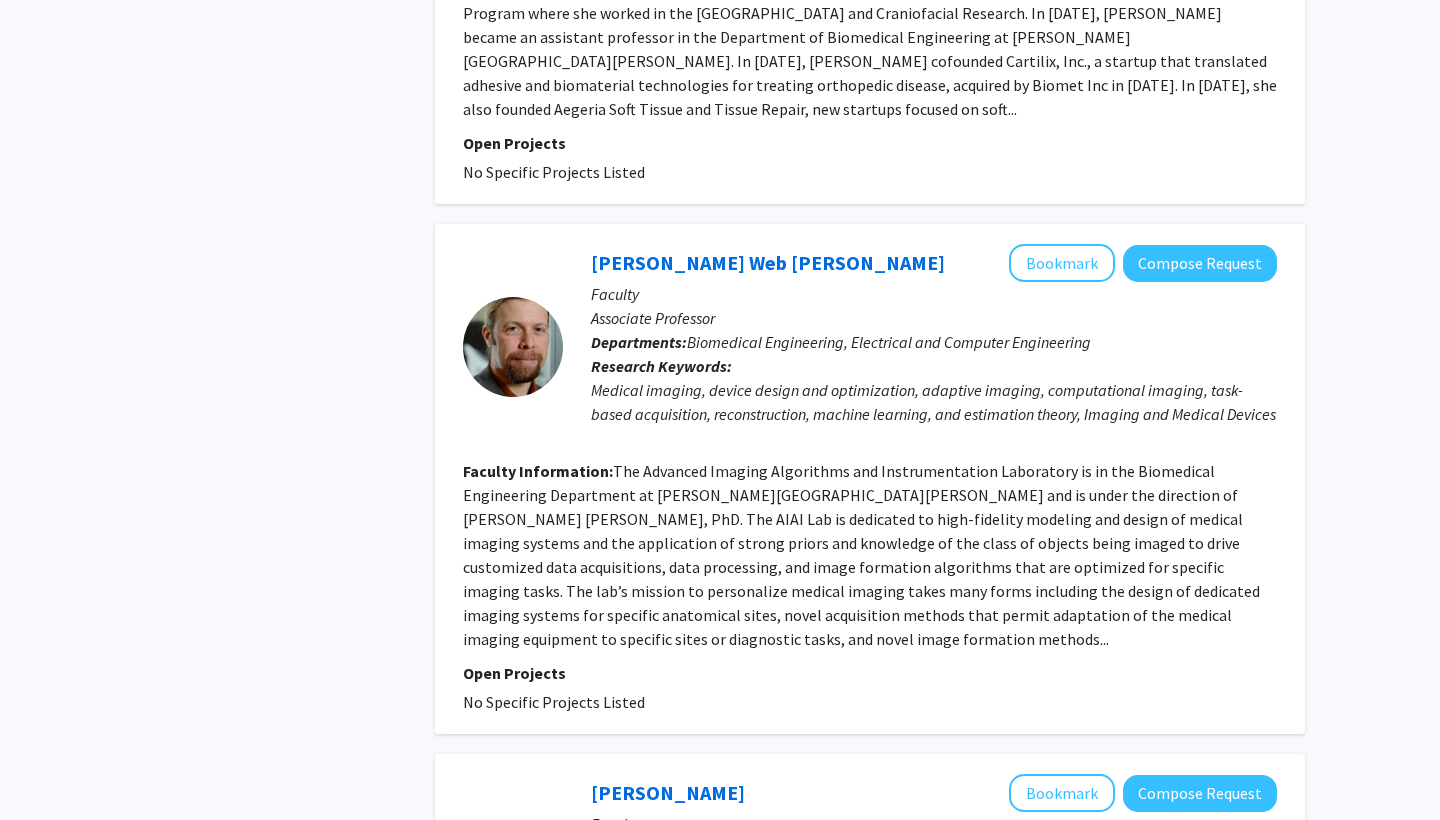 scroll, scrollTop: 1184, scrollLeft: 0, axis: vertical 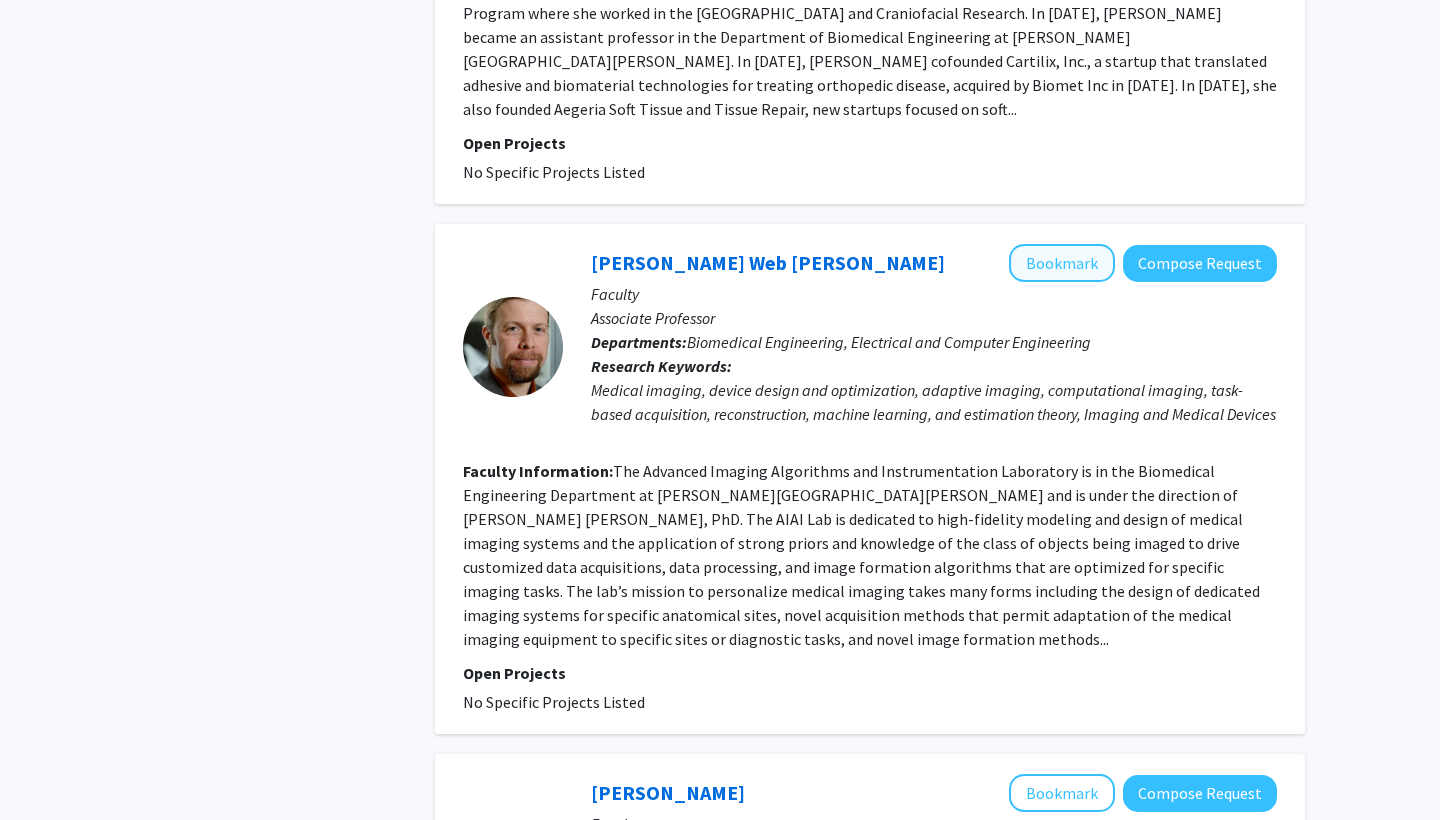 click on "Bookmark" 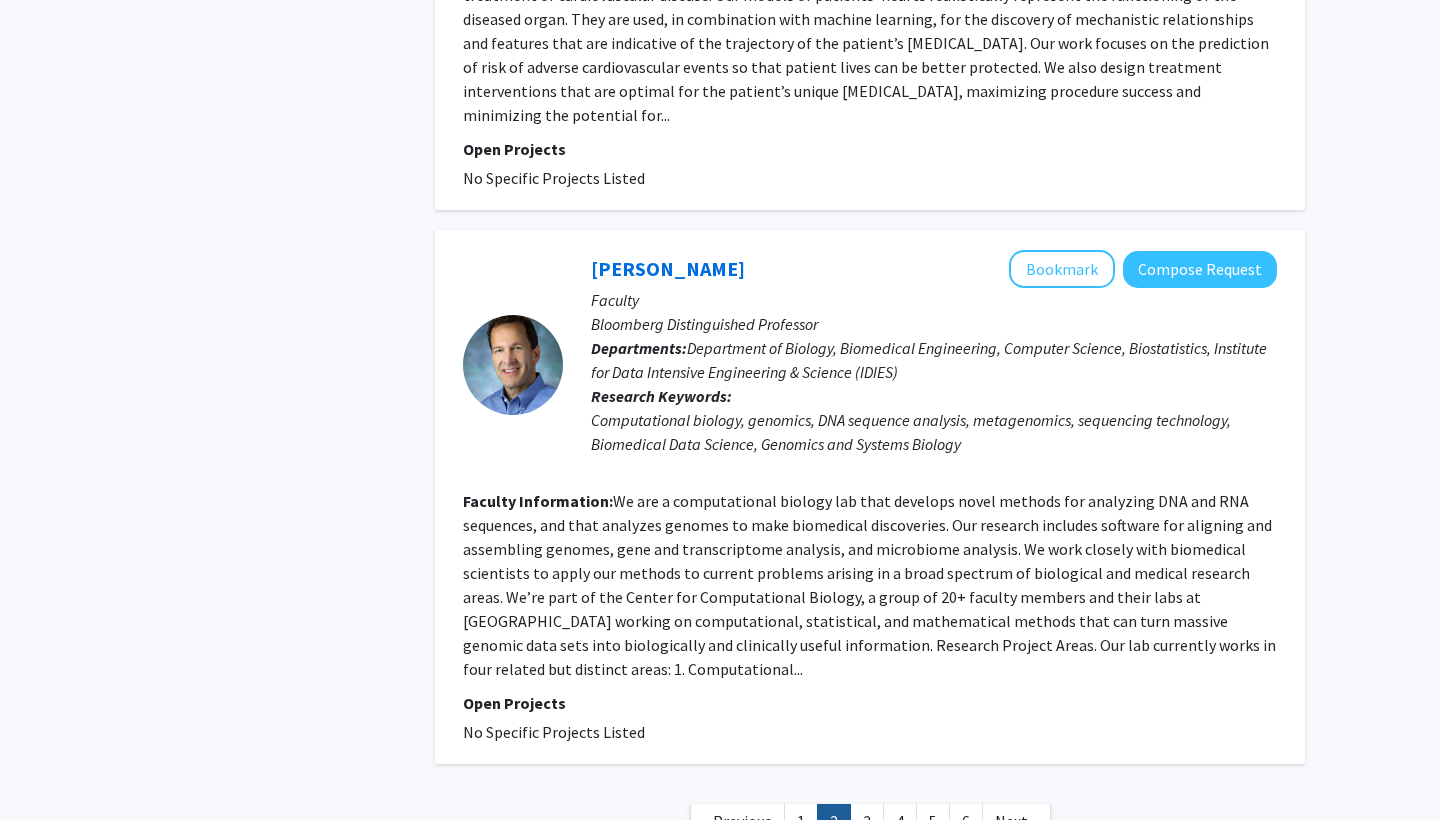 scroll, scrollTop: 4469, scrollLeft: 0, axis: vertical 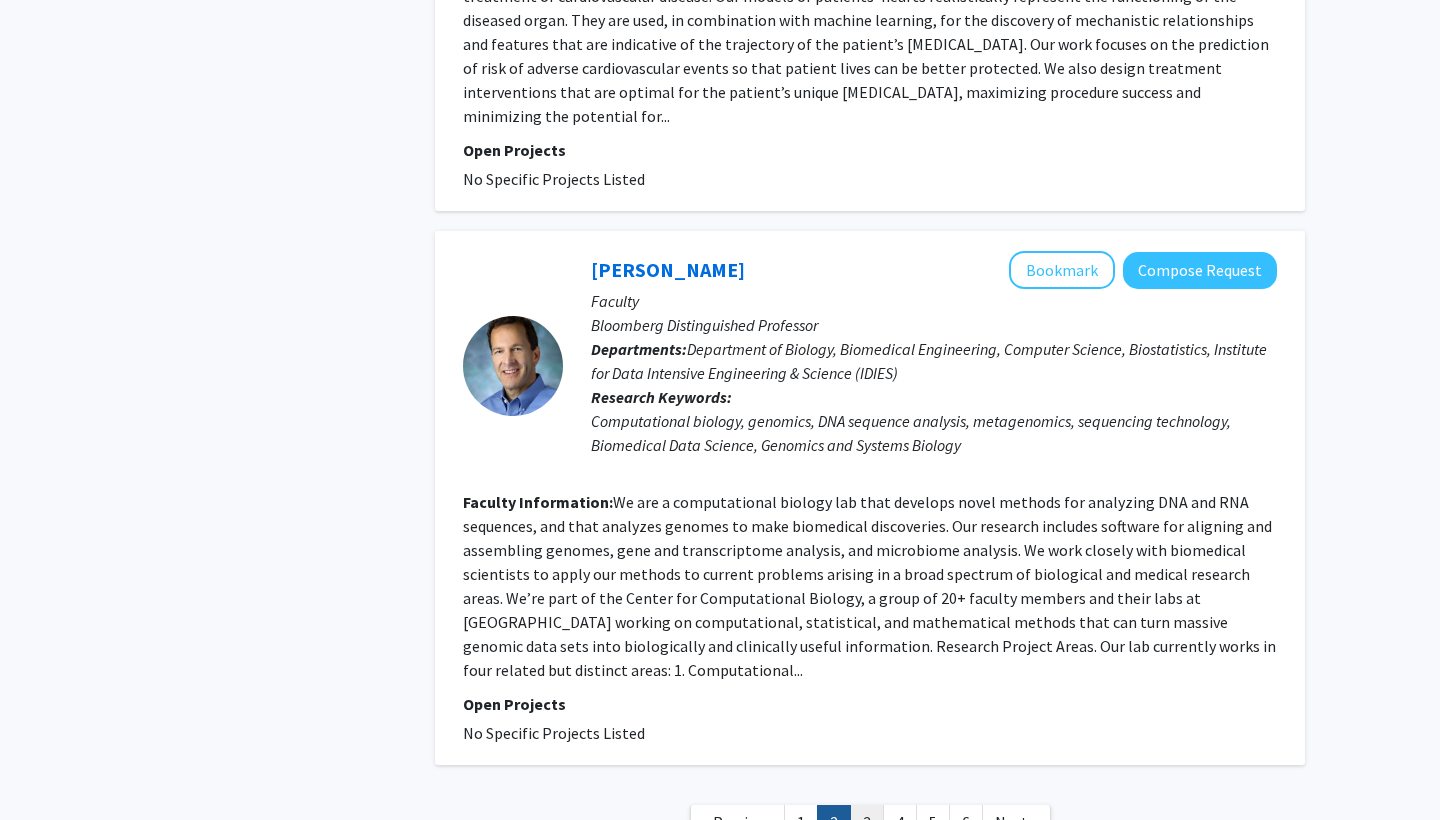 click on "3" 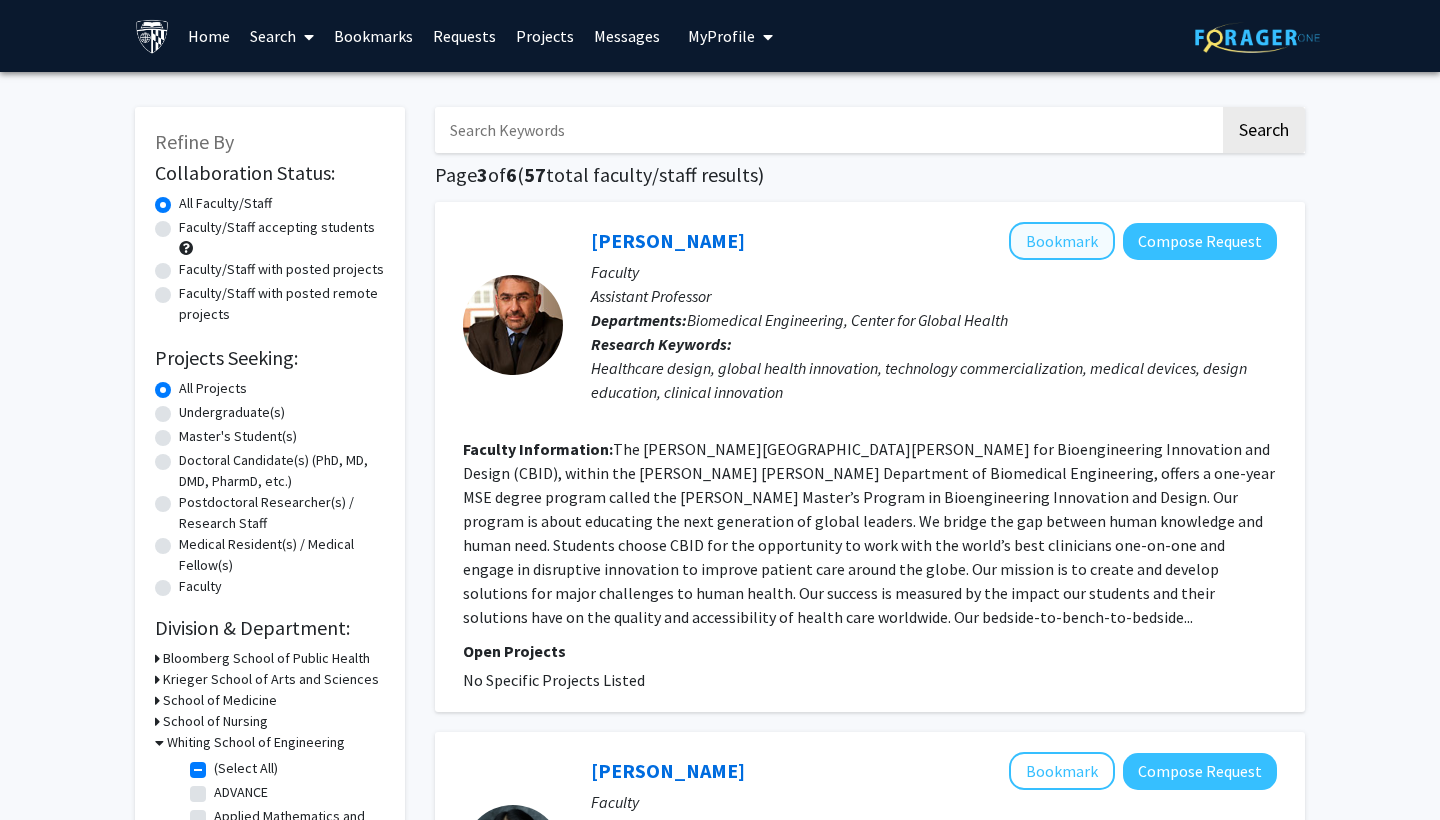 click on "Bookmark" 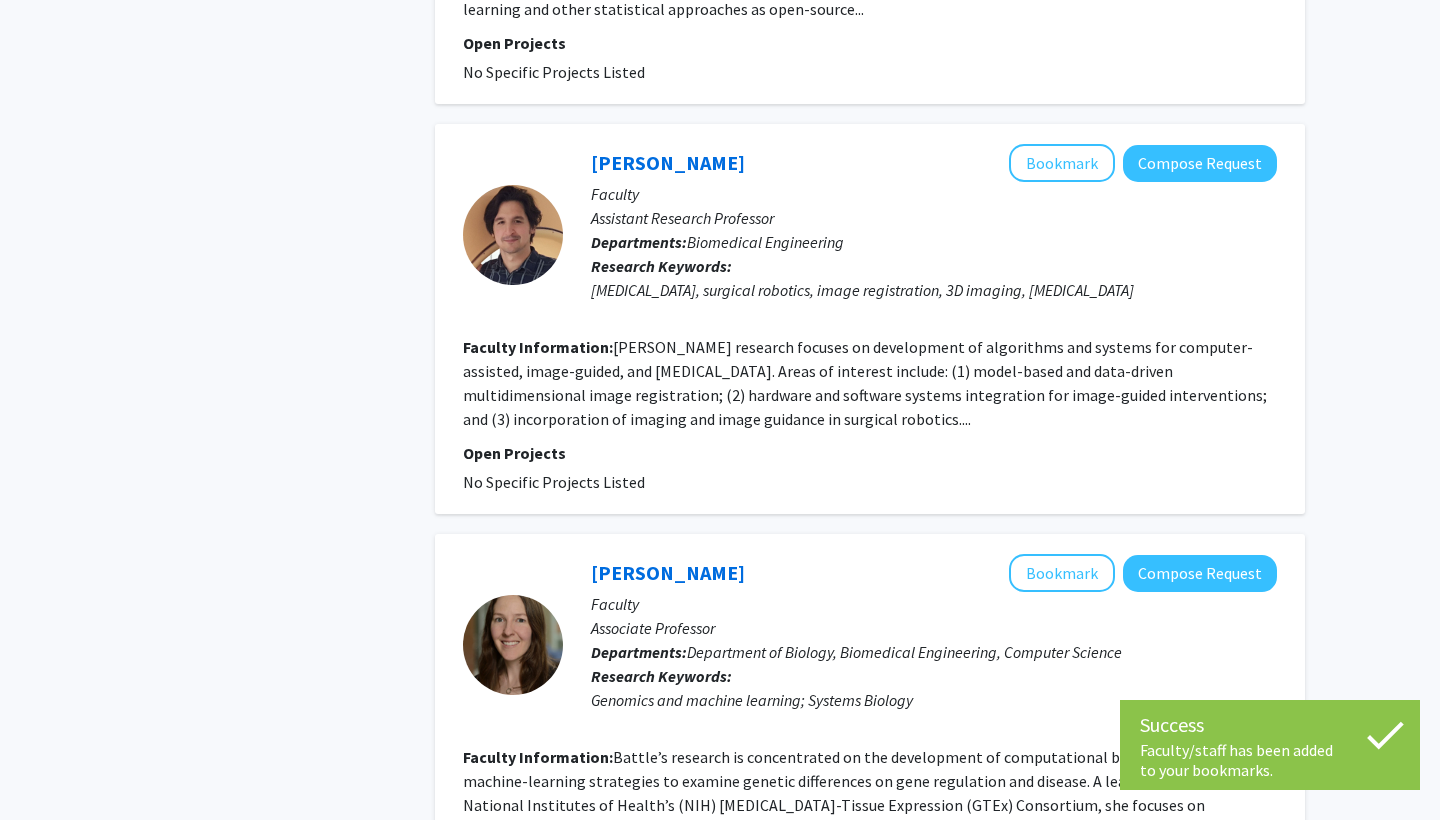 scroll, scrollTop: 1139, scrollLeft: 0, axis: vertical 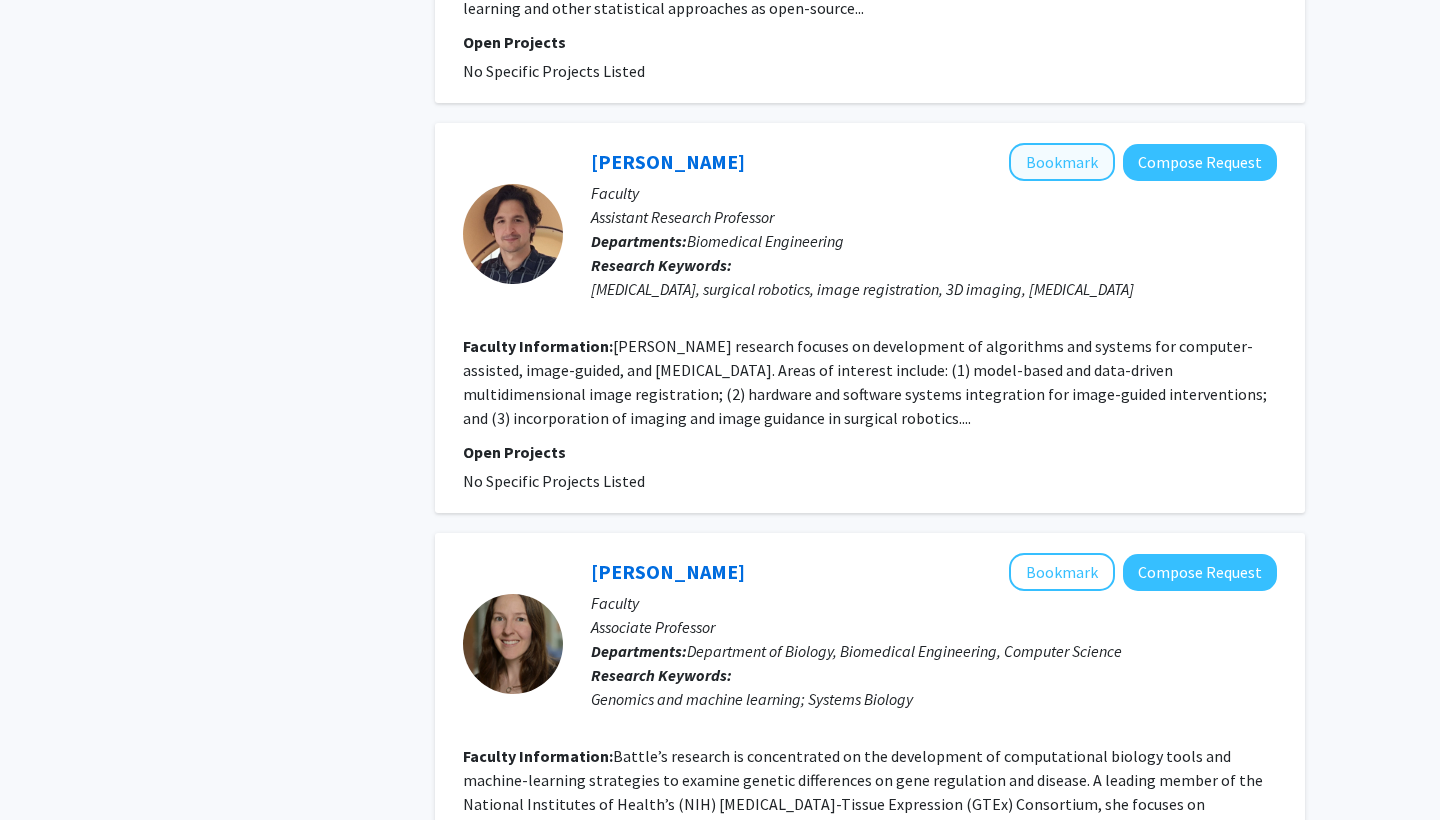 click on "Bookmark" 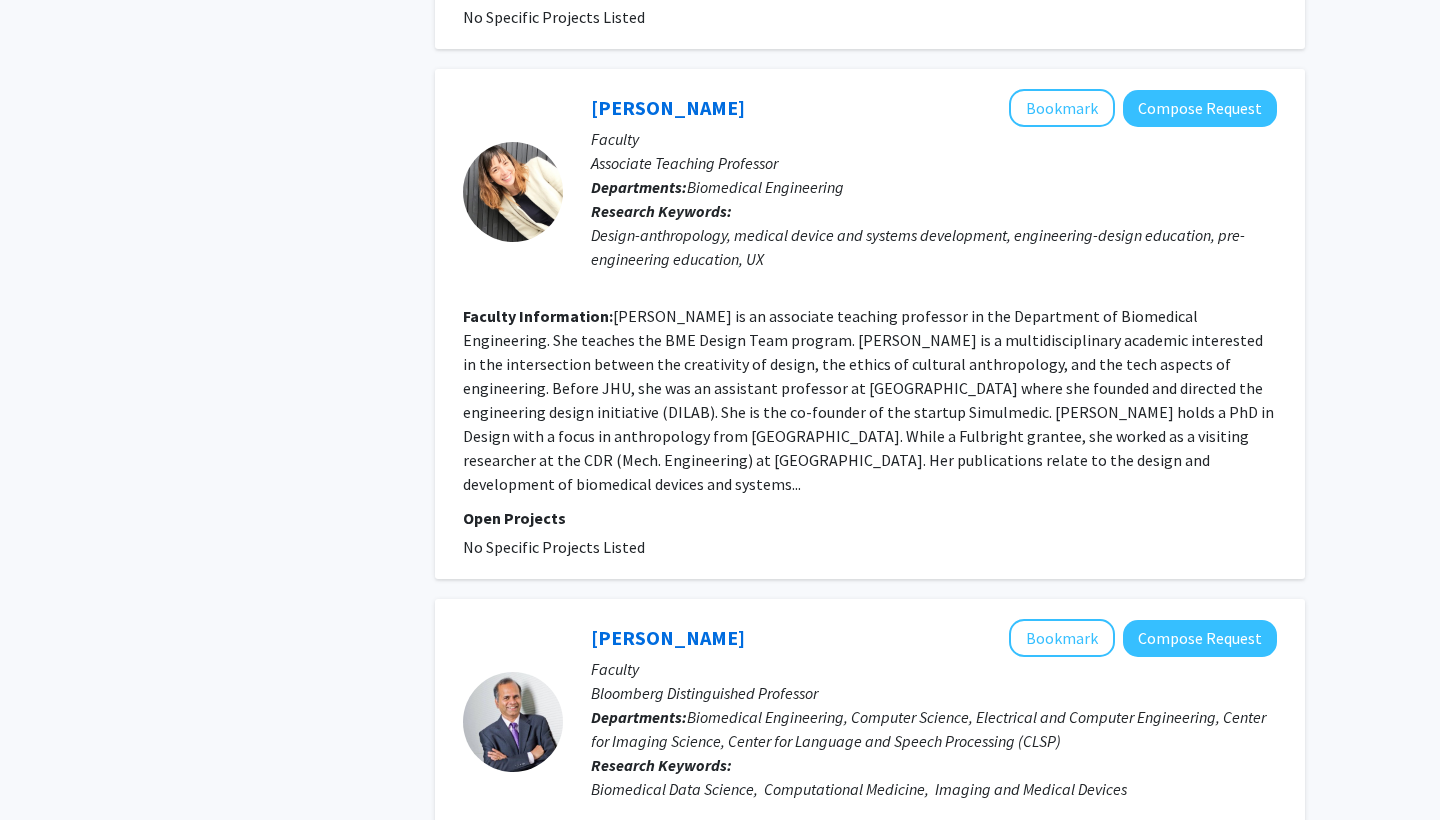 scroll, scrollTop: 3506, scrollLeft: 0, axis: vertical 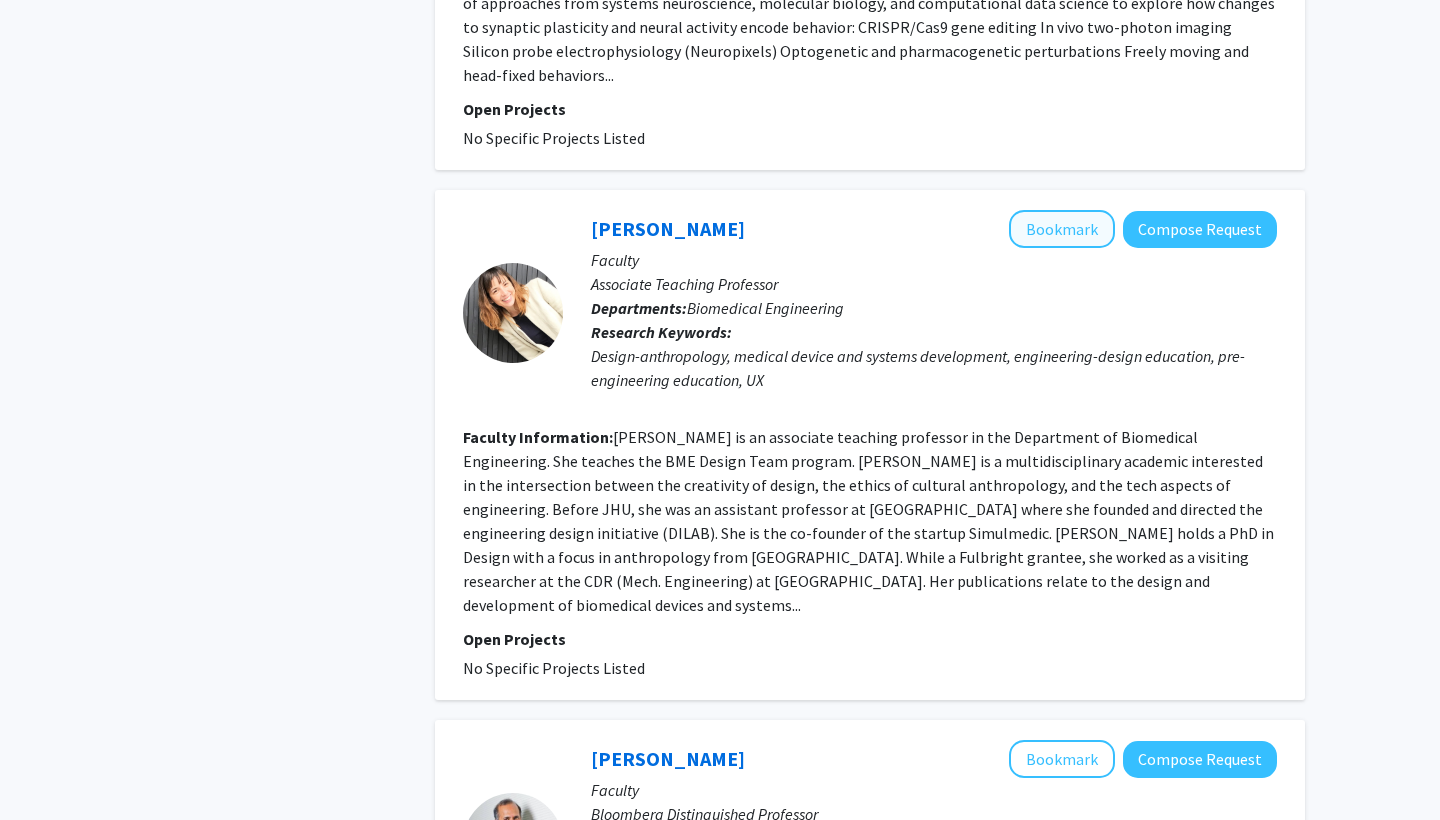 click on "Bookmark" 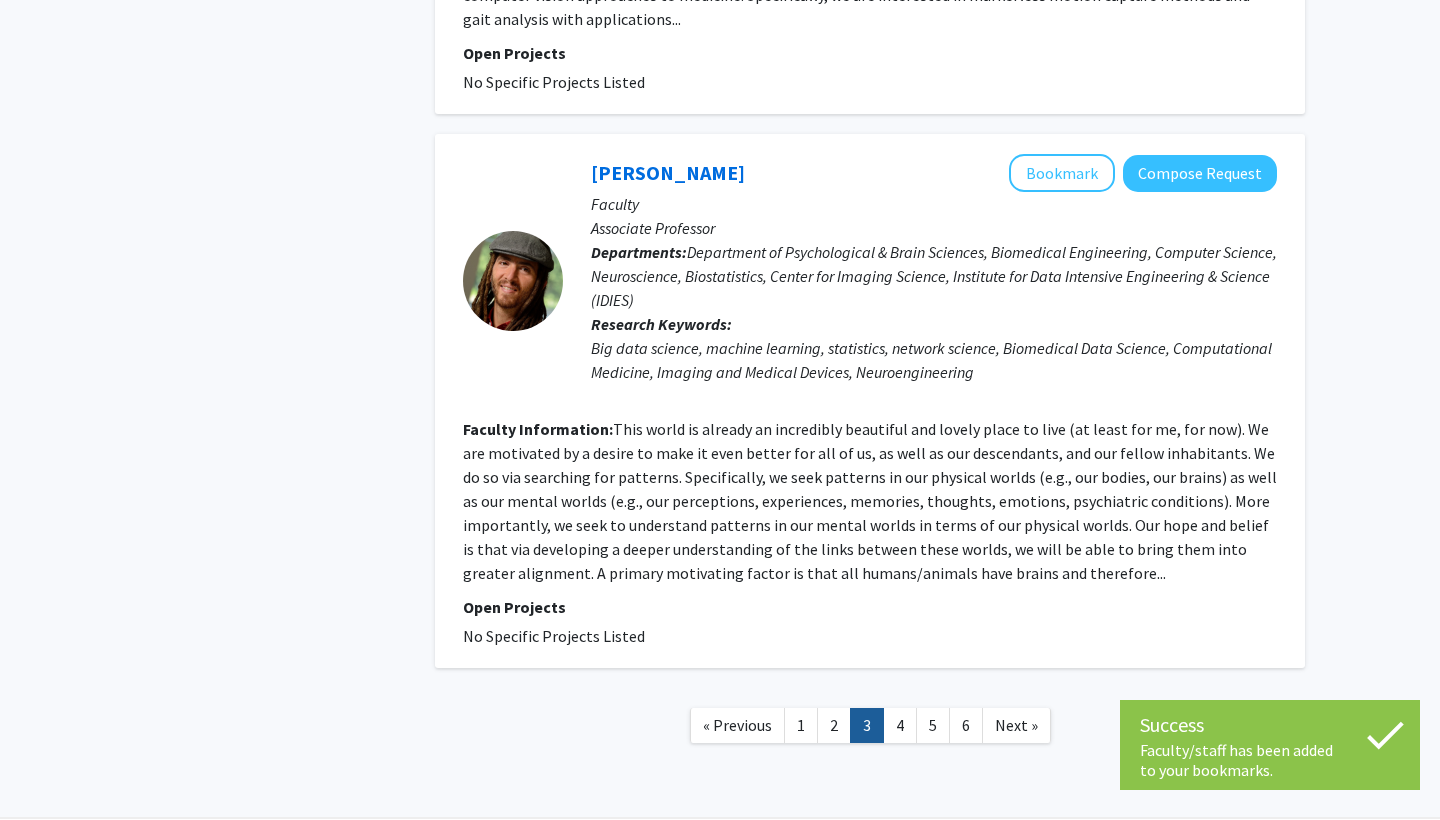 scroll, scrollTop: 4621, scrollLeft: 0, axis: vertical 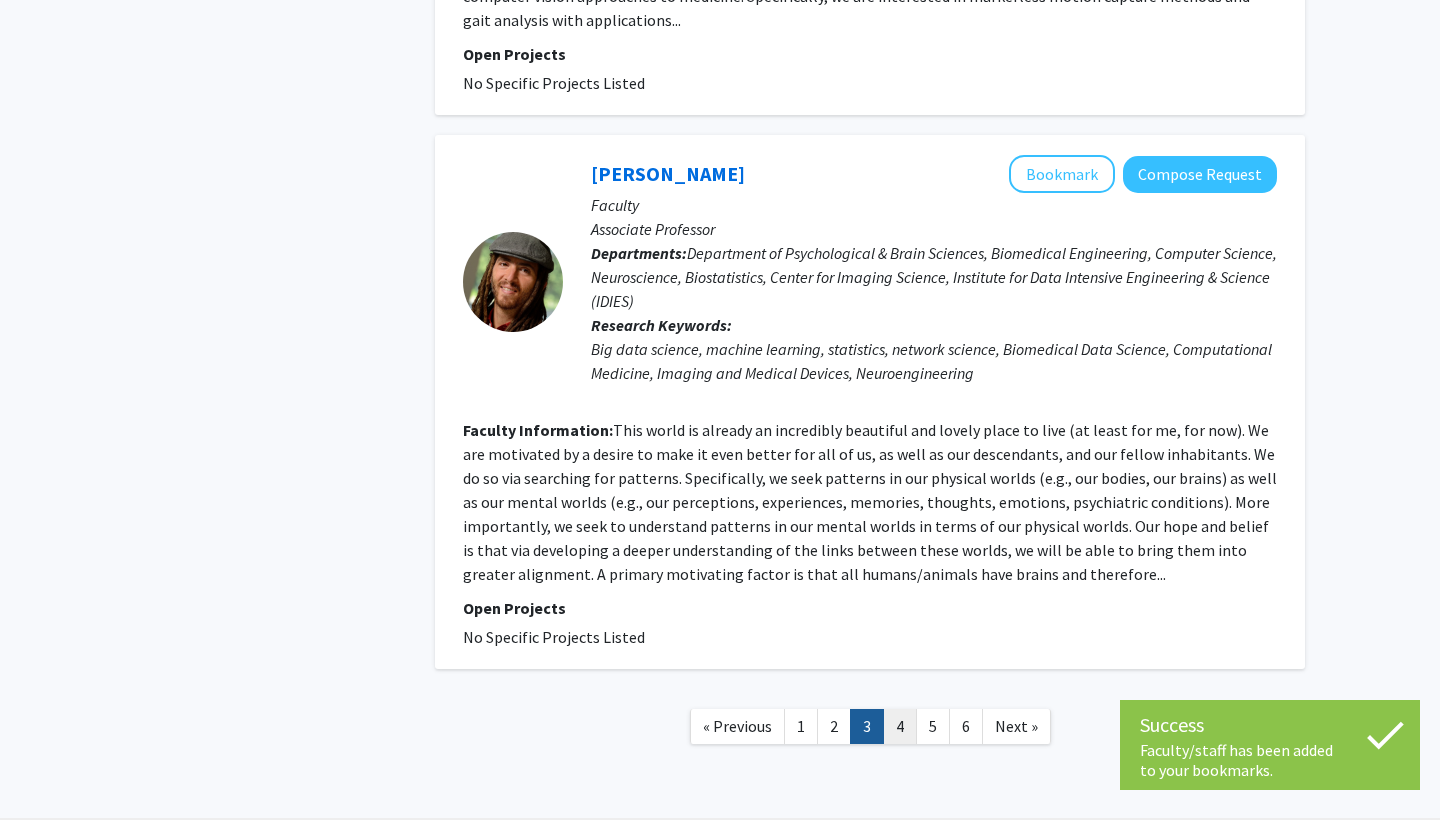 click on "4" 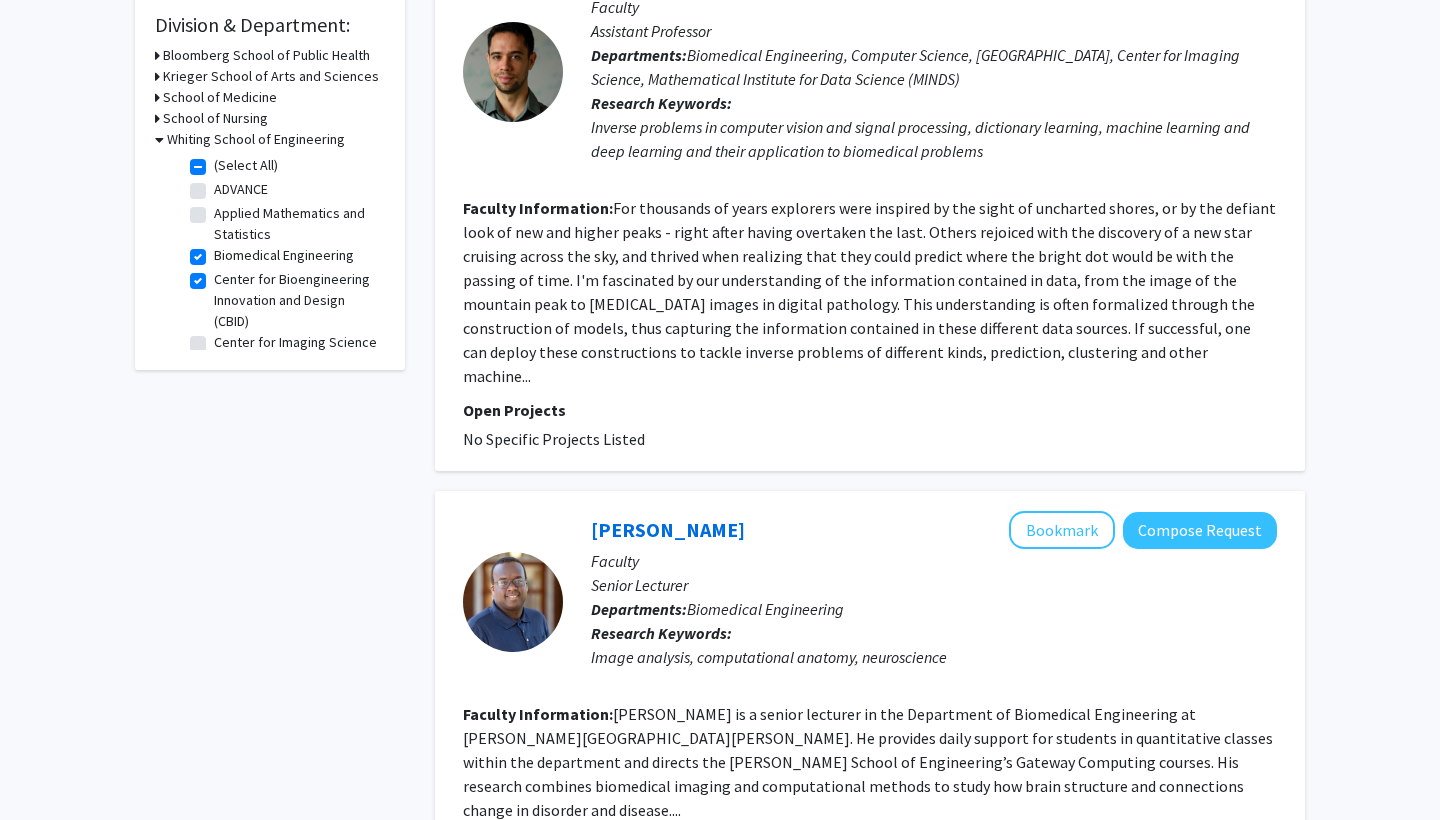 scroll, scrollTop: 514, scrollLeft: 0, axis: vertical 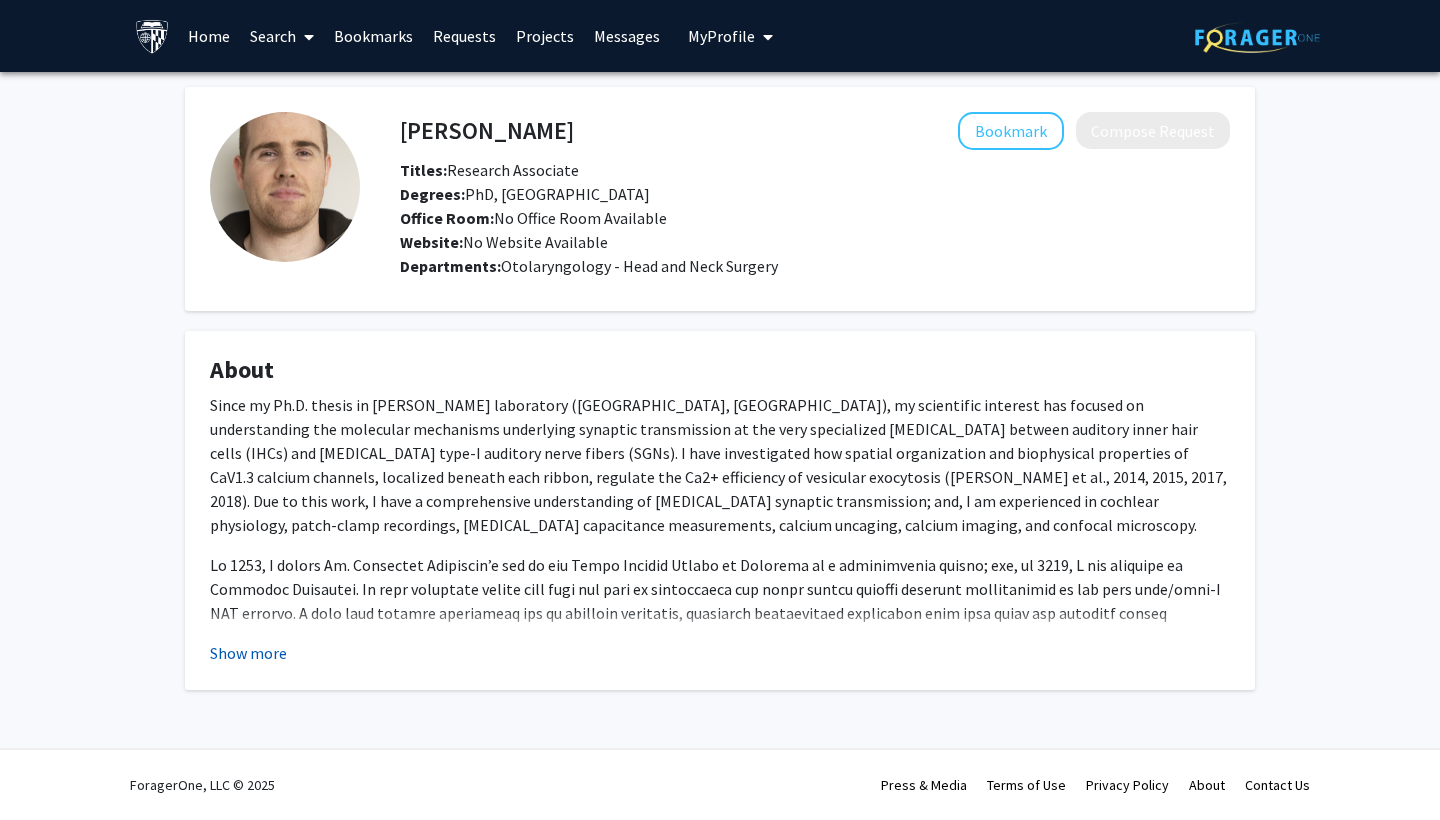 click on "Show more" 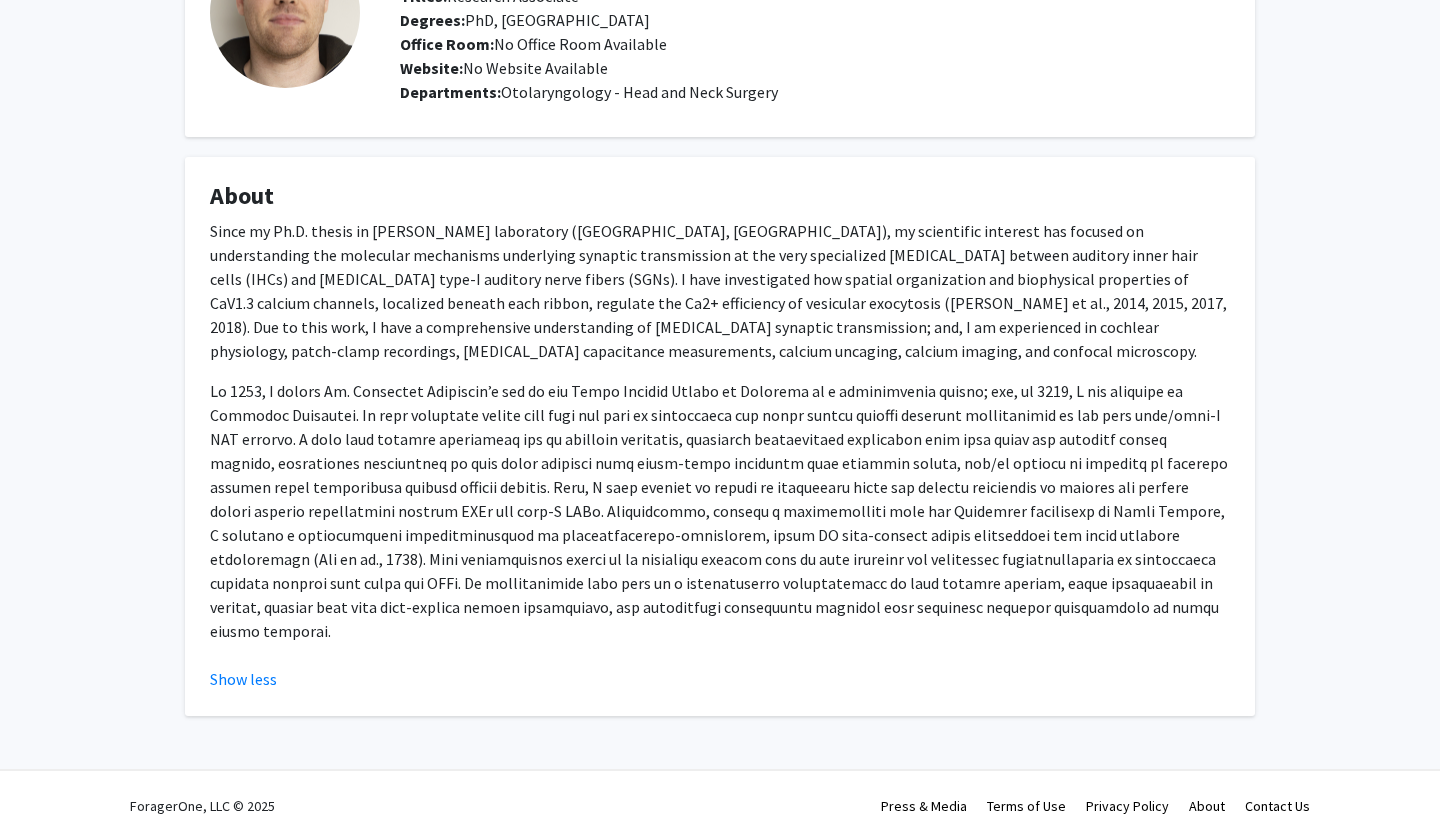 scroll, scrollTop: 173, scrollLeft: 0, axis: vertical 